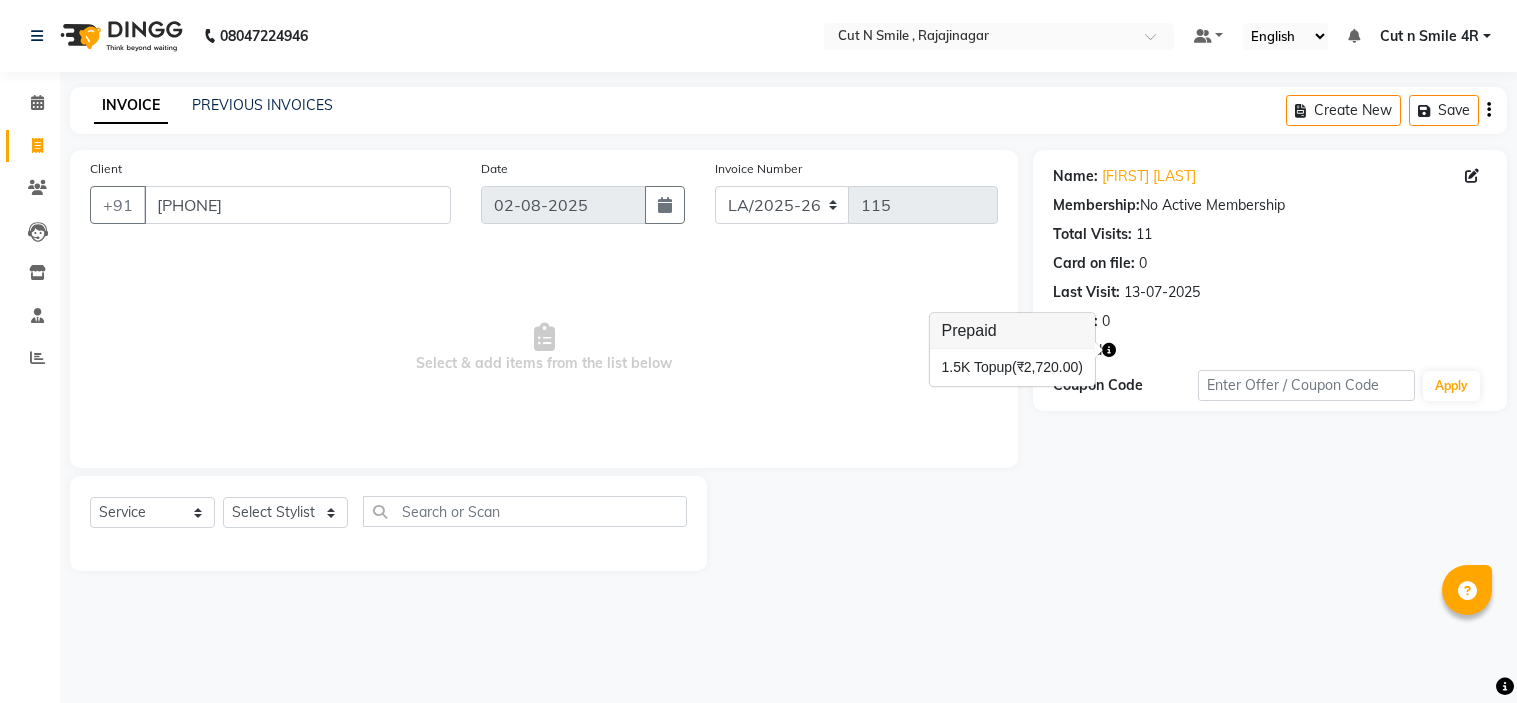select on "7187" 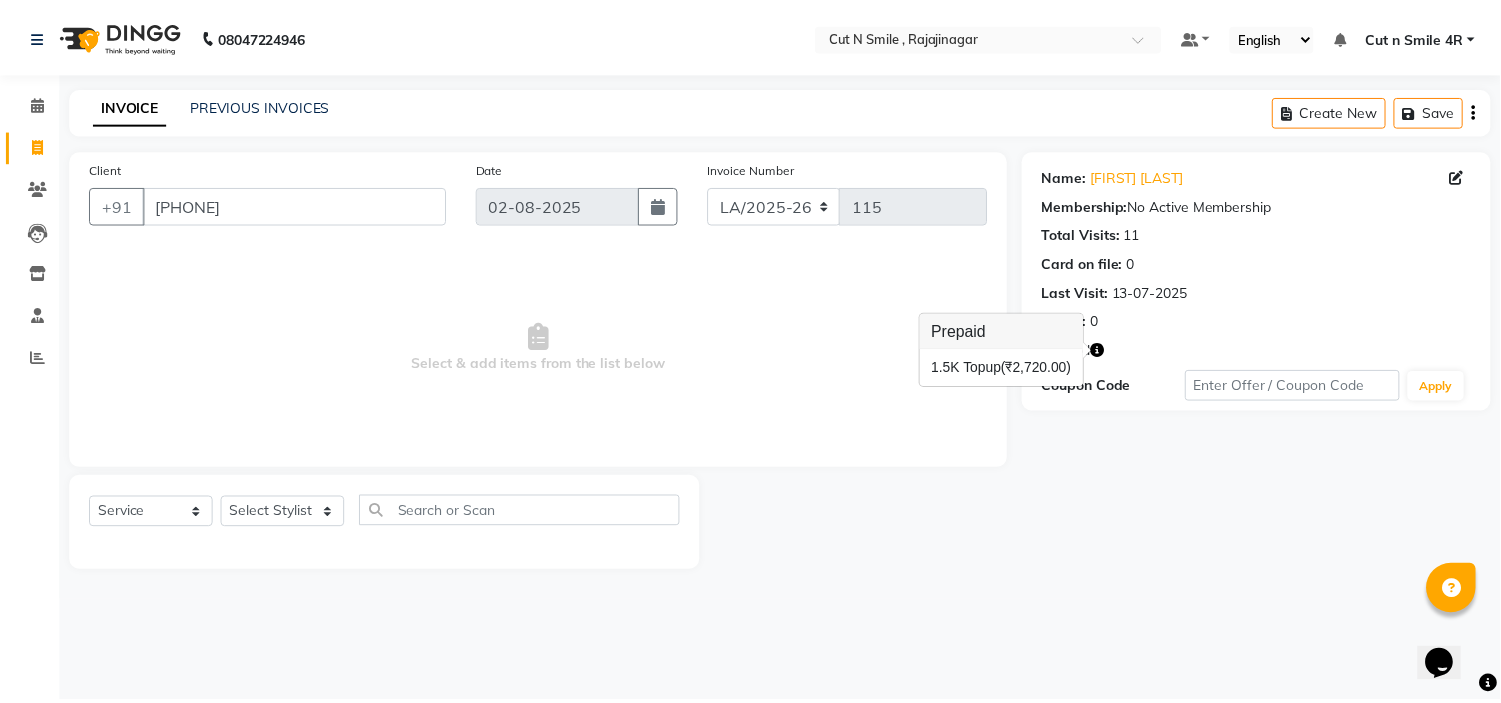 scroll, scrollTop: 0, scrollLeft: 0, axis: both 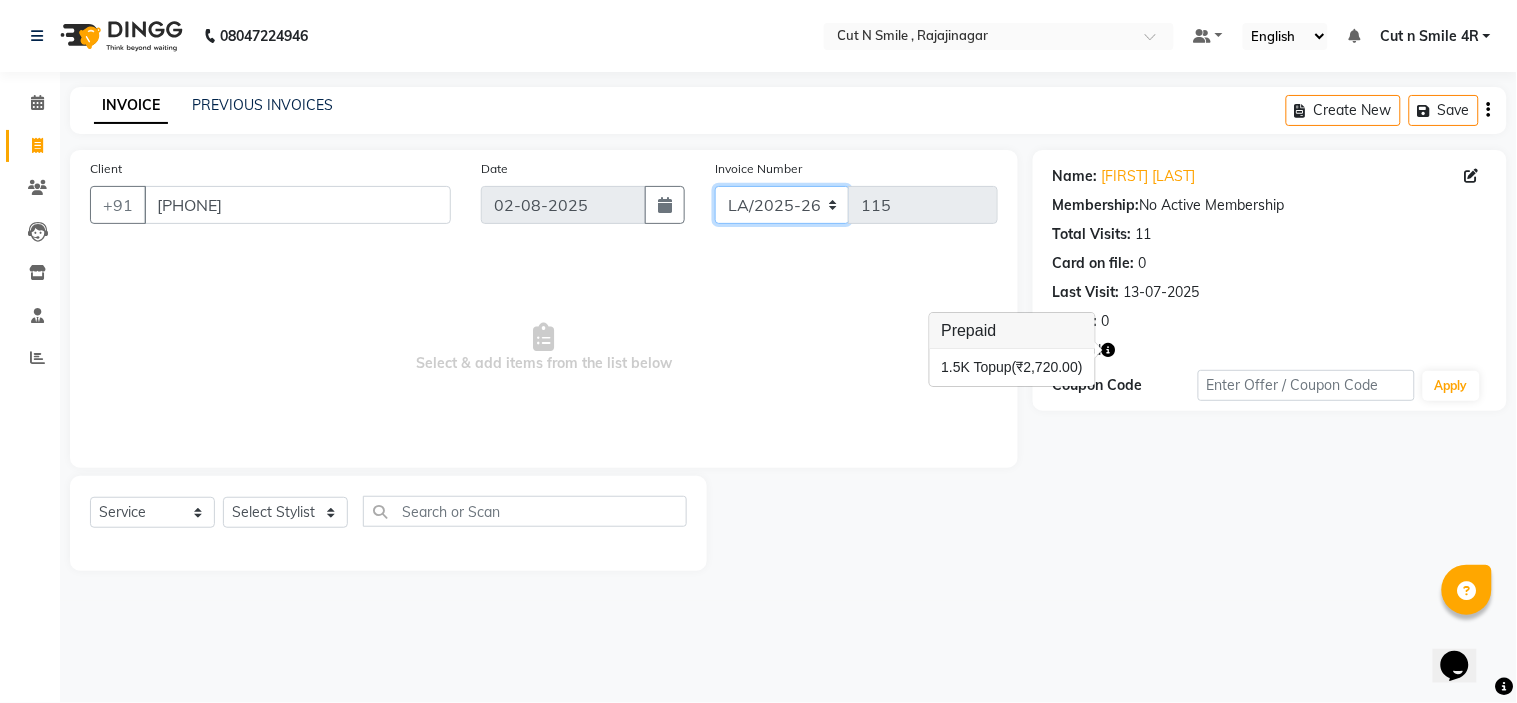click on "BOB/25-26 LA/2025-26 SH/25 CH/25 SA/25" 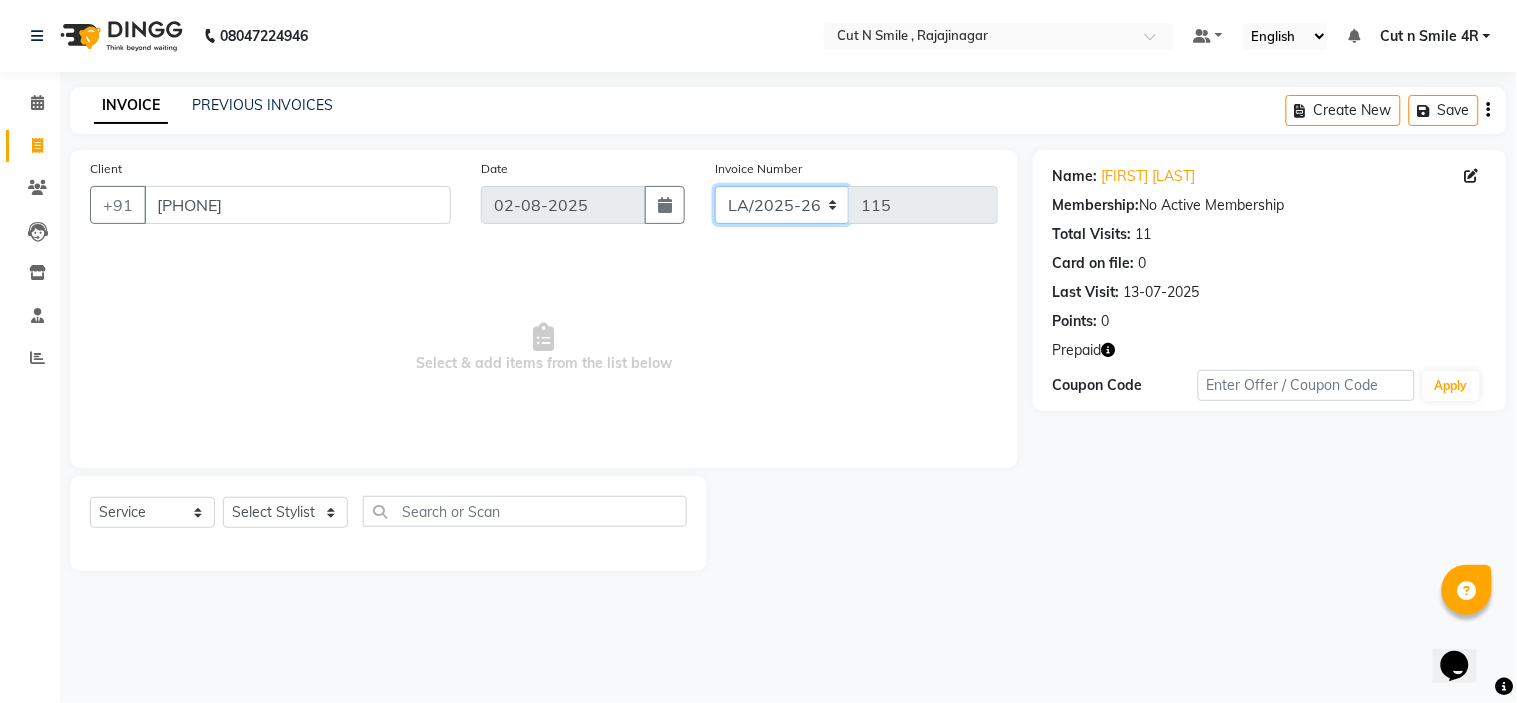 select on "7182" 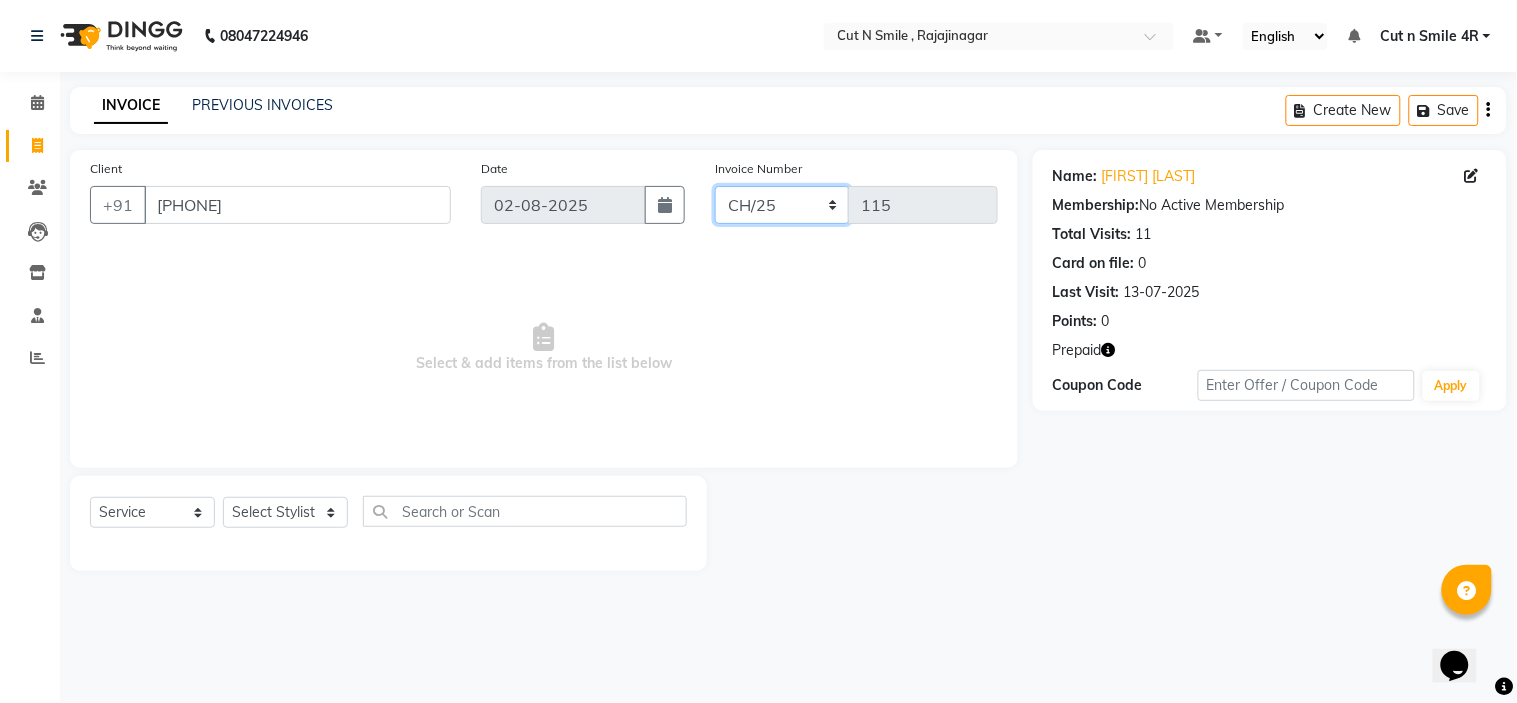 click on "BOB/25-26 LA/2025-26 SH/25 CH/25 SA/25" 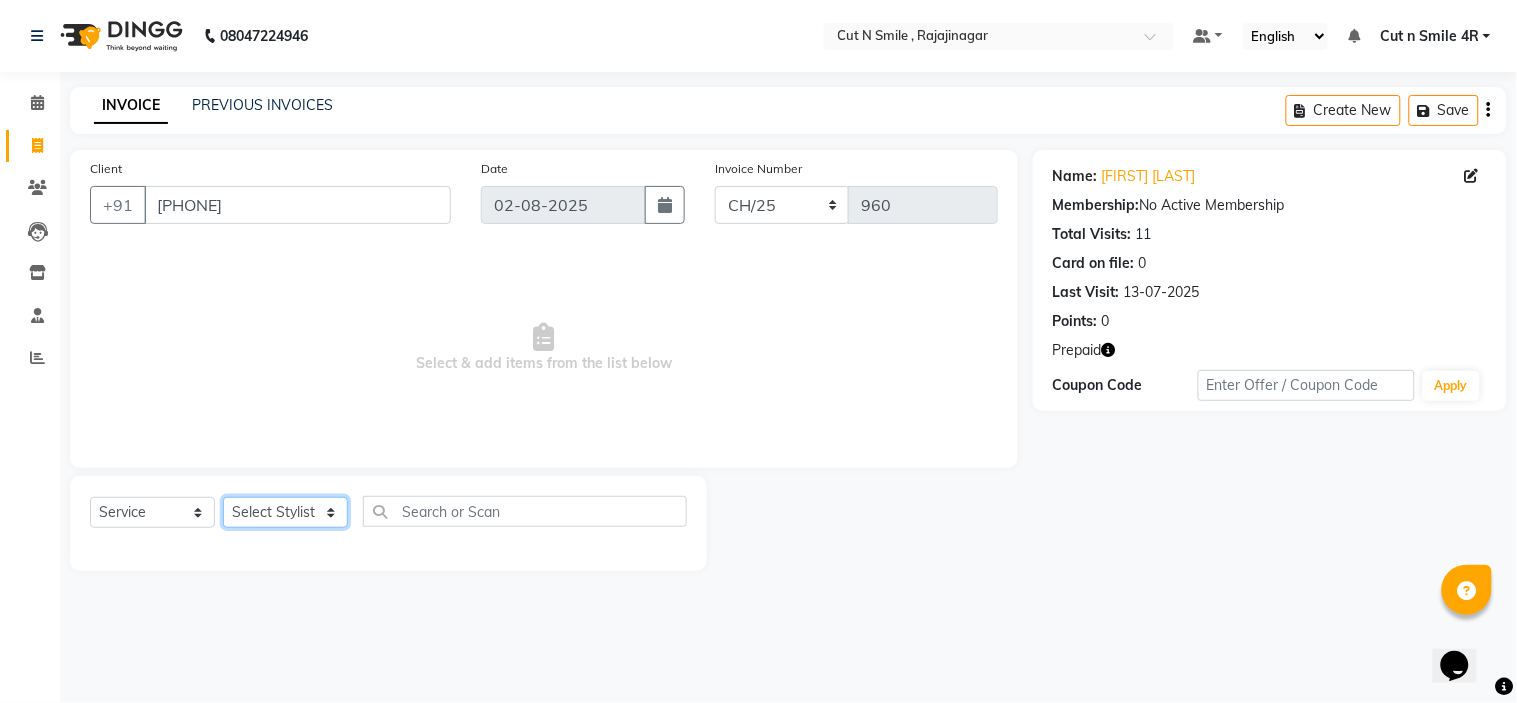 click on "Services Stylist Service Qty Price Disc Total Action Ali ML Ammu 3R Ankith VN Ash Mohammed 3R Atheek 3R Binitha 3R Bipana 4R CNS BOB Cut N Smile 17M Cut N Smile 3R Cut n Smile 4R Cut N Smile 9M Cut N Smile ML Cut N Smile V Fazil Ali 4R Govind VN Hema 4R Jayashree VN Karan VN Love 4R Mani Singh 3R Manu 4R Muskaan VN Nadeem 4R N D M 4R NDM Alam 4R Noushad VN Pavan 4R Priya BOB Priyanka 3R Rahul 3R Ravi 3R Riya BOB Rohith 4R Roobina 3R Roopa 4R Rubina BOB Sahil Ahmed 3R Sahil Bhatti 4R Sameer 3R Sanajana BOB Sanjana BOB Sarita VN Shaan 4R Shahid 4R Shakir VN Shanavaaz BOB Shiney 3R Shivu Raj 4R Srijana BOB Sunil Laddi 4R Sunny VN Supriya BOB Sushmitha 4R Vakeel 3R Varas 4R Varas BOB Vishwa VN F HairColor - Matrix Global x Haircut - Men's Haircut Haircut - Creative Cut Haircut - Shave Haircut - Beard Trim/Shave Haircut - Hairwash and Styling Haircut - Basic Haircuts Haircut - Layer Cut 1" 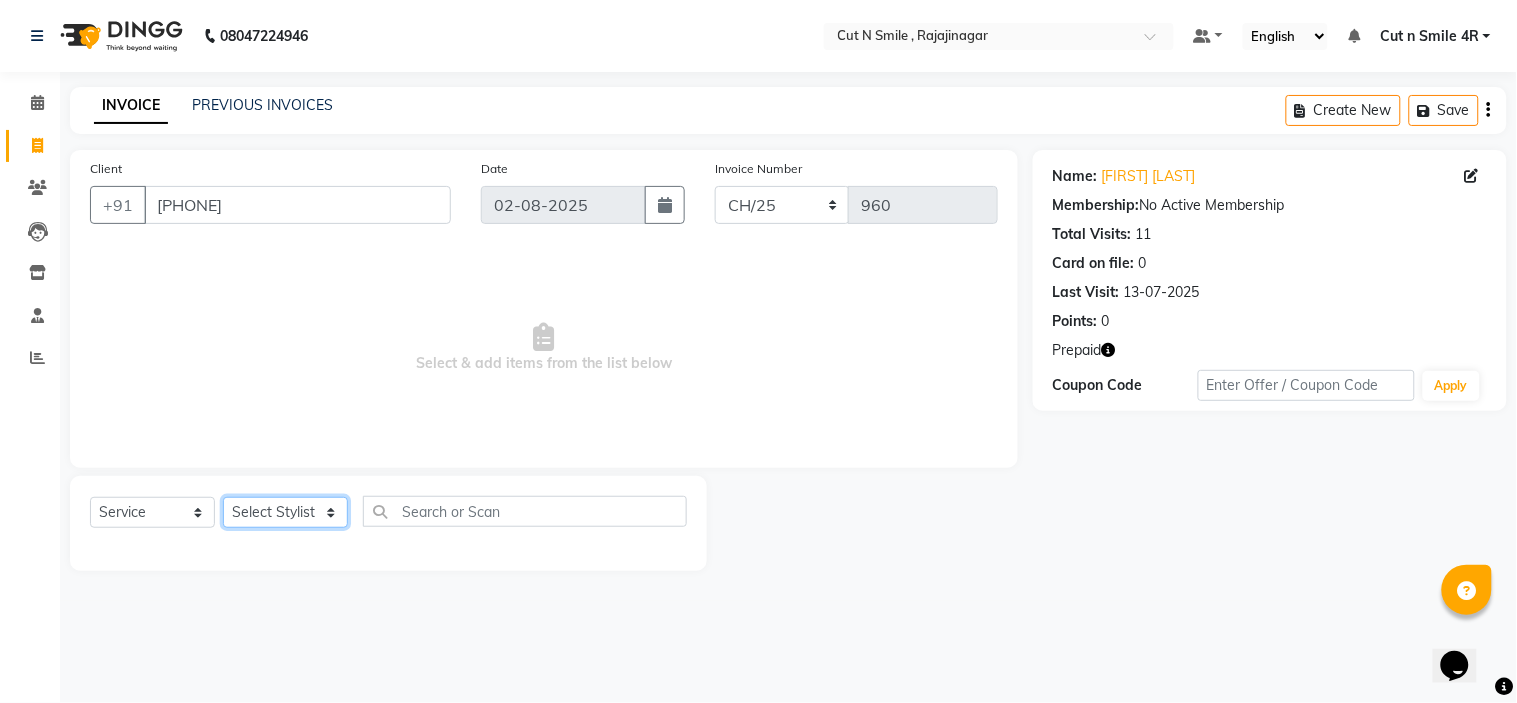 select on "58638" 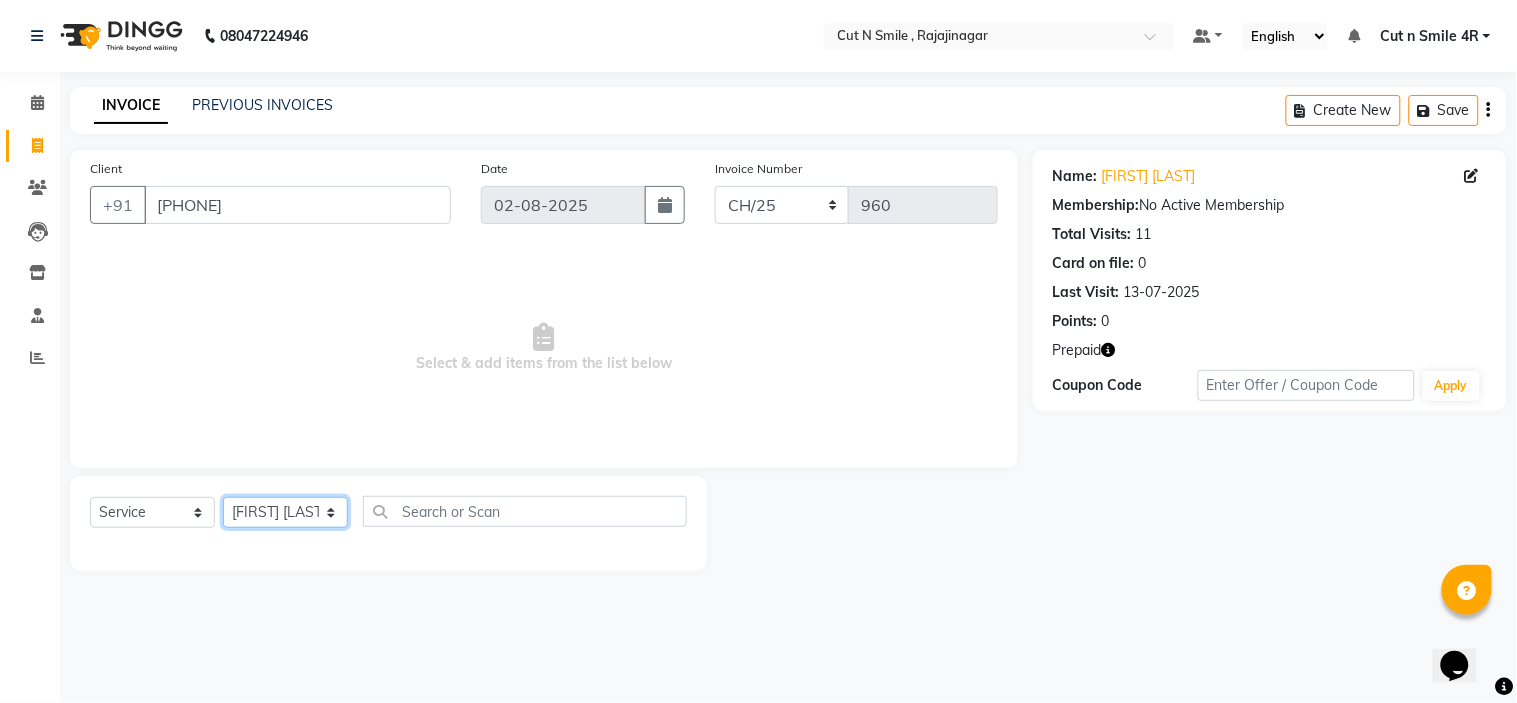 click on "Services Stylist Service Qty Price Disc Total Action Ali ML Ammu 3R Ankith VN Ash Mohammed 3R Atheek 3R Binitha 3R Bipana 4R CNS BOB Cut N Smile 17M Cut N Smile 3R Cut n Smile 4R Cut N Smile 9M Cut N Smile ML Cut N Smile V Fazil Ali 4R Govind VN Hema 4R Jayashree VN Karan VN Love 4R Mani Singh 3R Manu 4R Muskaan VN Nadeem 4R N D M 4R NDM Alam 4R Noushad VN Pavan 4R Priya BOB Priyanka 3R Rahul 3R Ravi 3R Riya BOB Rohith 4R Roobina 3R Roopa 4R Rubina BOB Sahil Ahmed 3R Sahil Bhatti 4R Sameer 3R Sanajana BOB Sanjana BOB Sarita VN Shaan 4R Shahid 4R Shakir VN Shanavaaz BOB Shiney 3R Shivu Raj 4R Srijana BOB Sunil Laddi 4R Sunny VN Supriya BOB Sushmitha 4R Vakeel 3R Varas 4R Varas BOB Vishwa VN F HairColor - Matrix Global x Haircut - Men's Haircut Haircut - Creative Cut Haircut - Shave Haircut - Beard Trim/Shave Haircut - Hairwash and Styling Haircut - Basic Haircuts Haircut - Layer Cut 1" 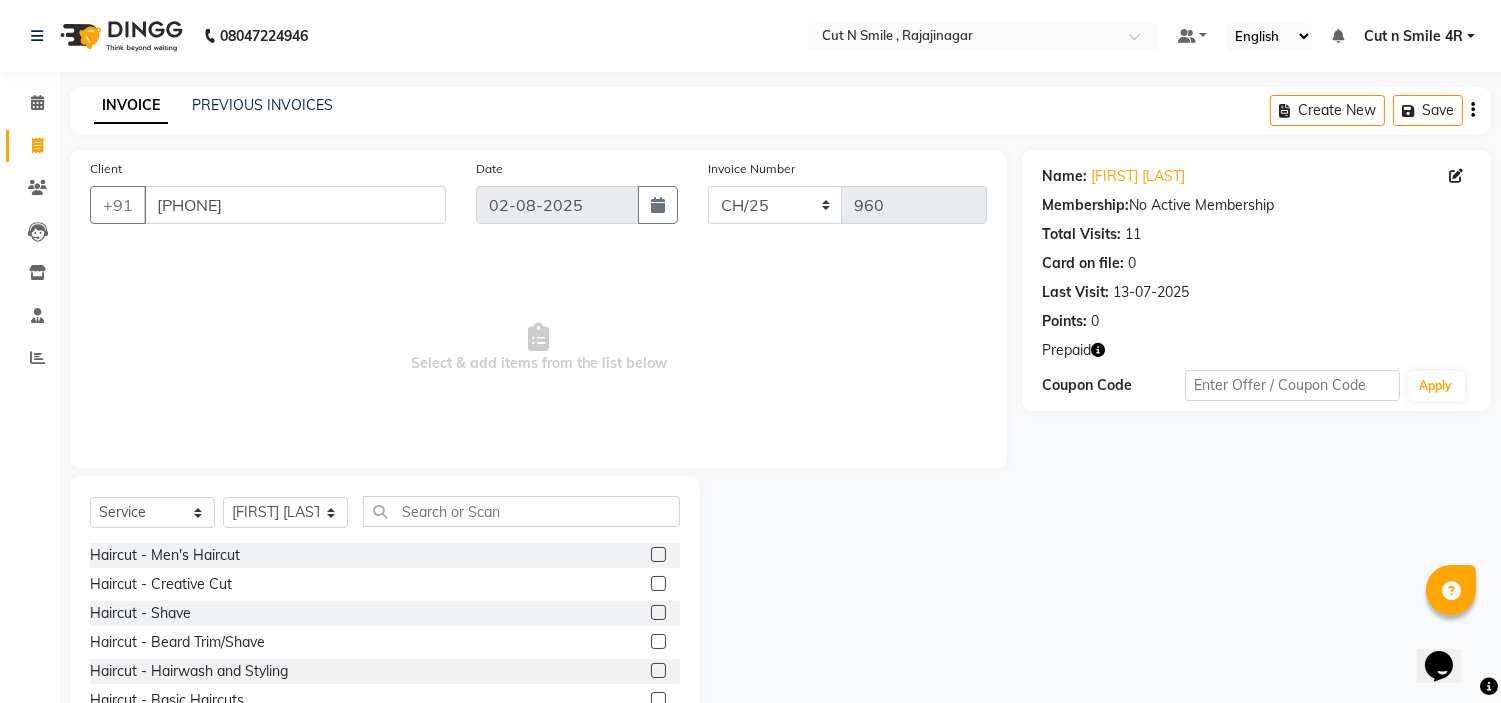 click 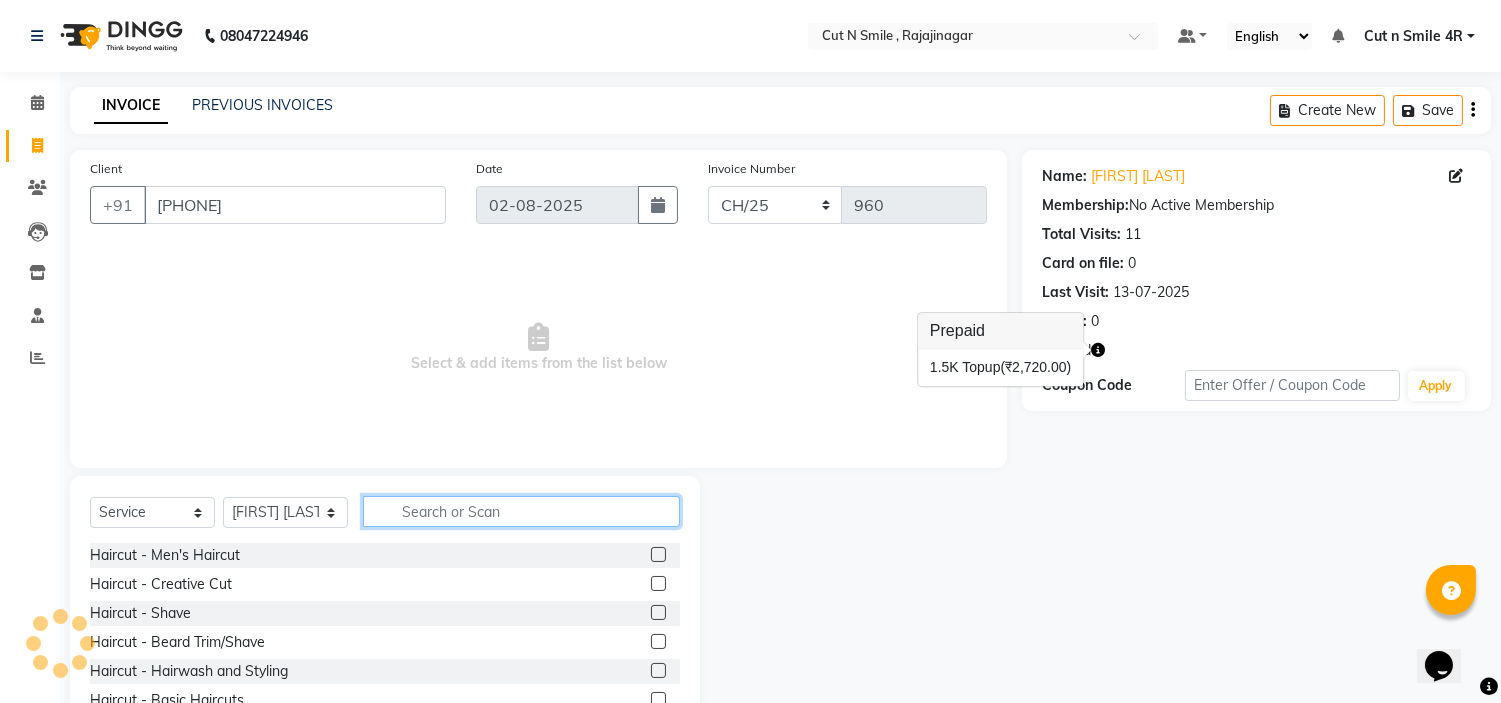 click 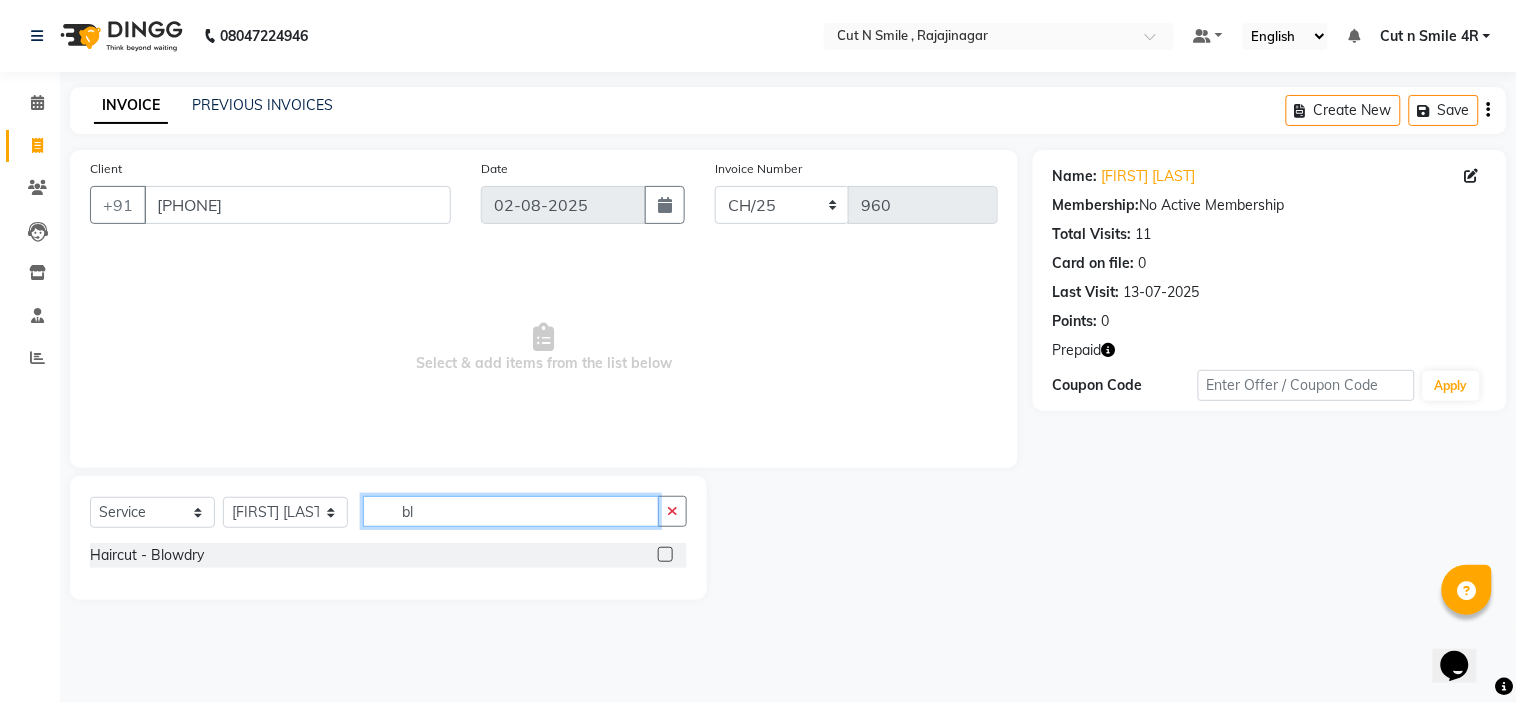 type on "b" 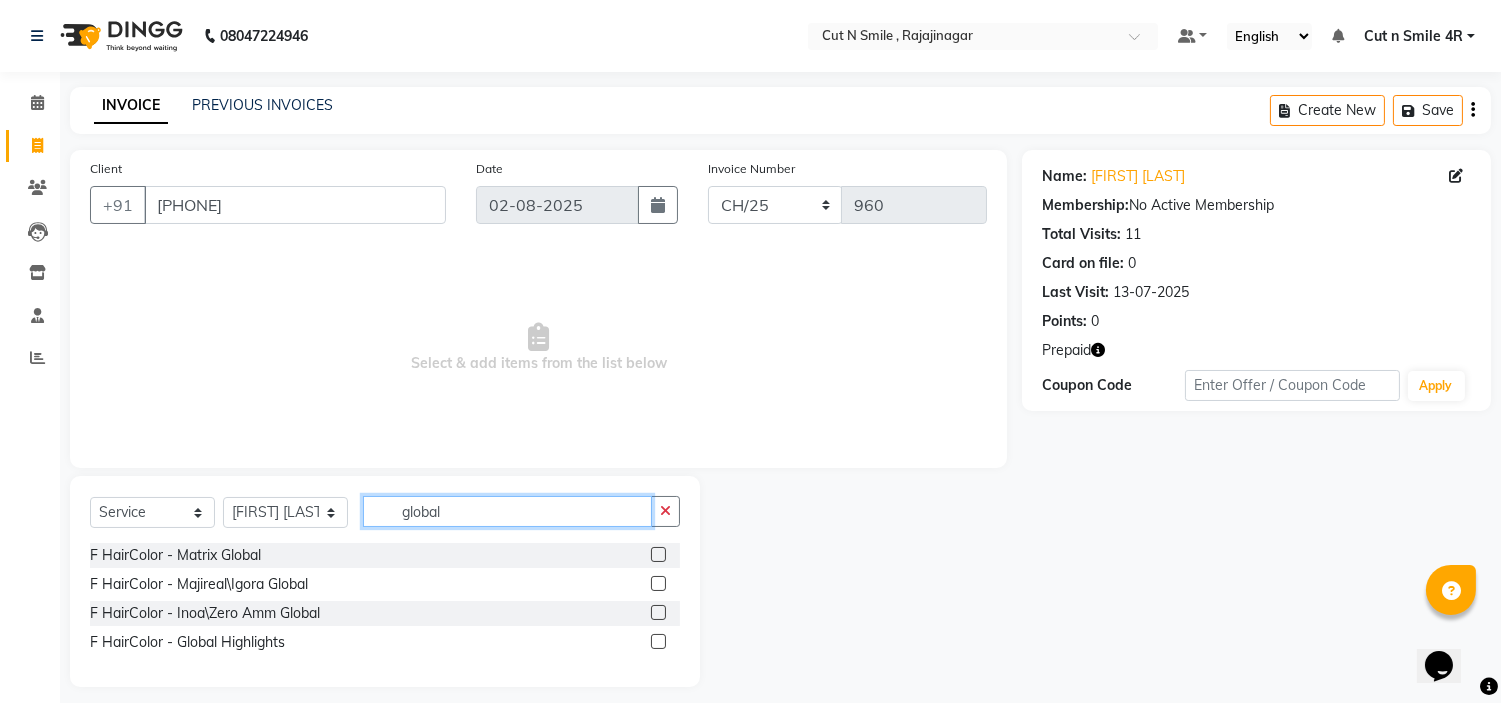 type on "global" 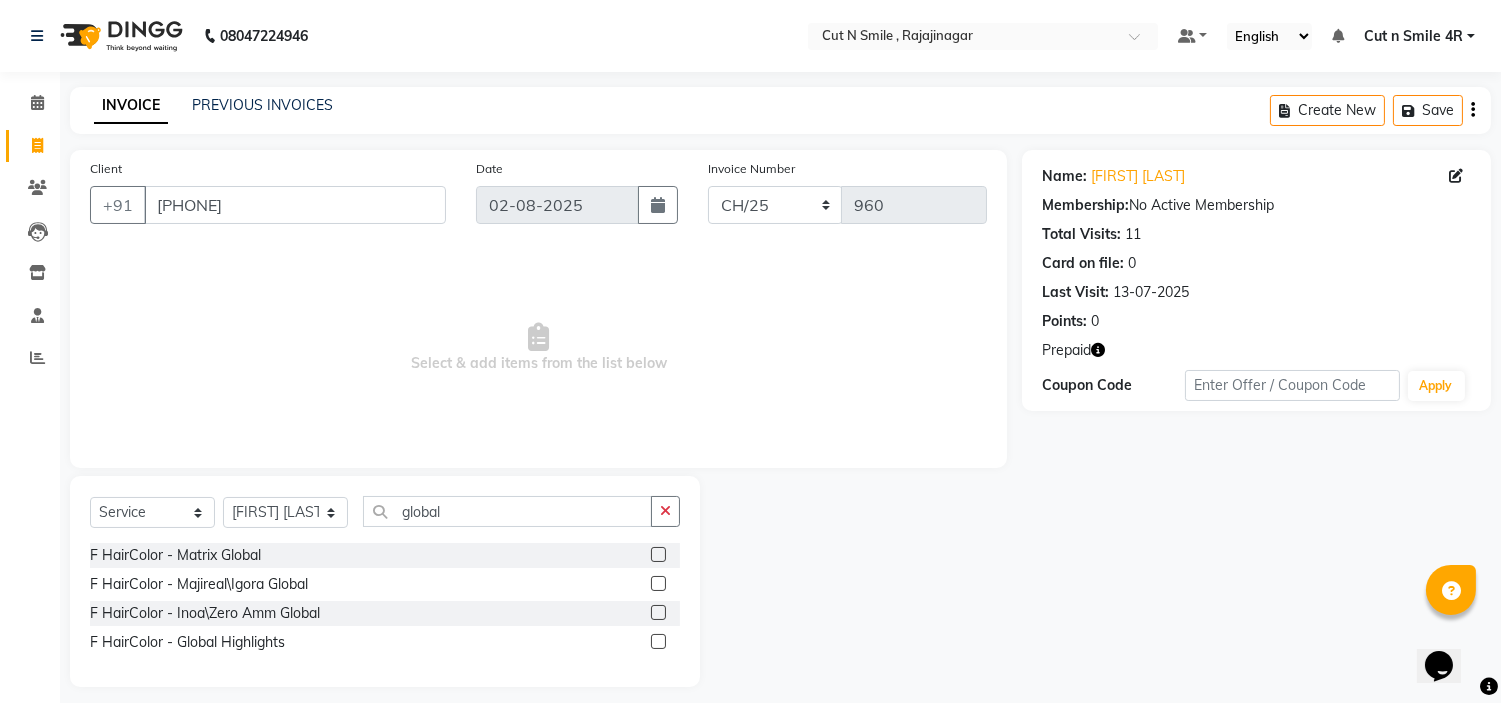 click 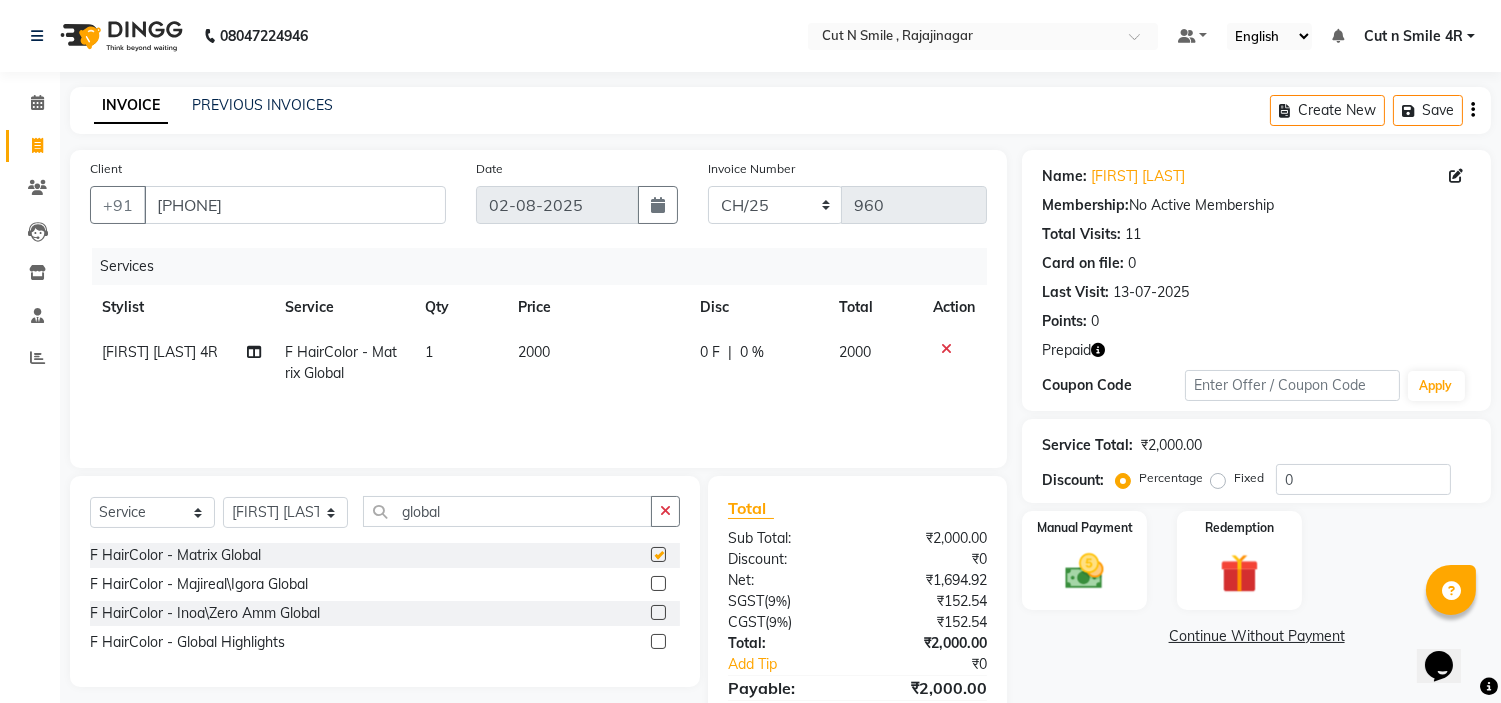 checkbox on "false" 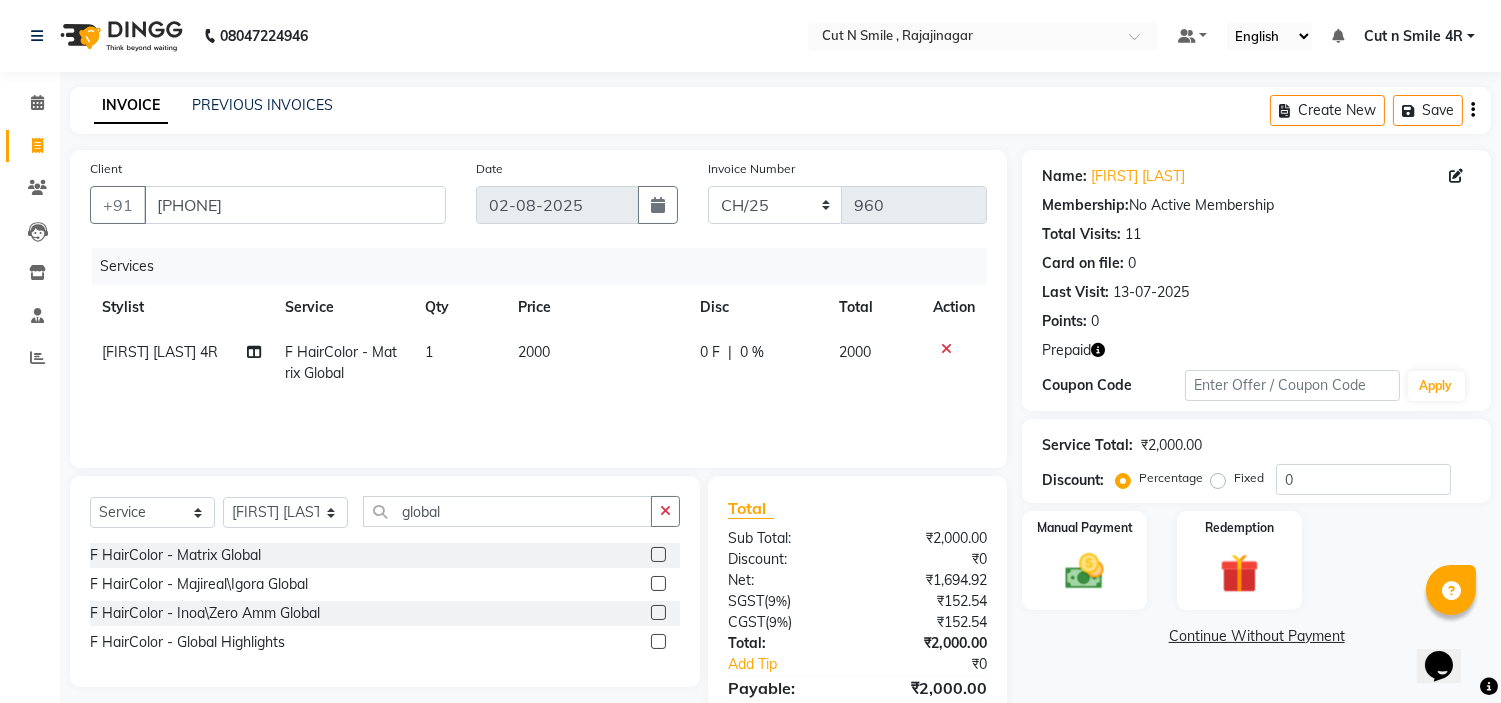 click on "2000" 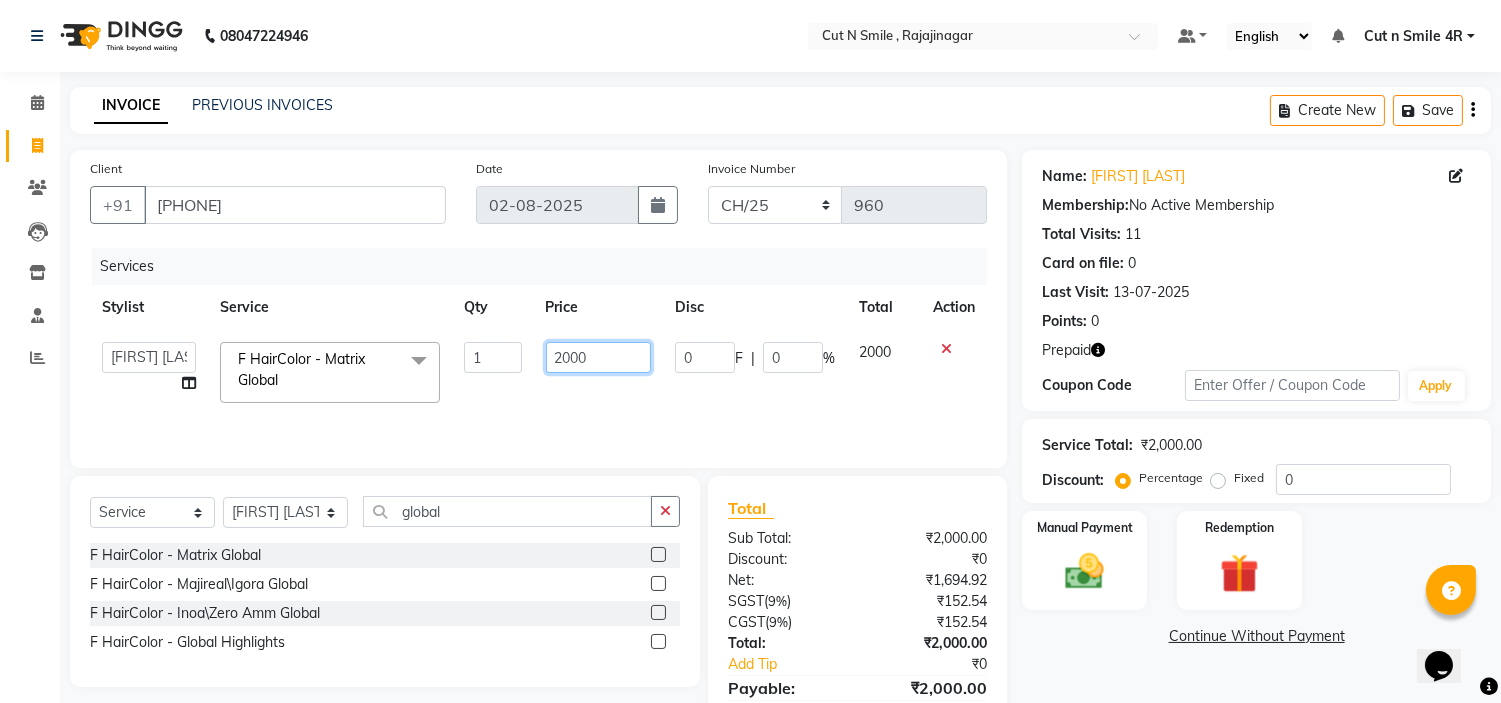 click on "2000" 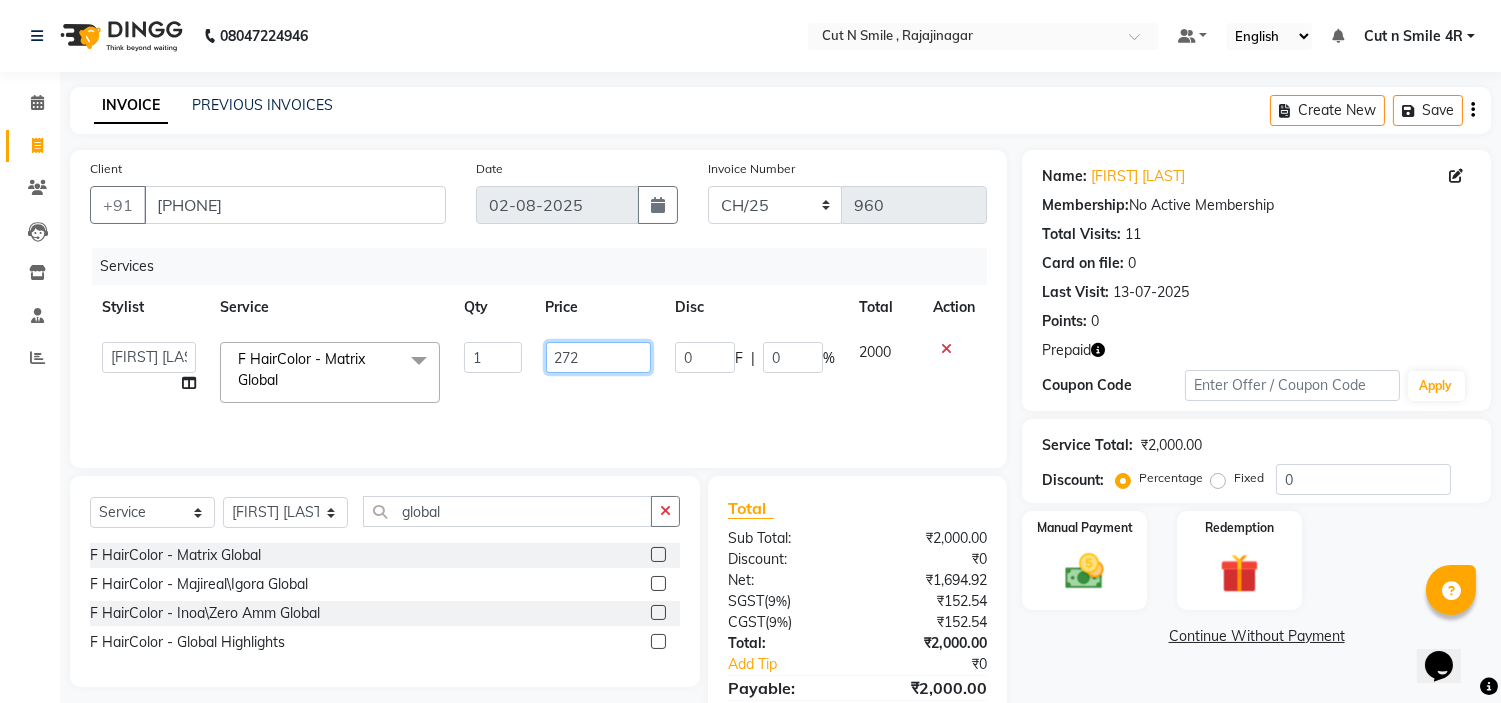 type on "2720" 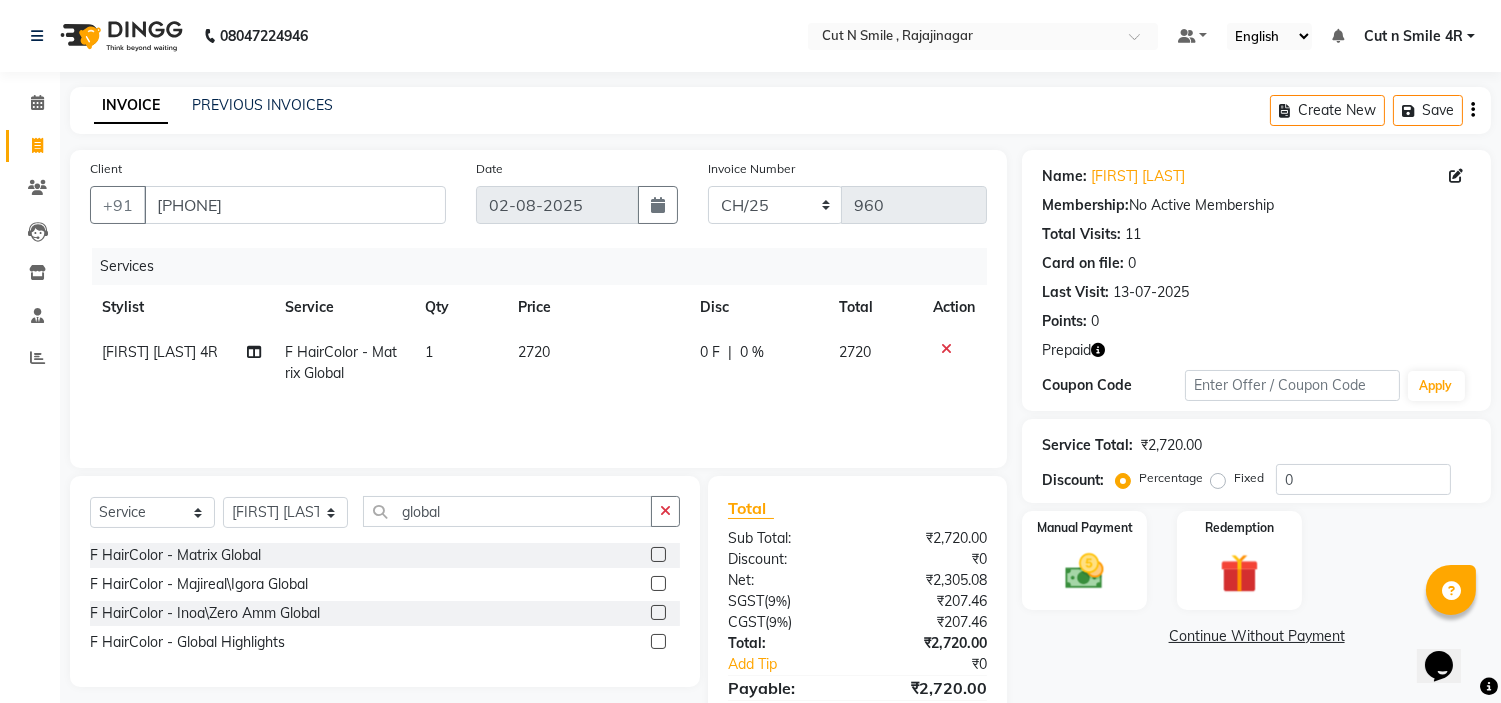 click on "2720" 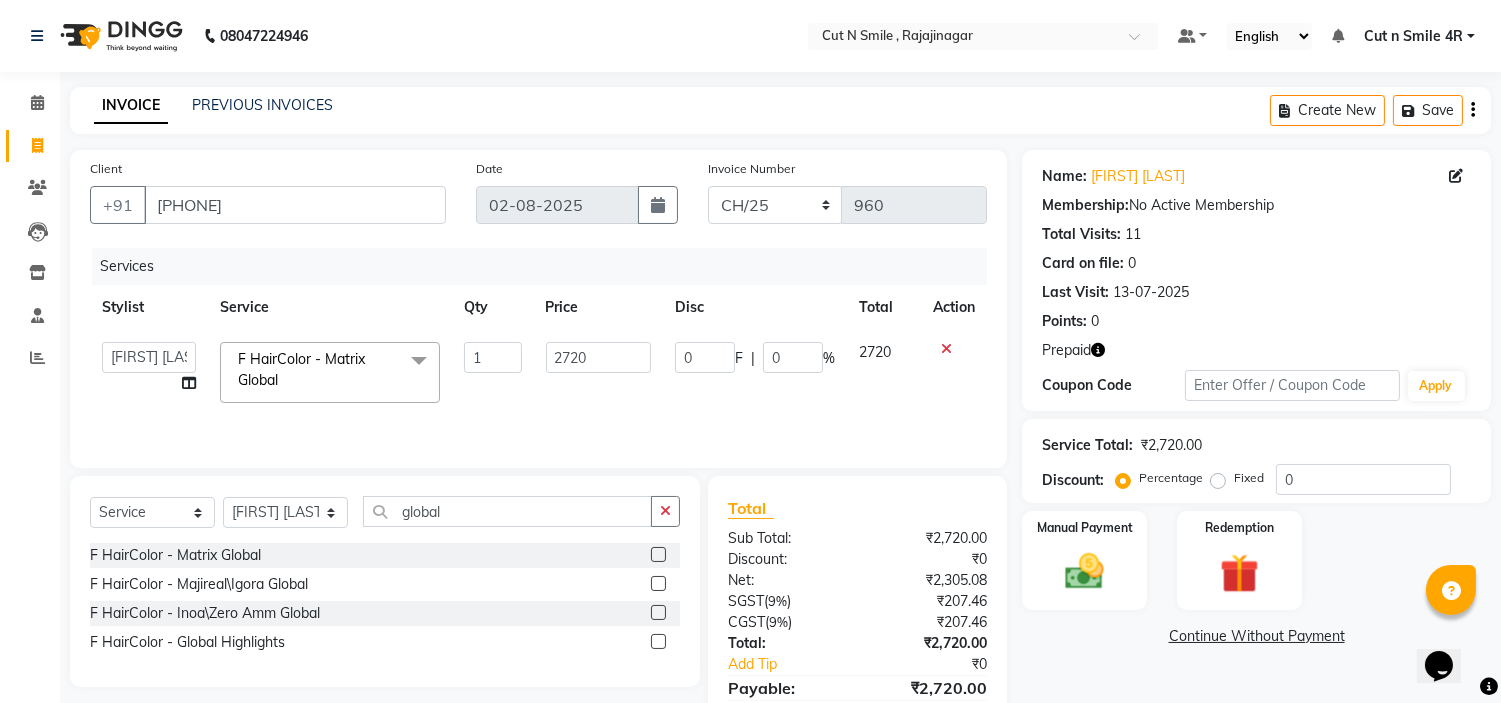 click 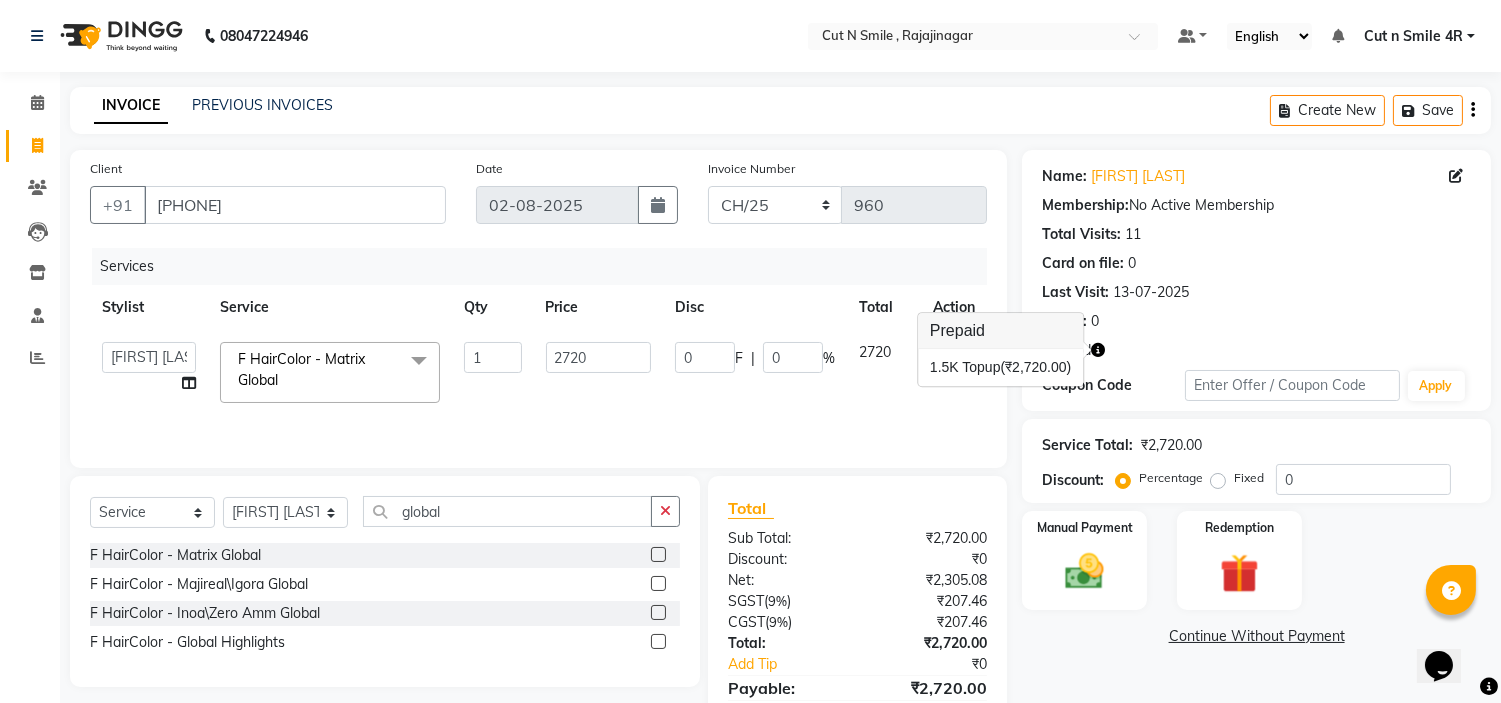 click on "0 F | 0 %" 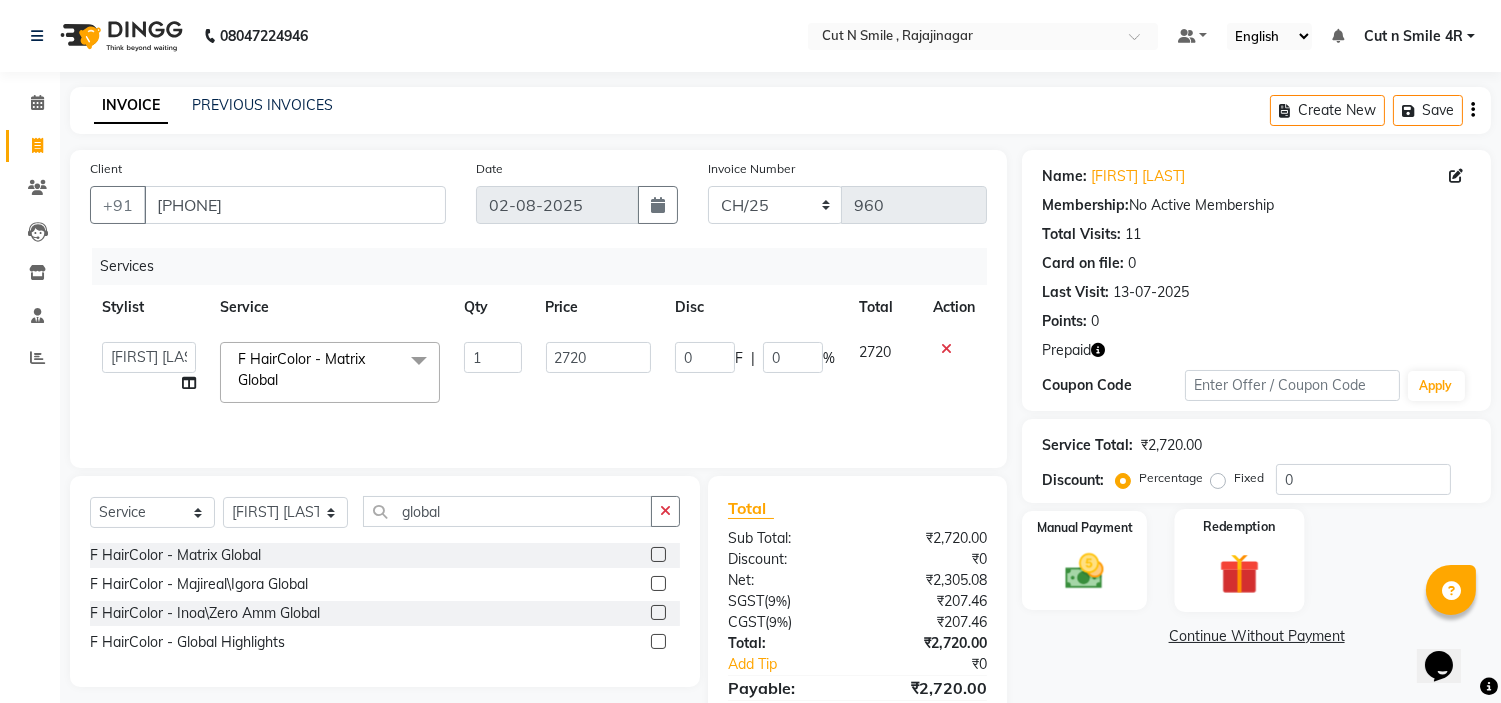 click on "Redemption" 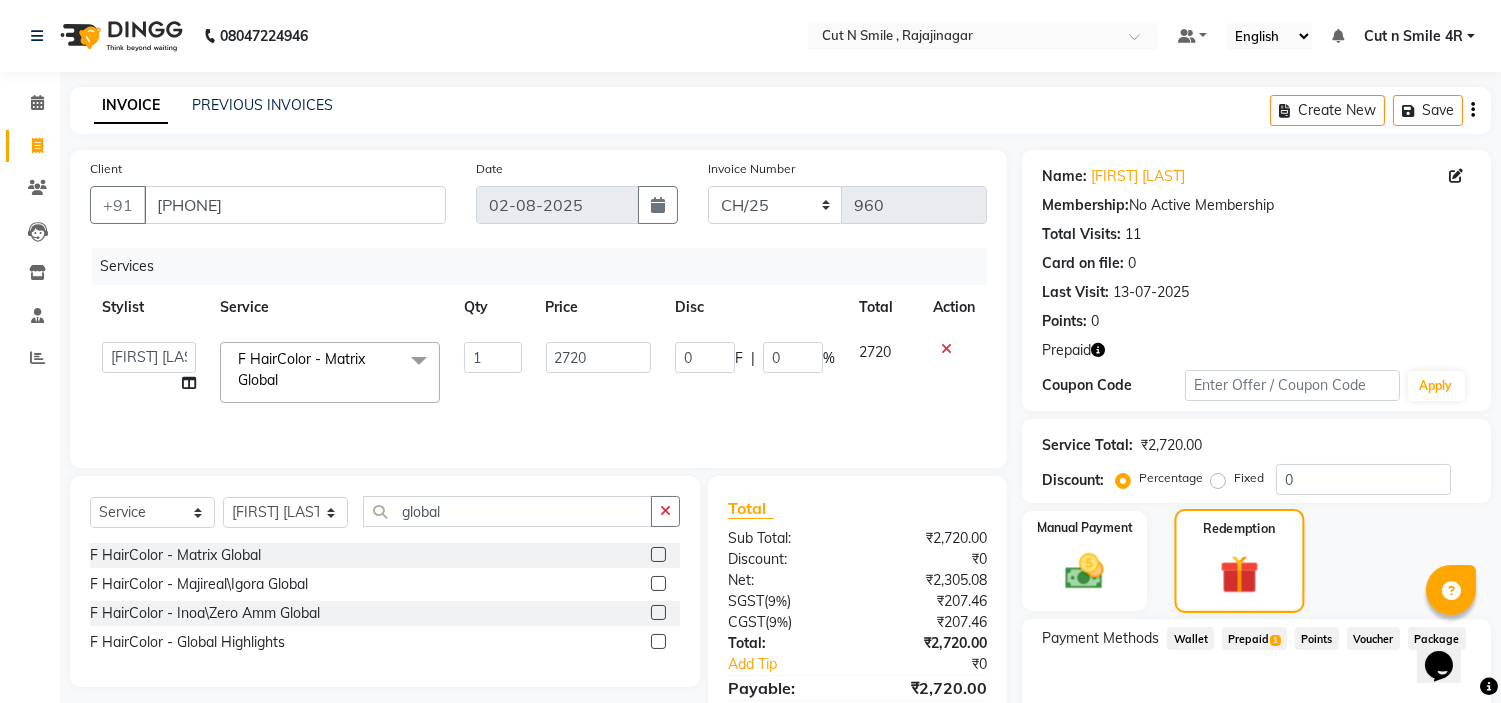 scroll, scrollTop: 105, scrollLeft: 0, axis: vertical 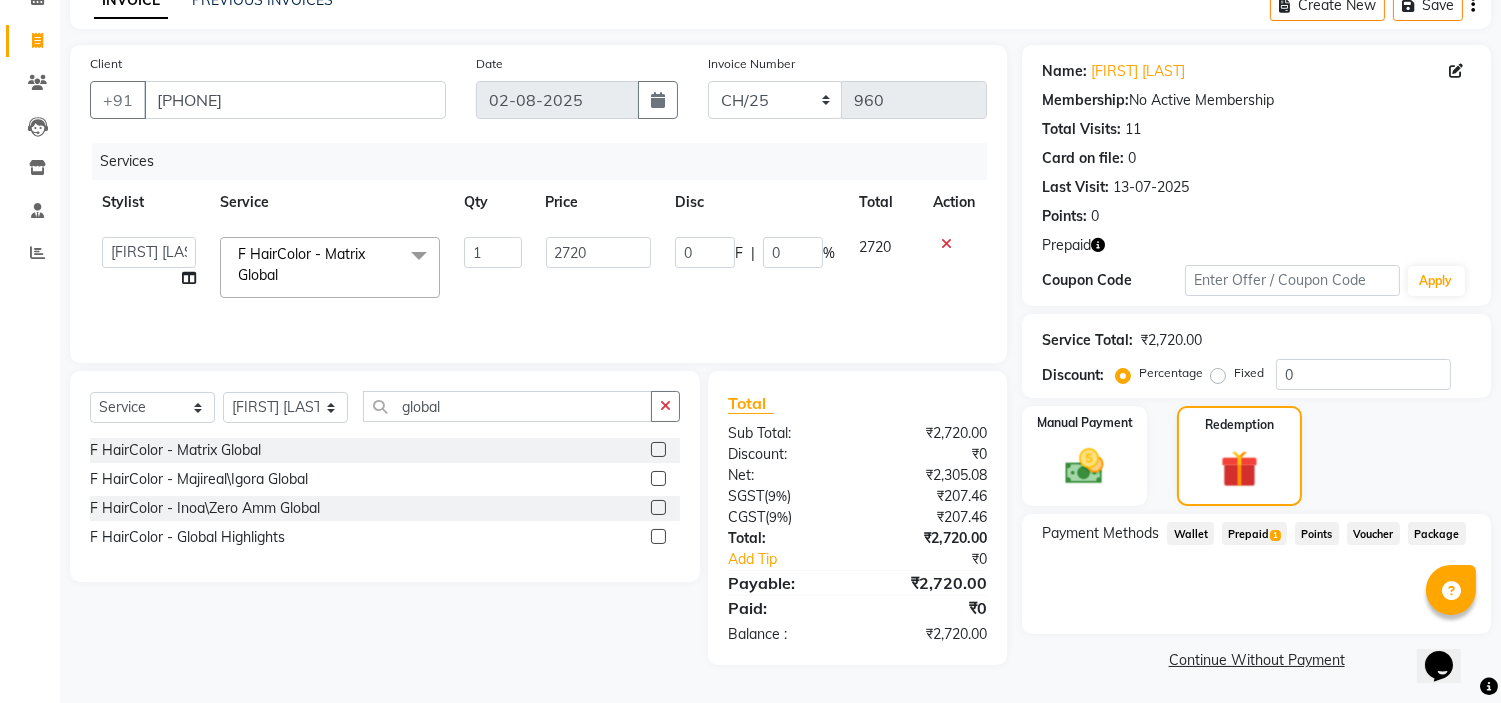 click on "Prepaid  1" 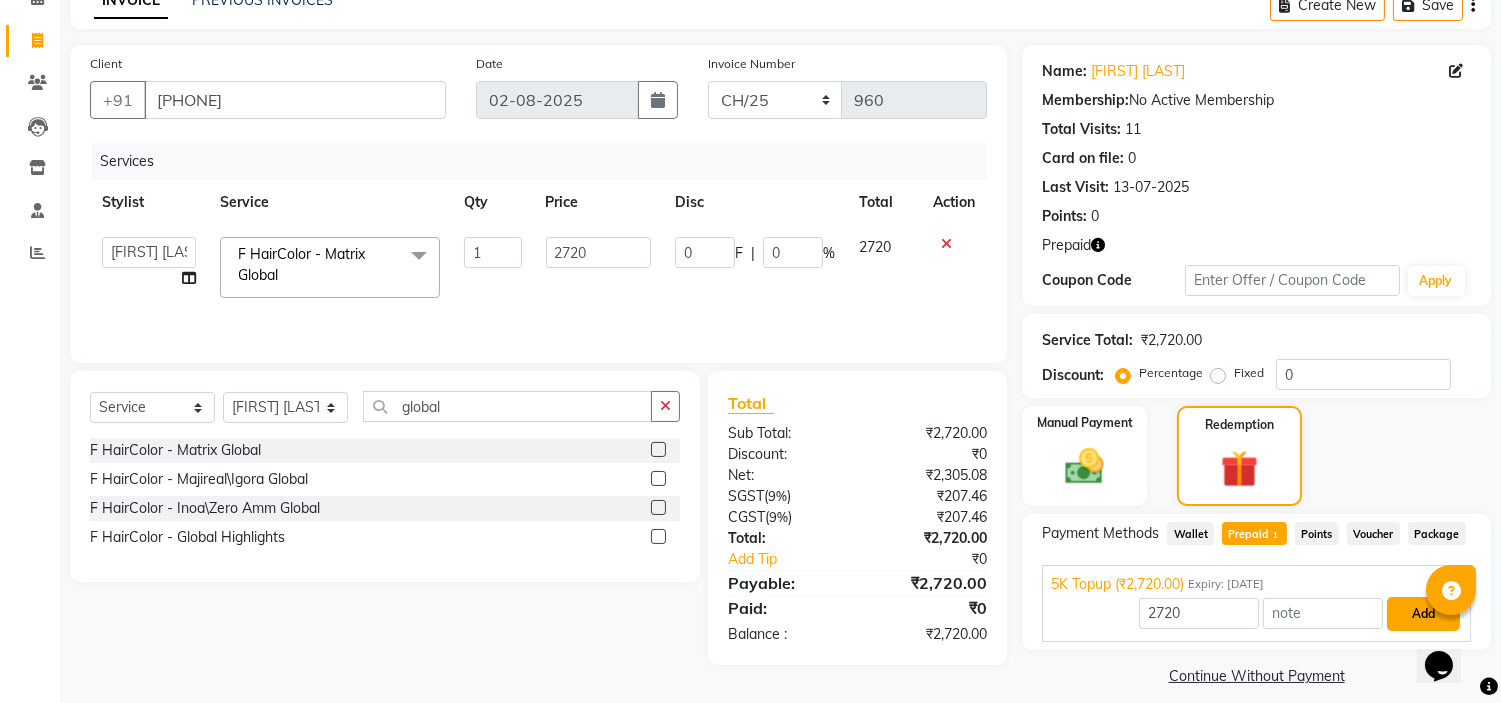 click on "Add" at bounding box center [1423, 614] 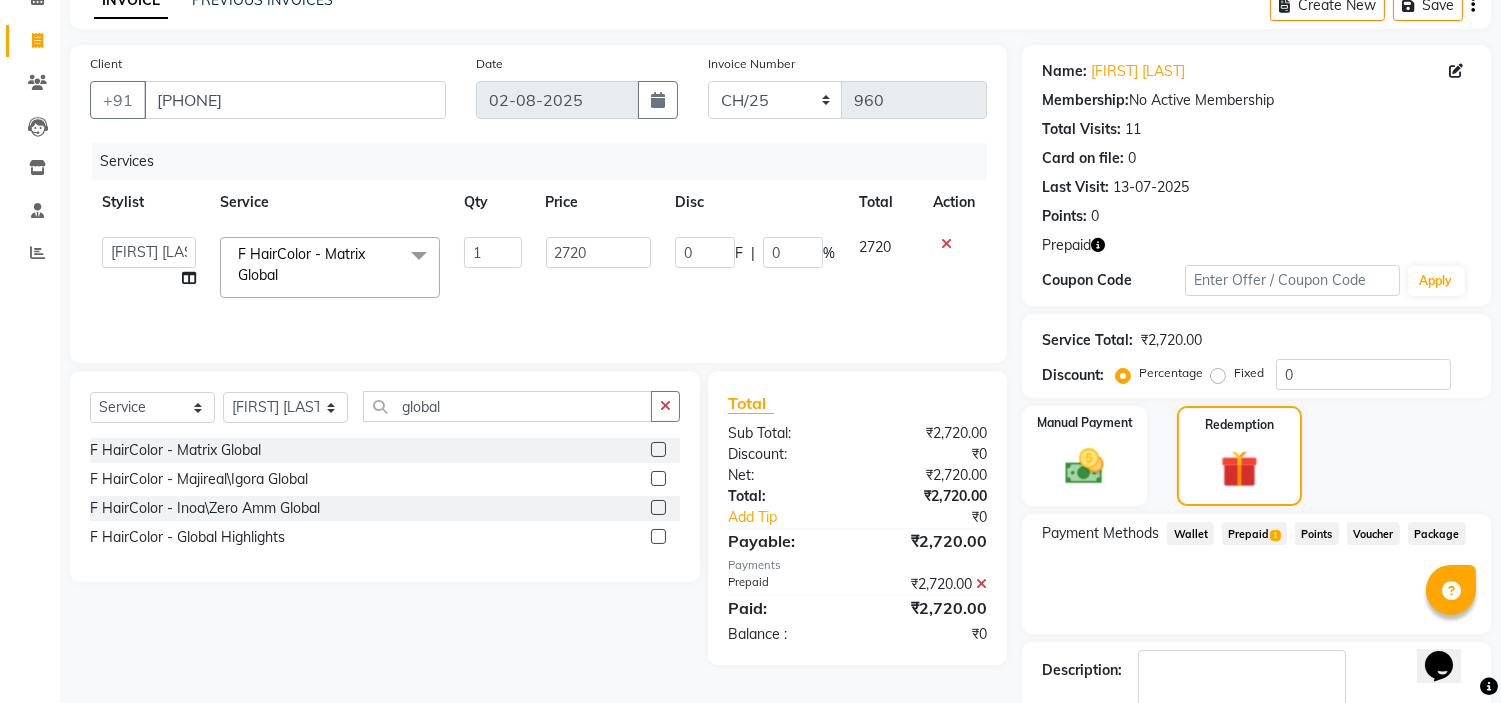scroll, scrollTop: 218, scrollLeft: 0, axis: vertical 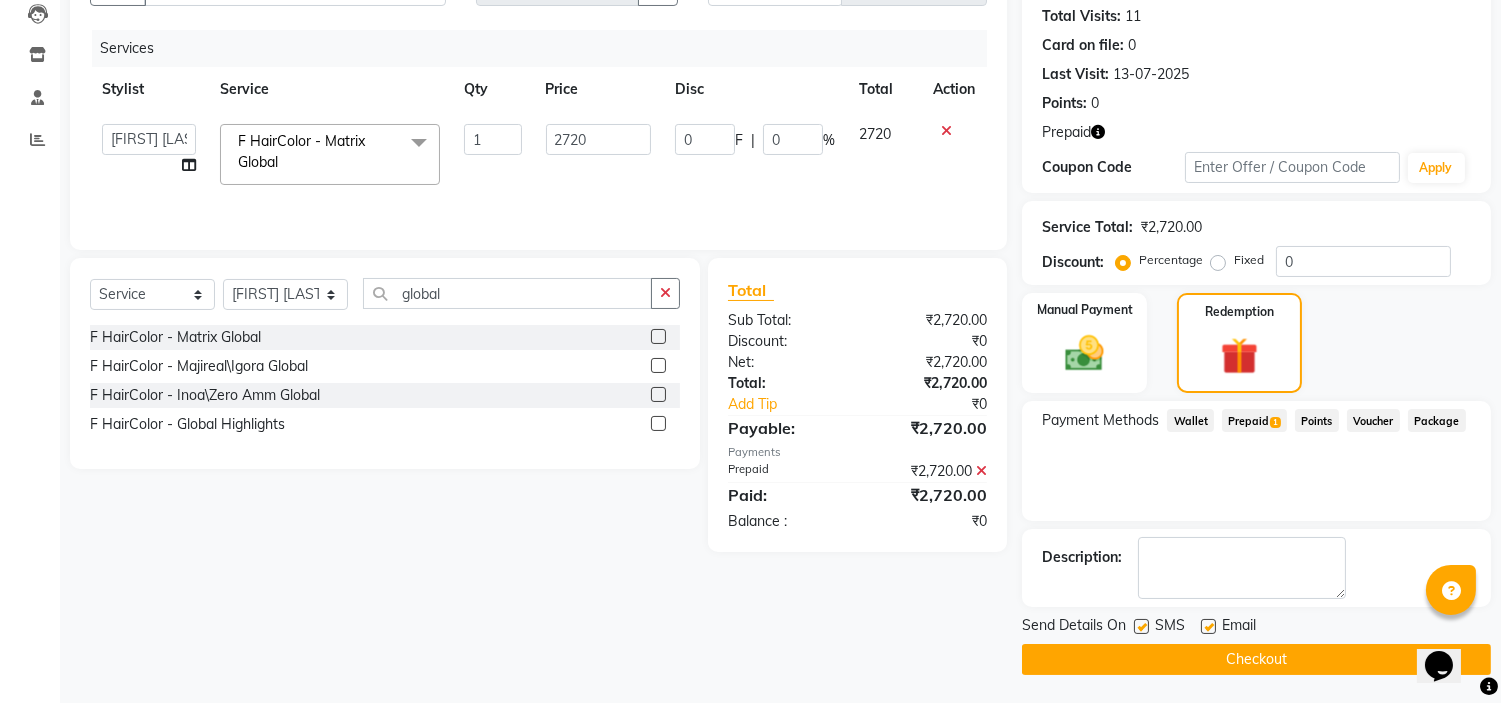 click on "Checkout" 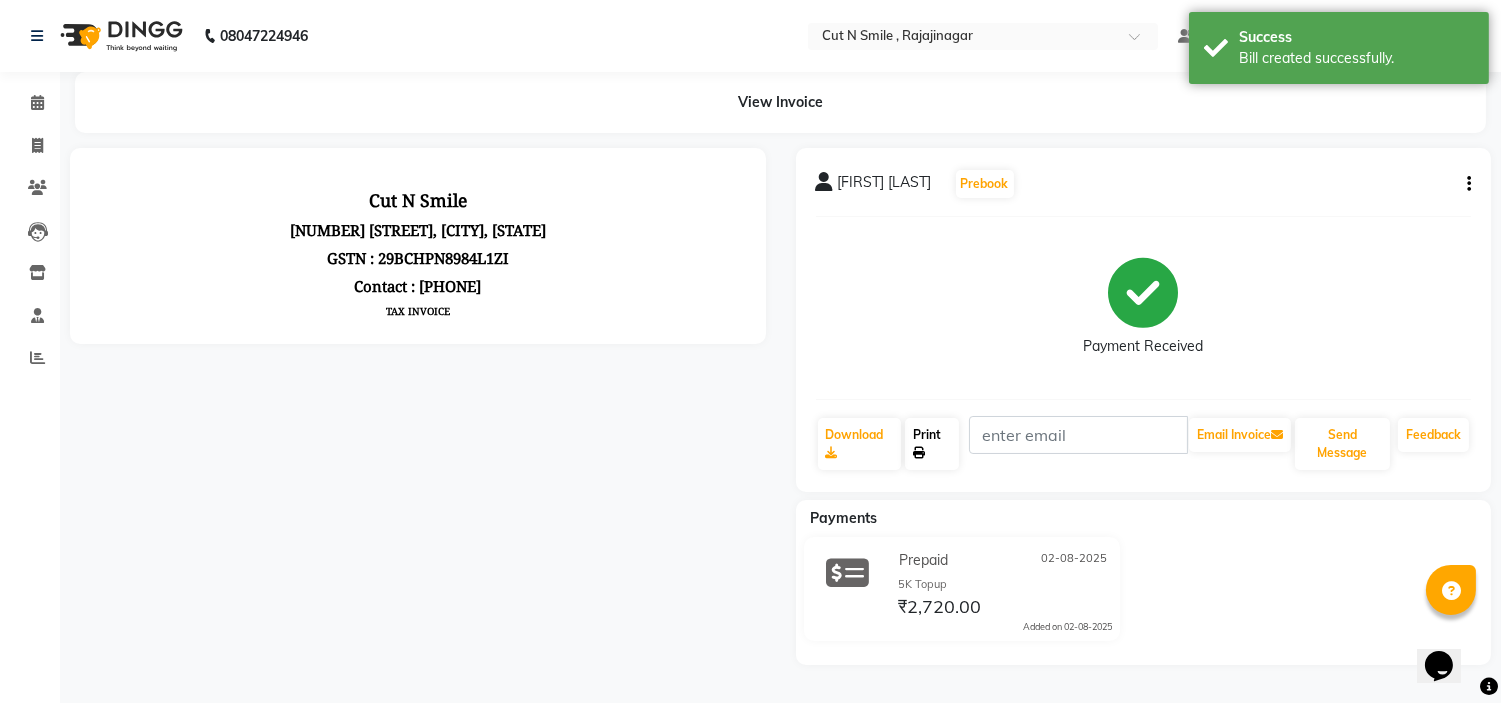 scroll, scrollTop: 0, scrollLeft: 0, axis: both 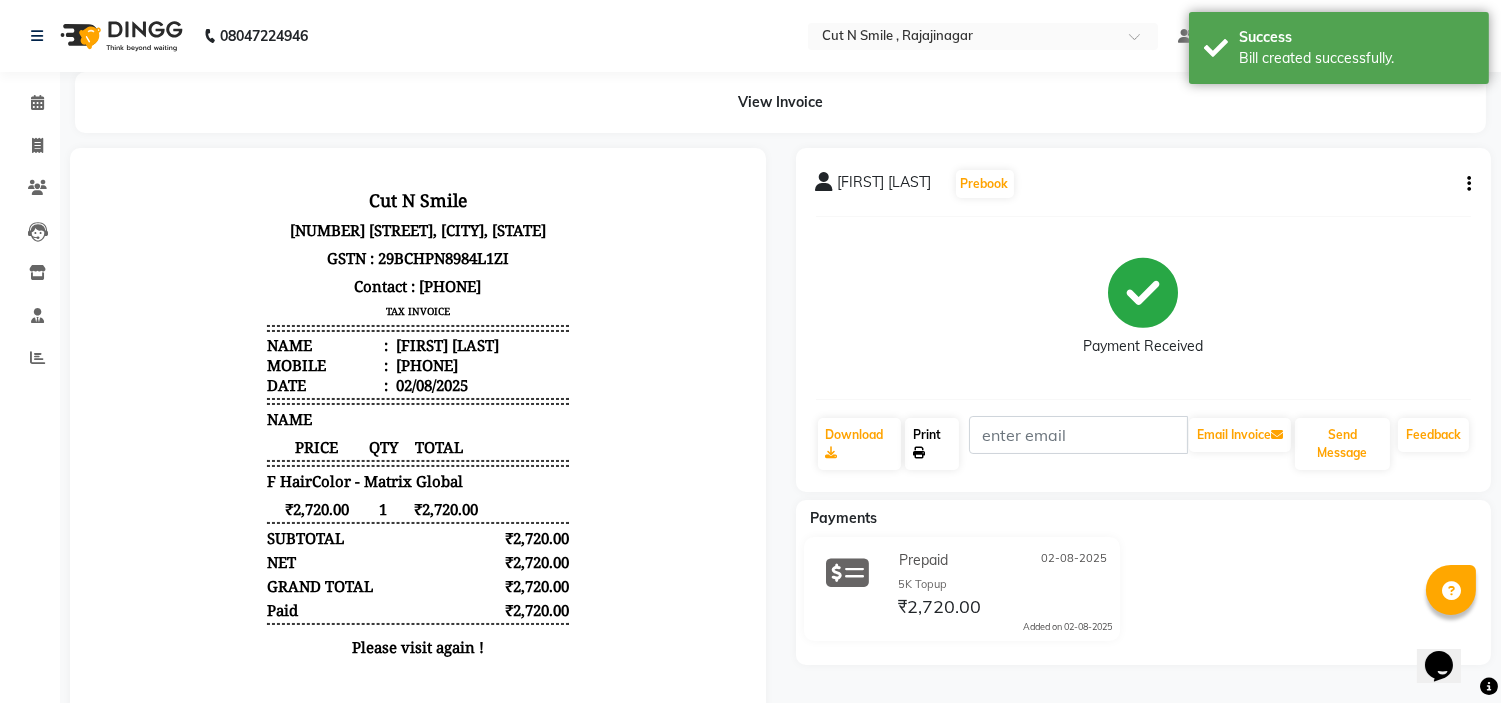 click on "Print" 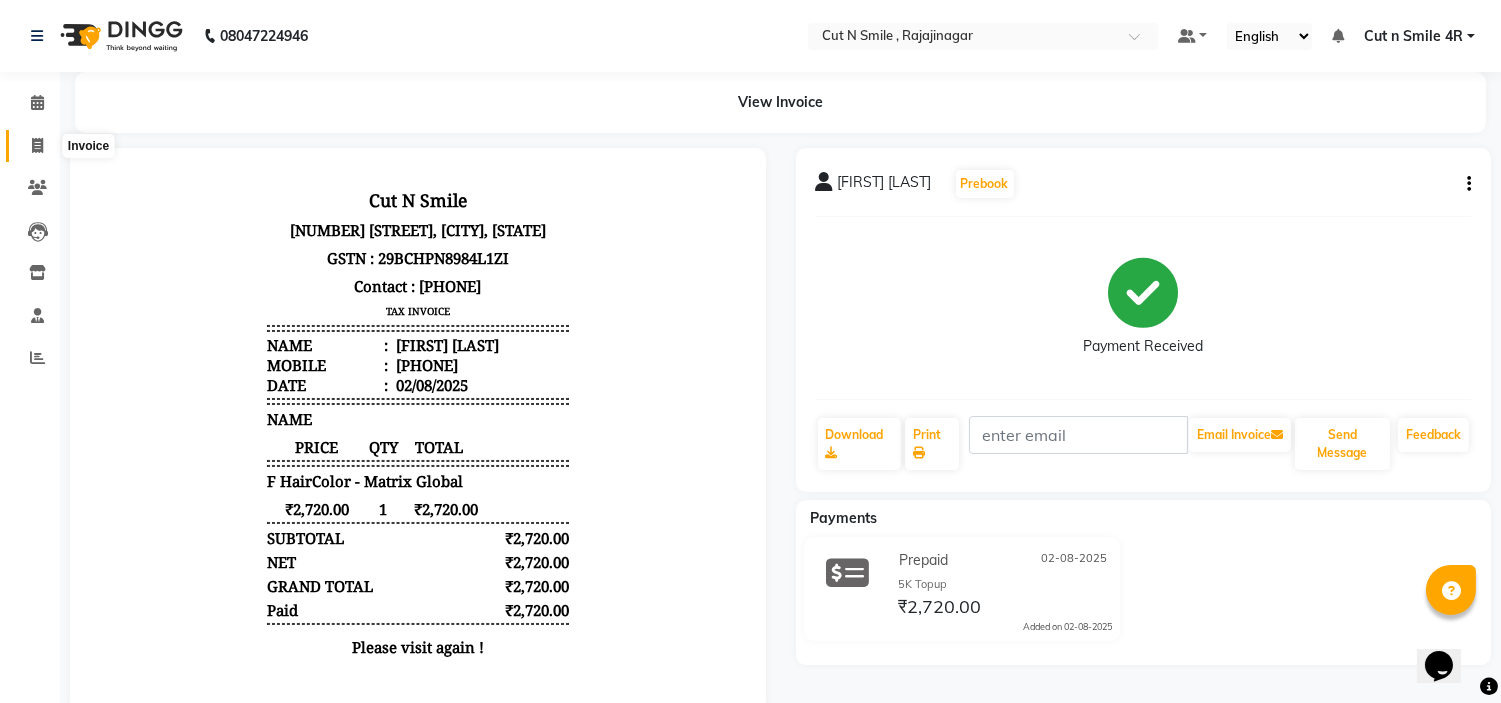 click 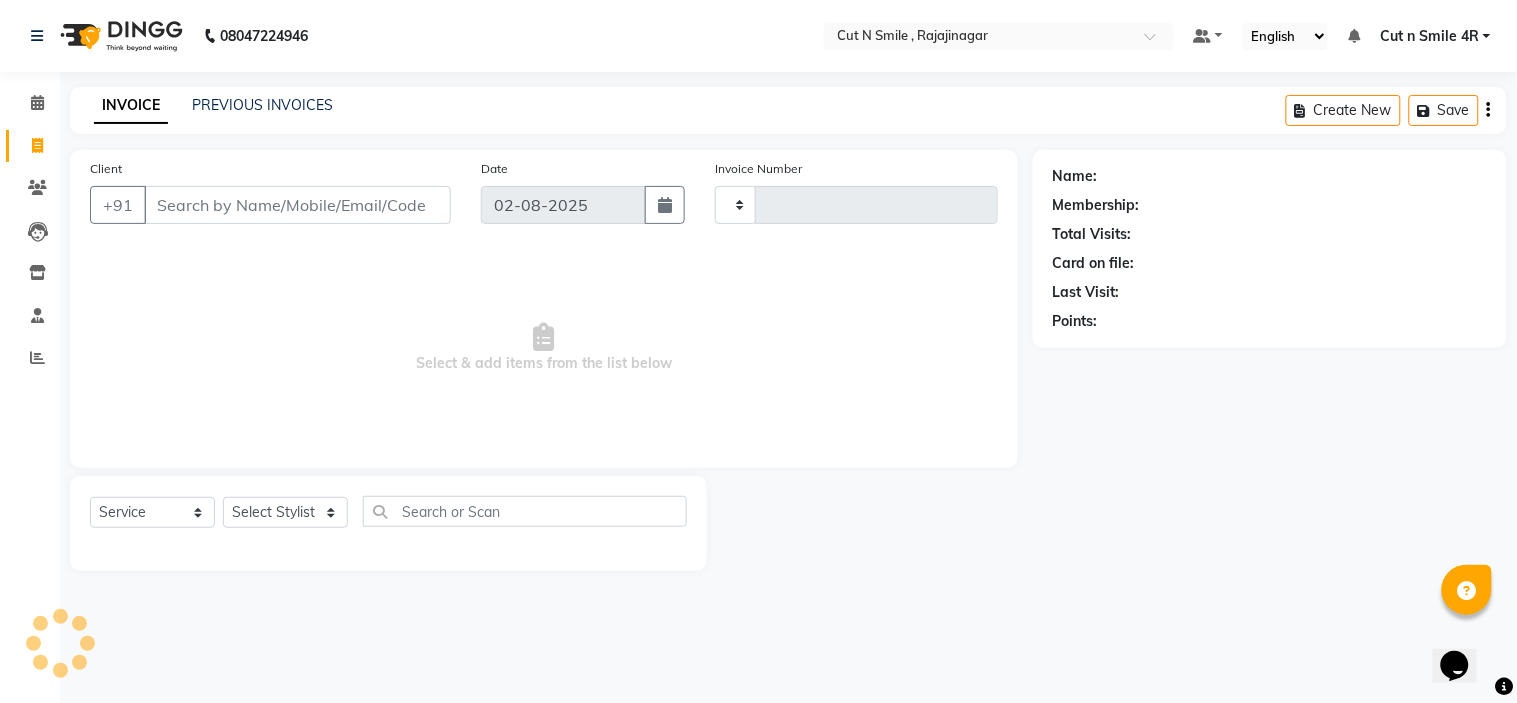 type on "115" 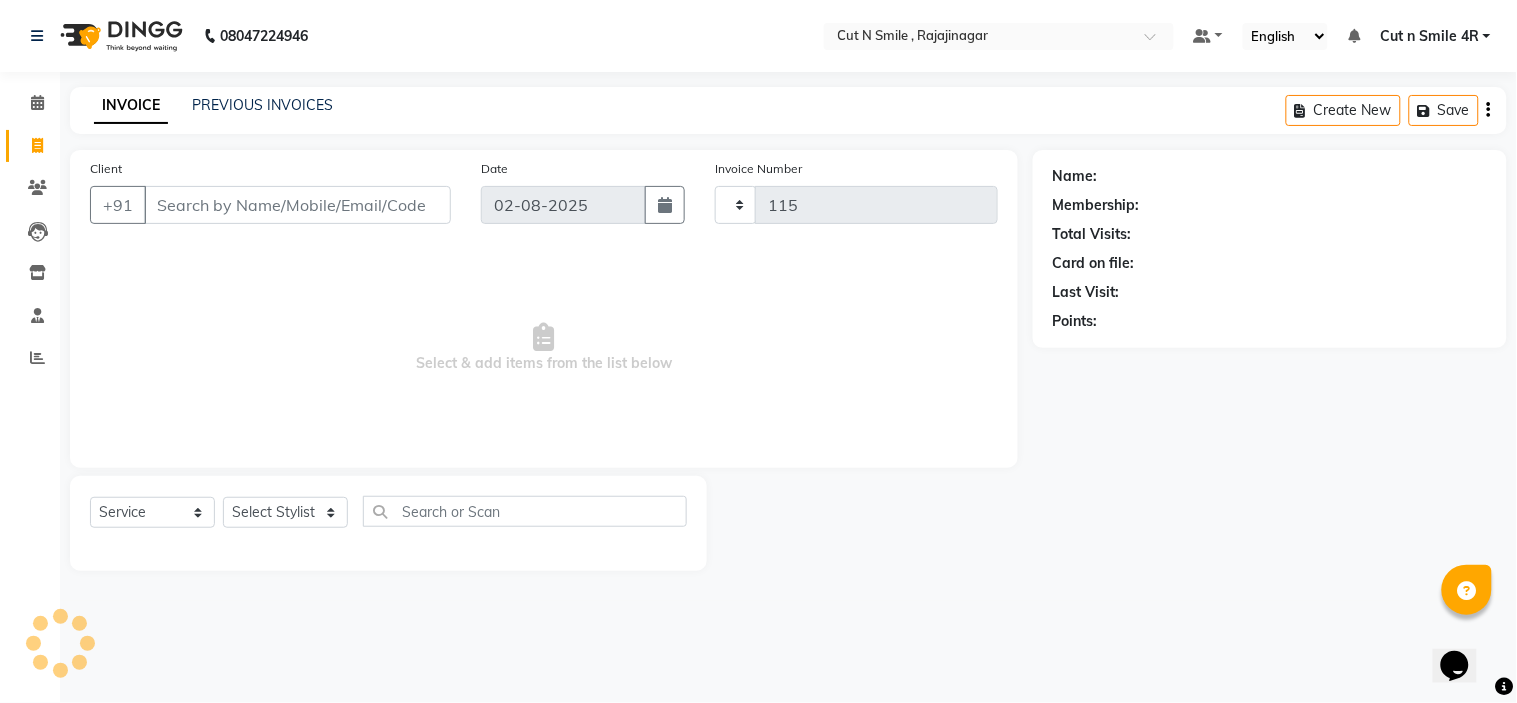 select on "7187" 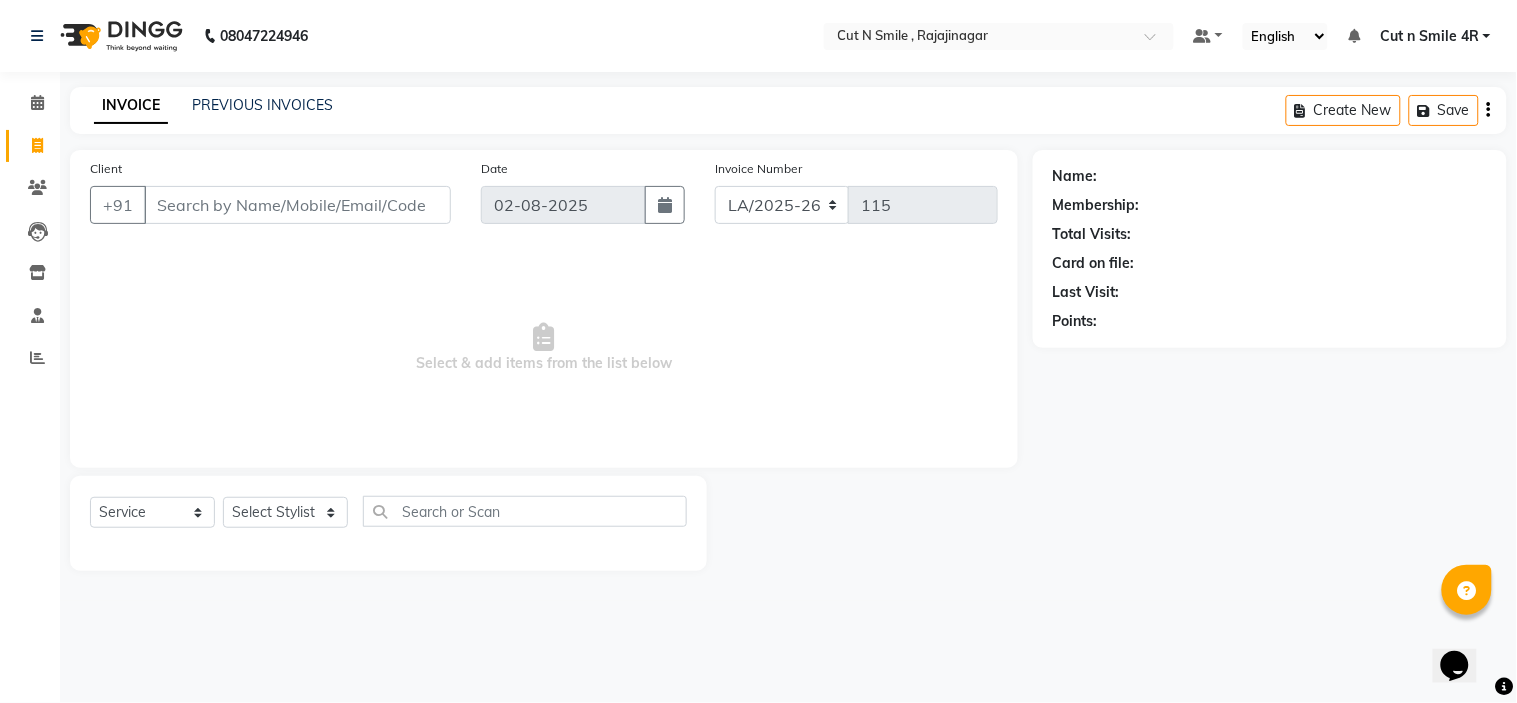 click on "Client" at bounding box center [297, 205] 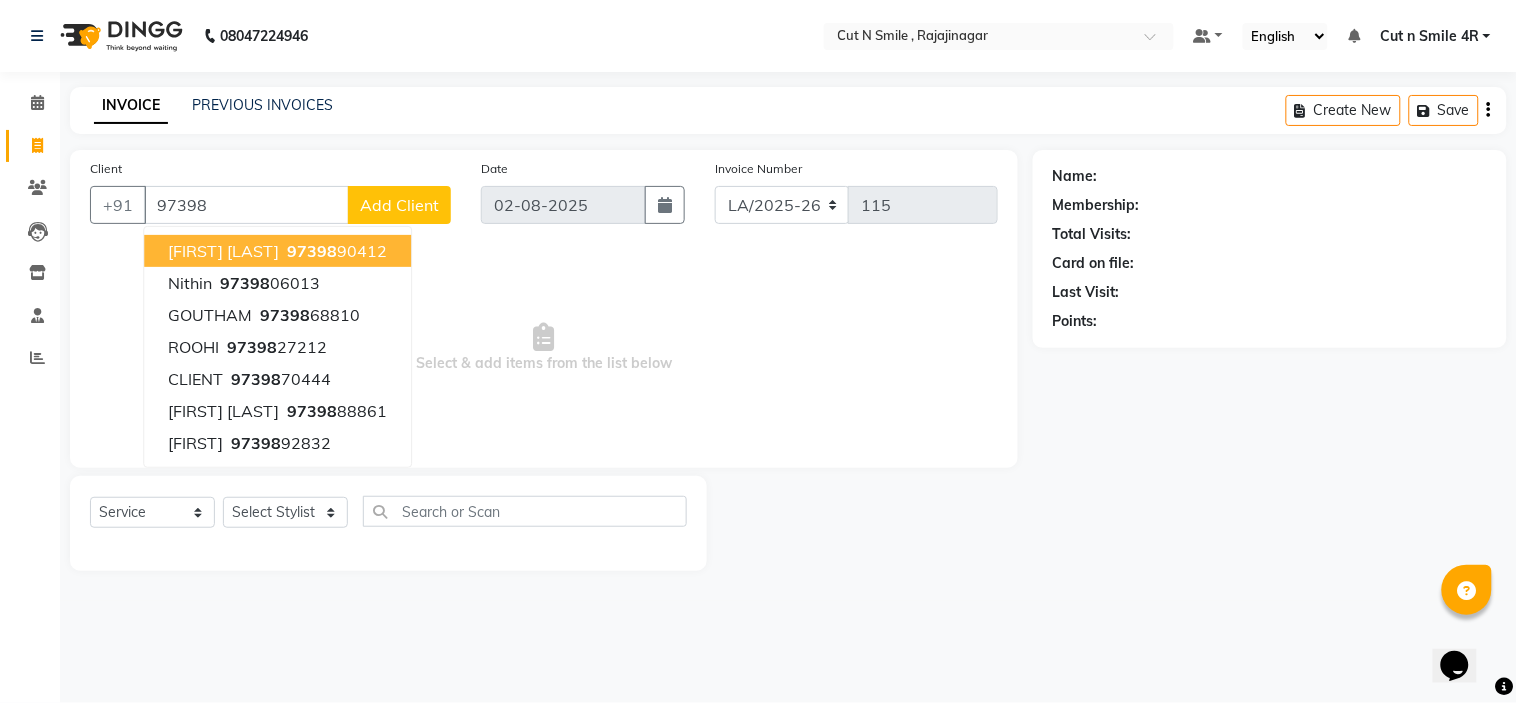 click on "[FIRST] [LAST]" at bounding box center (223, 251) 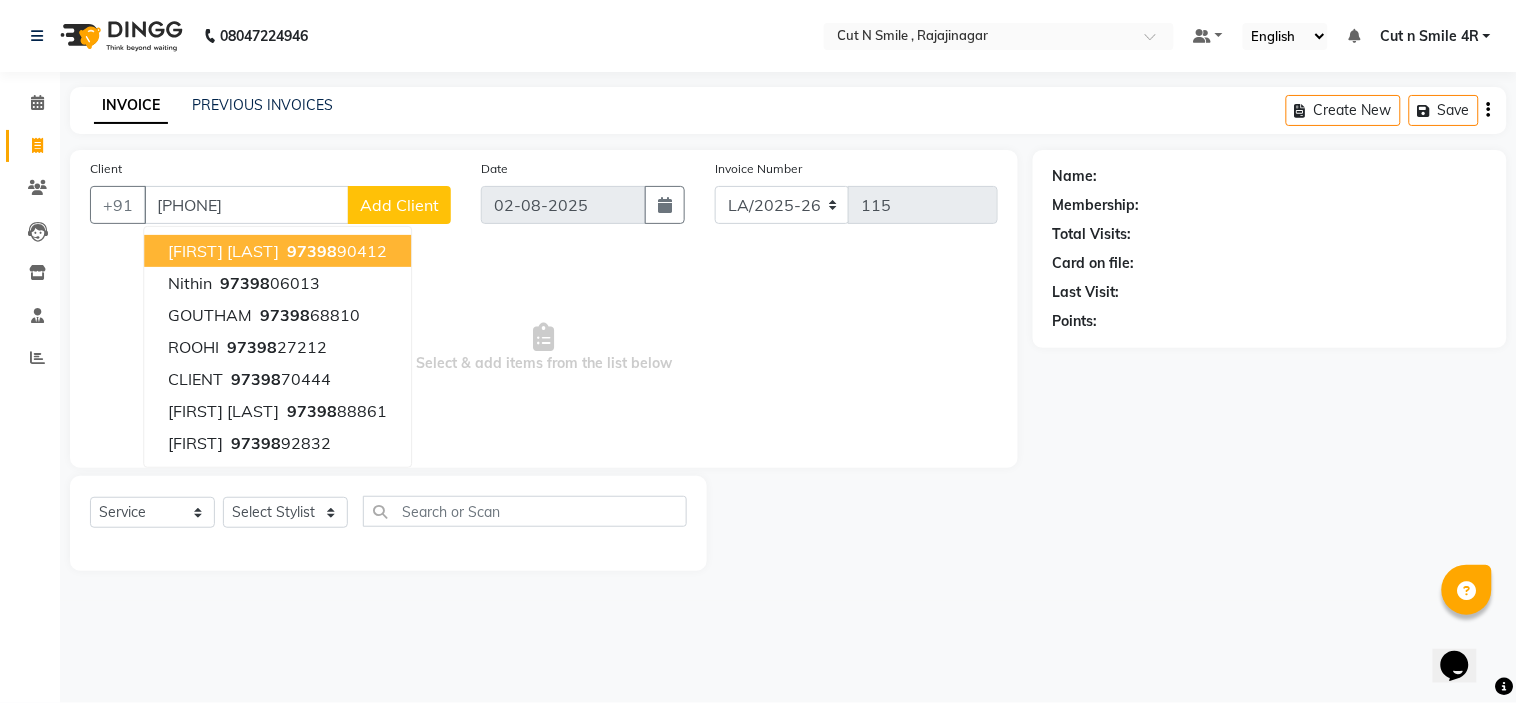 type on "[PHONE]" 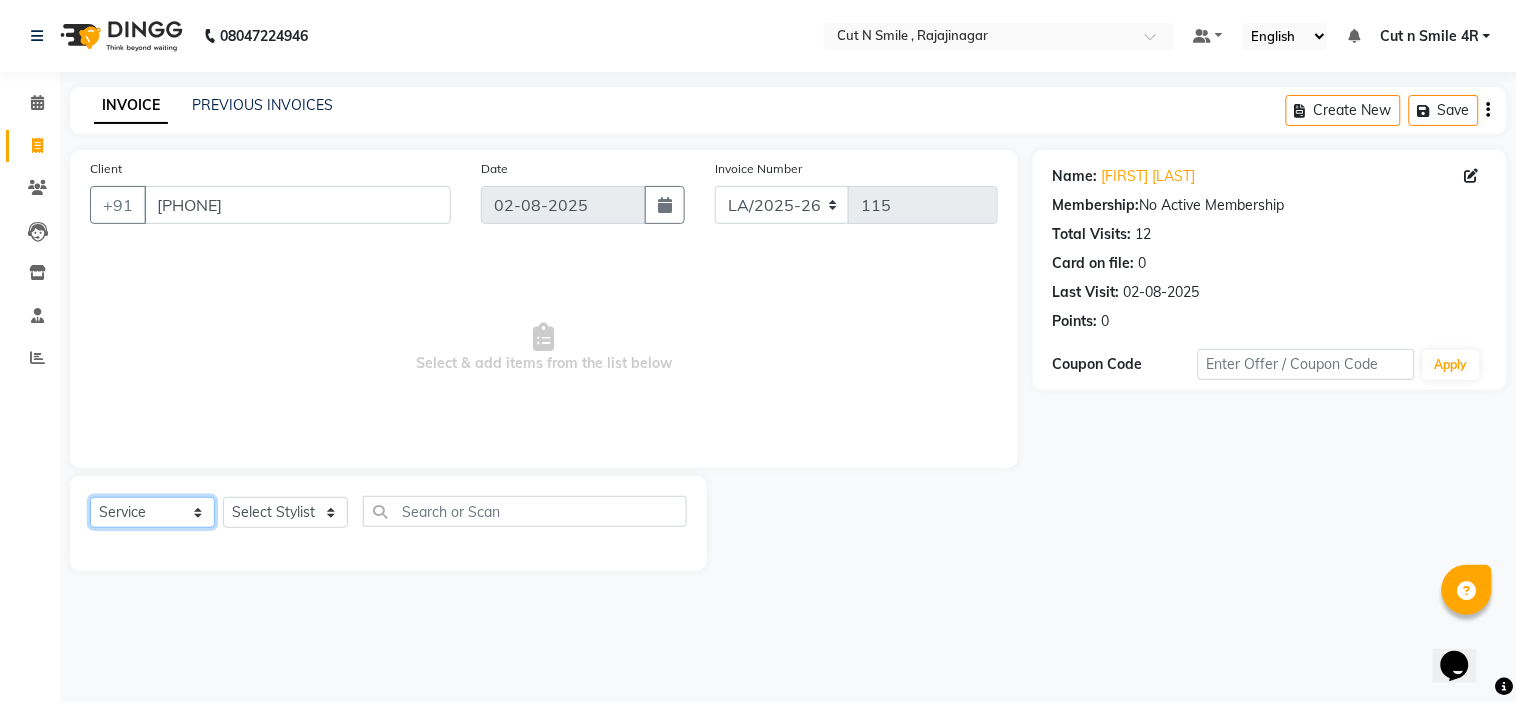 click on "Select  Service  Product  Membership  Package Voucher Prepaid Gift Card" 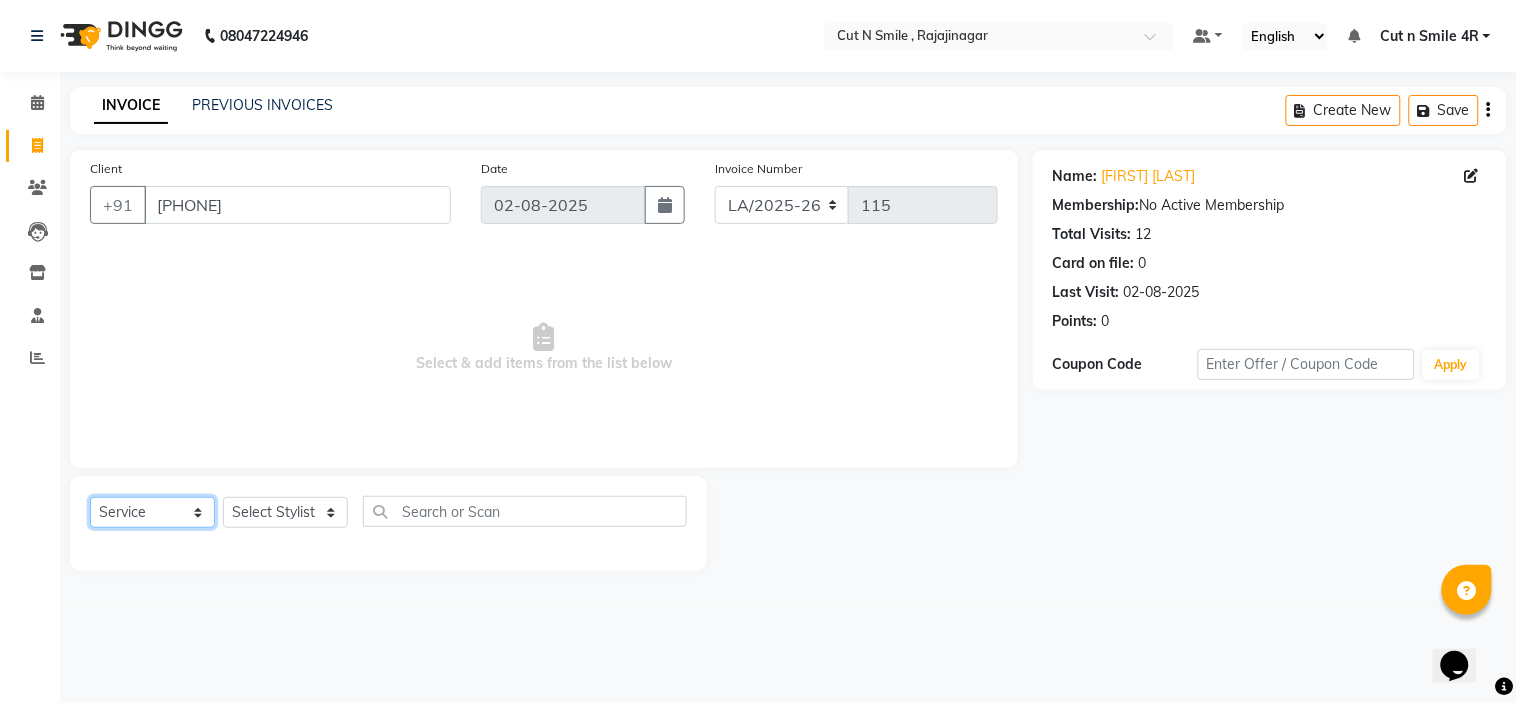 select on "P" 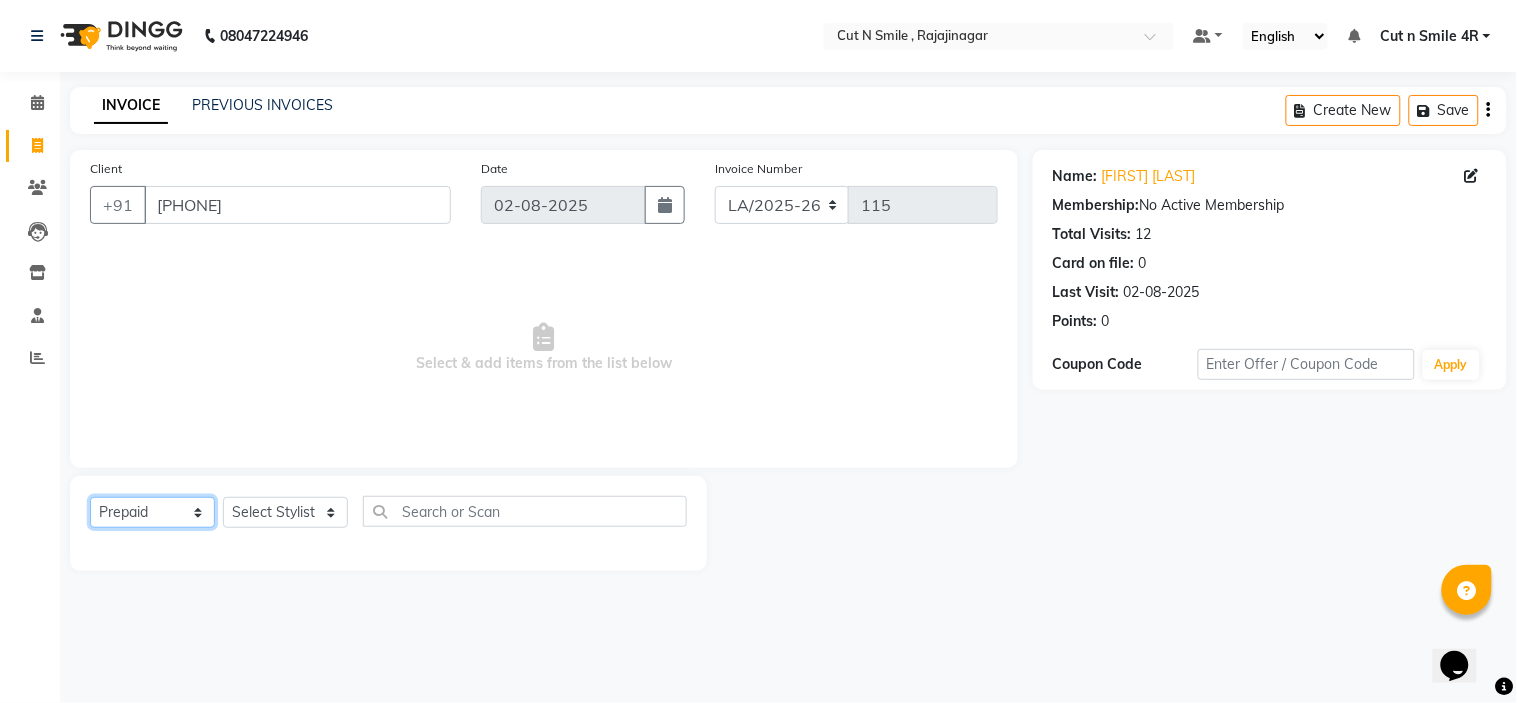 click on "Select  Service  Product  Membership  Package Voucher Prepaid Gift Card" 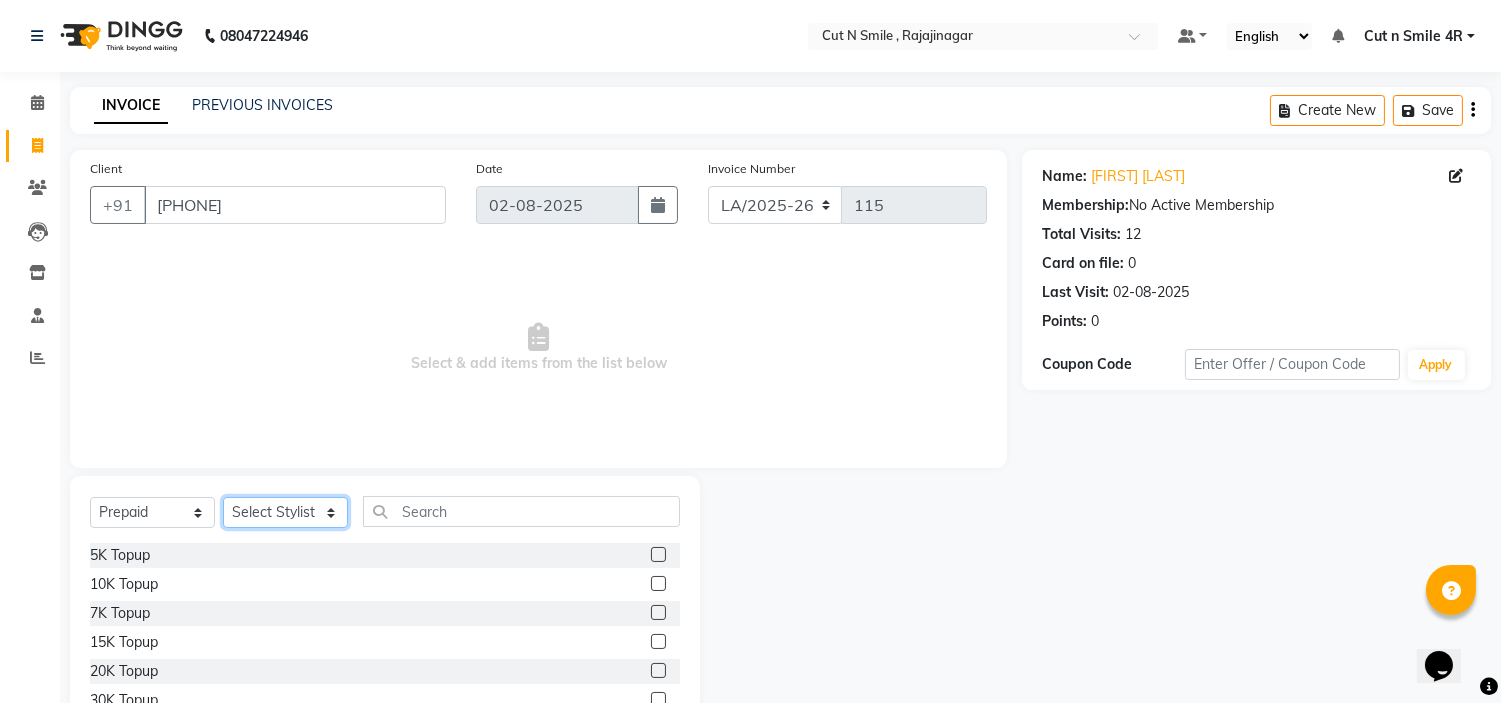 click on "Services Stylist Service Qty Price Disc Total Action Ali ML Ammu 3R Ankith VN Ash Mohammed 3R Atheek 3R Binitha 3R Bipana 4R CNS BOB Cut N Smile 17M Cut N Smile 3R Cut n Smile 4R Cut N Smile 9M Cut N Smile ML Cut N Smile V Fazil Ali 4R Govind VN Hema 4R Jayashree VN Karan VN Love 4R Mani Singh 3R Manu 4R Muskaan VN Nadeem 4R N D M 4R NDM Alam 4R Noushad VN Pavan 4R Priya BOB Priyanka 3R Rahul 3R Ravi 3R Riya BOB Rohith 4R Roobina 3R Roopa 4R Rubina BOB Sahil Ahmed 3R Sahil Bhatti 4R Sameer 3R Sanajana BOB Sanjana BOB Sarita VN Shaan 4R Shahid 4R Shakir VN Shanavaaz BOB Shiney 3R Shivu Raj 4R Srijana BOB Sunil Laddi 4R Sunny VN Supriya BOB Sushmitha 4R Vakeel 3R Varas 4R Varas BOB Vishwa VN F HairColor - Matrix Global x Haircut - Men's Haircut Haircut - Creative Cut Haircut - Shave Haircut - Beard Trim/Shave Haircut - Hairwash and Styling Haircut - Basic Haircuts Haircut - Layer Cut 1" 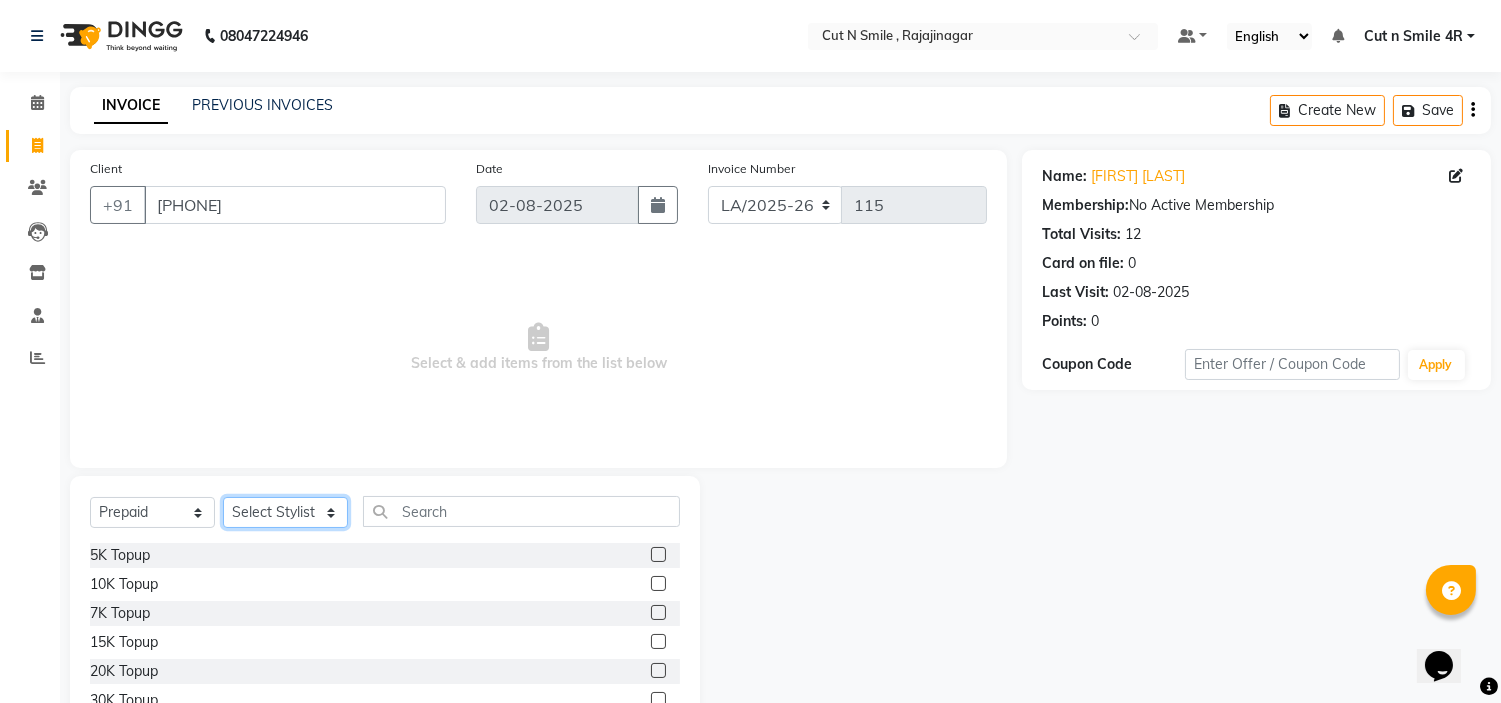 select on "57483" 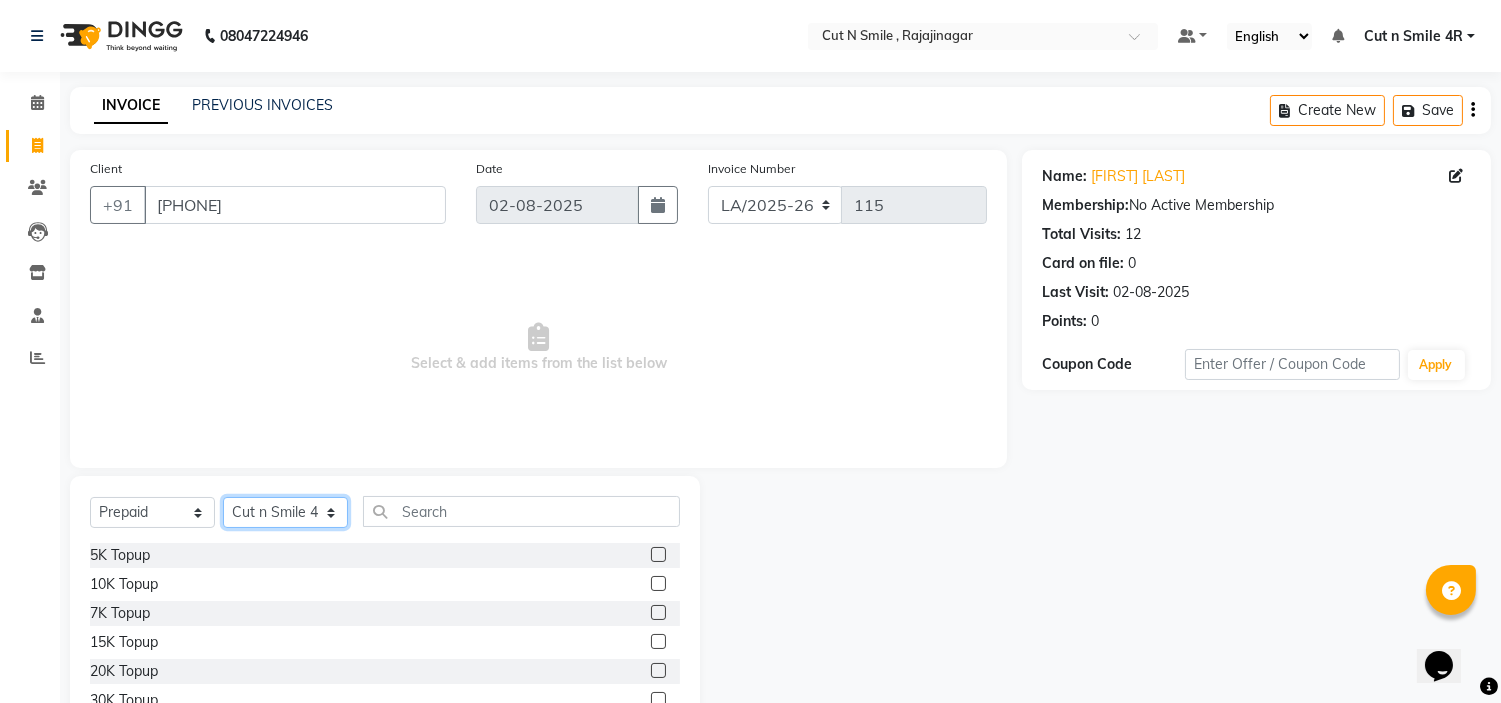 click on "Services Stylist Service Qty Price Disc Total Action Ali ML Ammu 3R Ankith VN Ash Mohammed 3R Atheek 3R Binitha 3R Bipana 4R CNS BOB Cut N Smile 17M Cut N Smile 3R Cut n Smile 4R Cut N Smile 9M Cut N Smile ML Cut N Smile V Fazil Ali 4R Govind VN Hema 4R Jayashree VN Karan VN Love 4R Mani Singh 3R Manu 4R Muskaan VN Nadeem 4R N D M 4R NDM Alam 4R Noushad VN Pavan 4R Priya BOB Priyanka 3R Rahul 3R Ravi 3R Riya BOB Rohith 4R Roobina 3R Roopa 4R Rubina BOB Sahil Ahmed 3R Sahil Bhatti 4R Sameer 3R Sanajana BOB Sanjana BOB Sarita VN Shaan 4R Shahid 4R Shakir VN Shanavaaz BOB Shiney 3R Shivu Raj 4R Srijana BOB Sunil Laddi 4R Sunny VN Supriya BOB Sushmitha 4R Vakeel 3R Varas 4R Varas BOB Vishwa VN F HairColor - Matrix Global x Haircut - Men's Haircut Haircut - Creative Cut Haircut - Shave Haircut - Beard Trim/Shave Haircut - Hairwash and Styling Haircut - Basic Haircuts Haircut - Layer Cut 1" 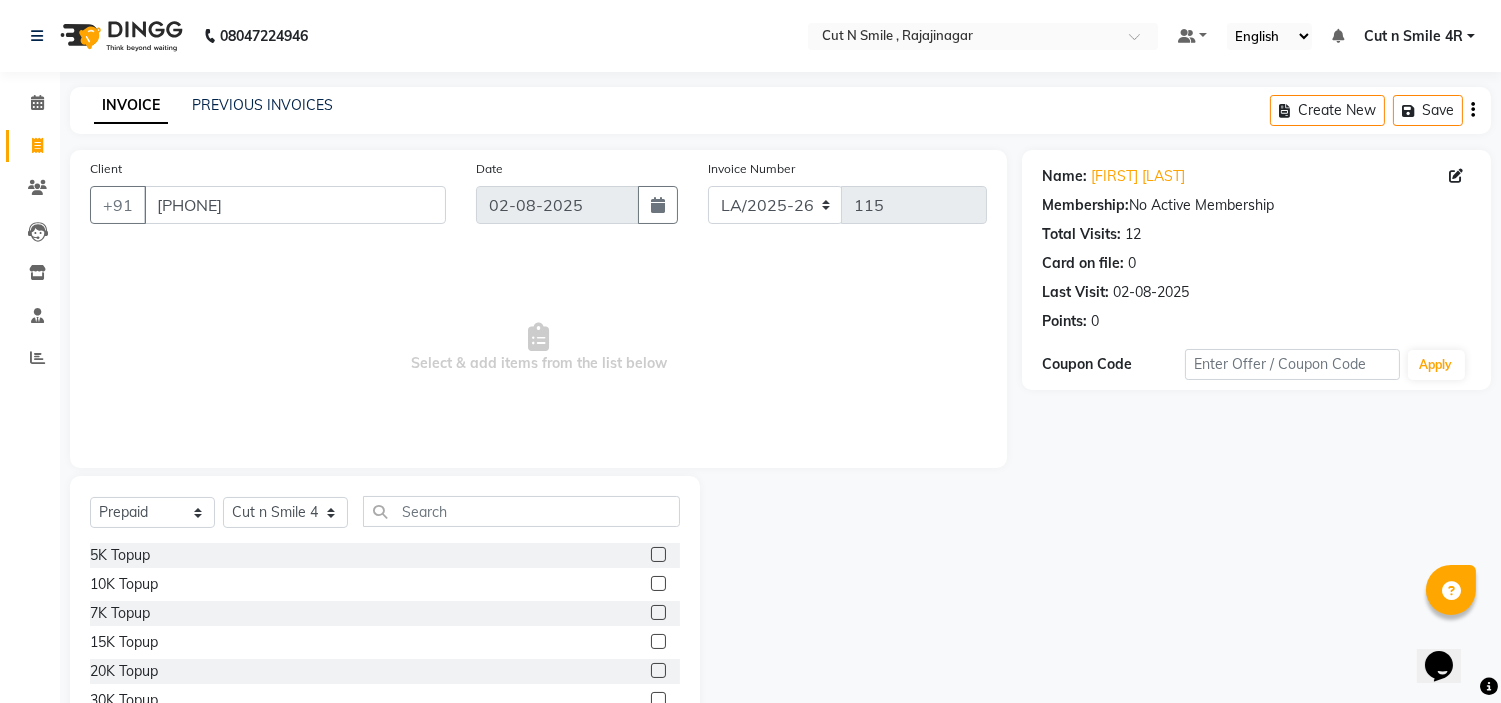 click 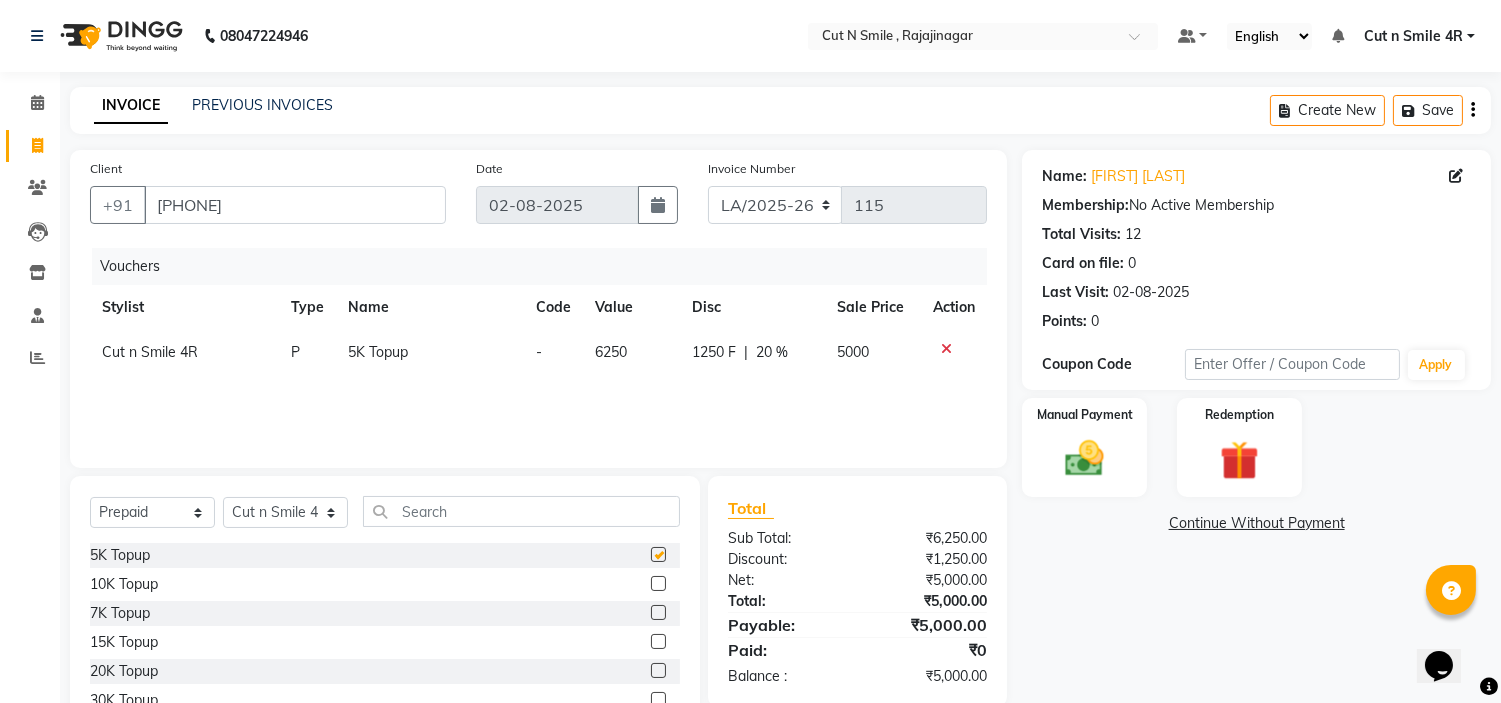checkbox on "false" 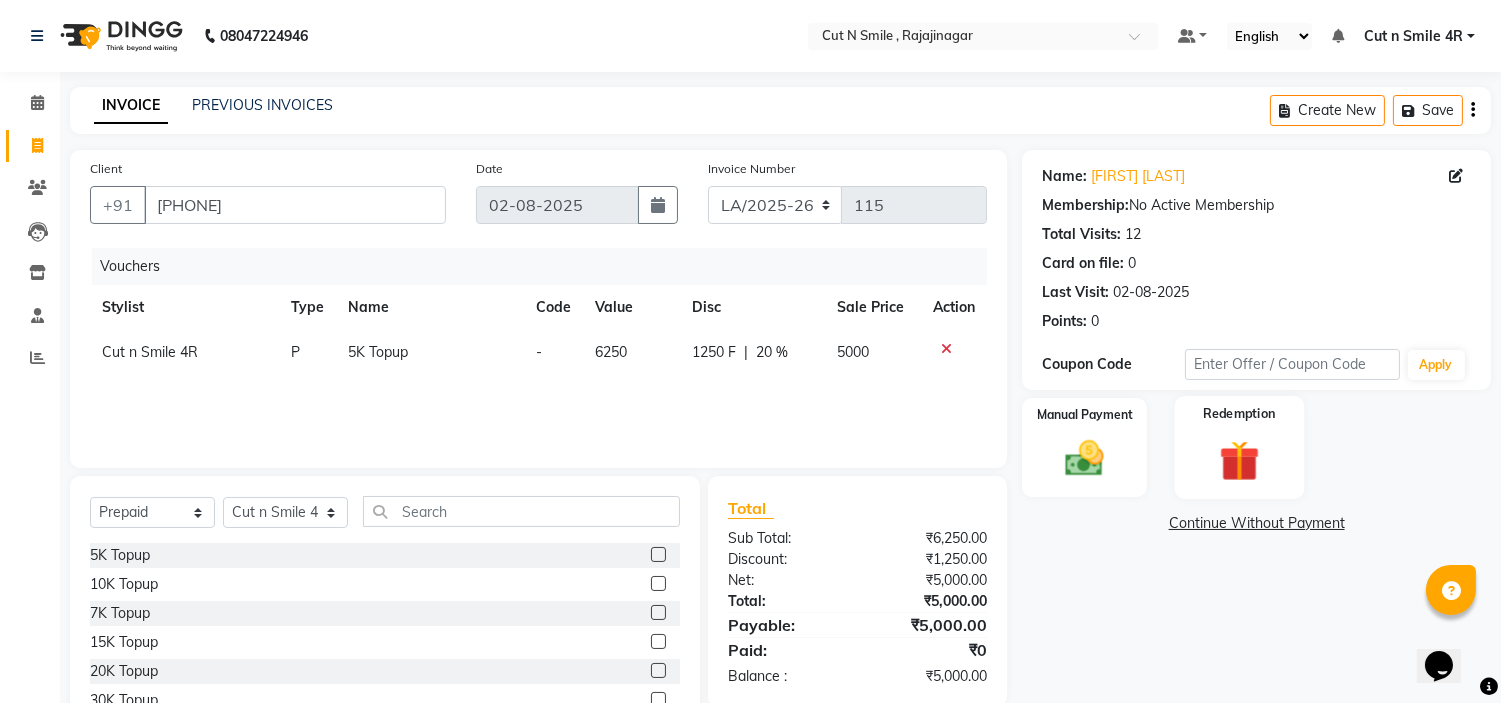 click 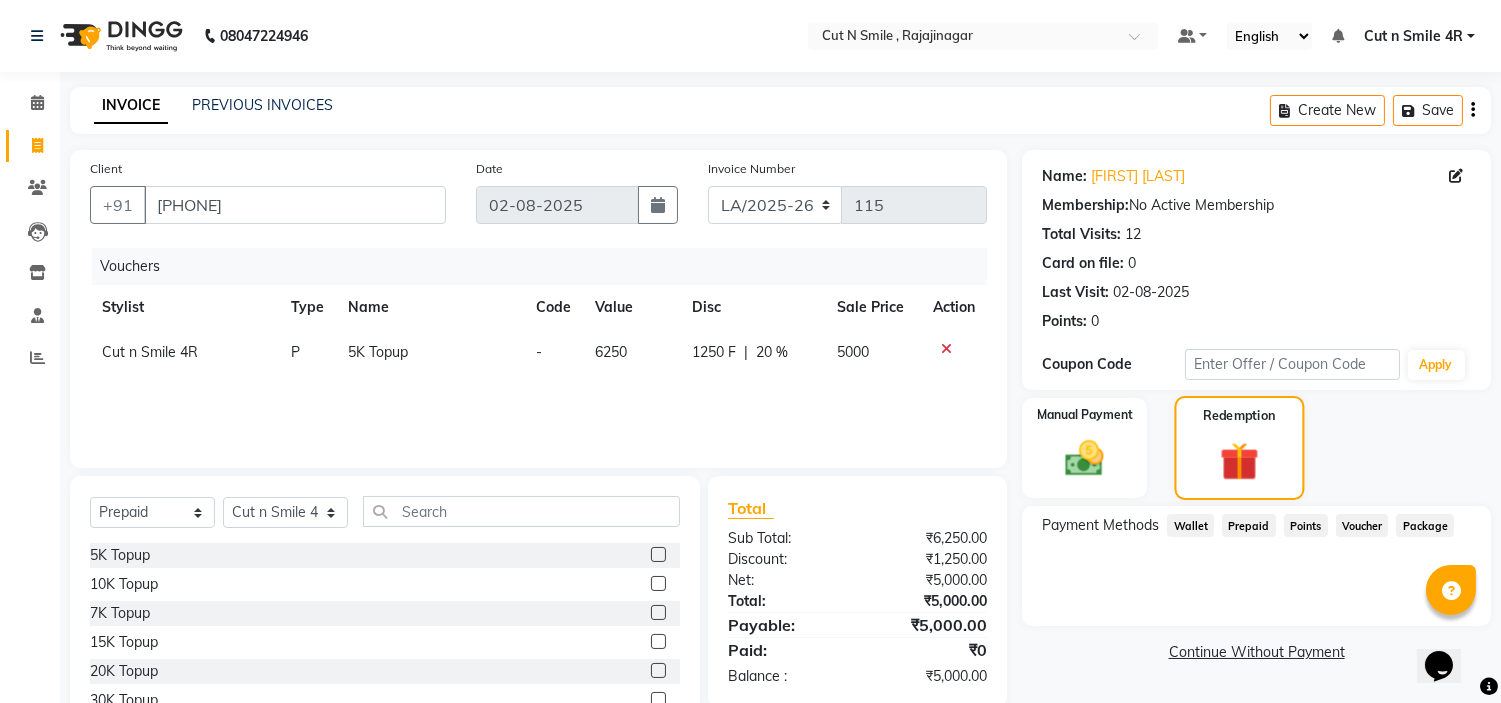 scroll, scrollTop: 97, scrollLeft: 0, axis: vertical 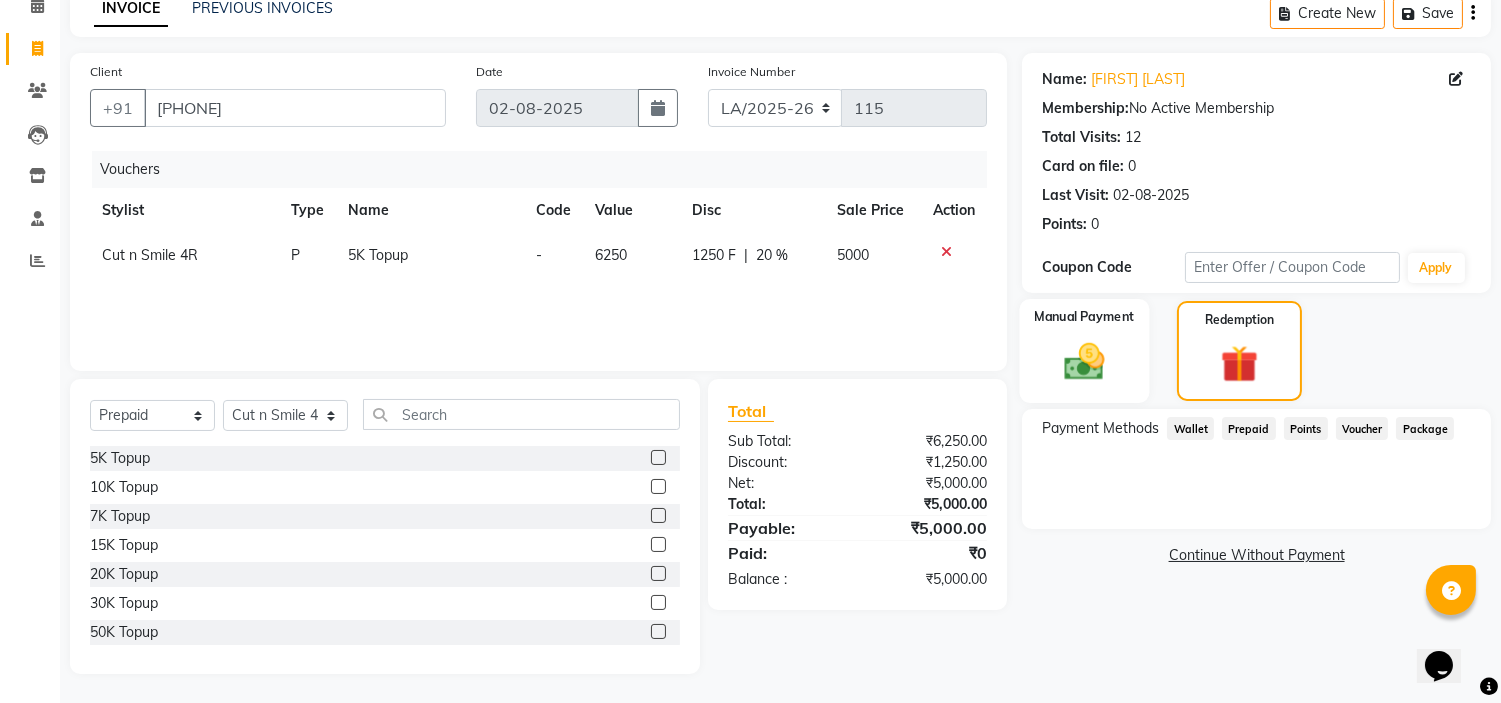 click 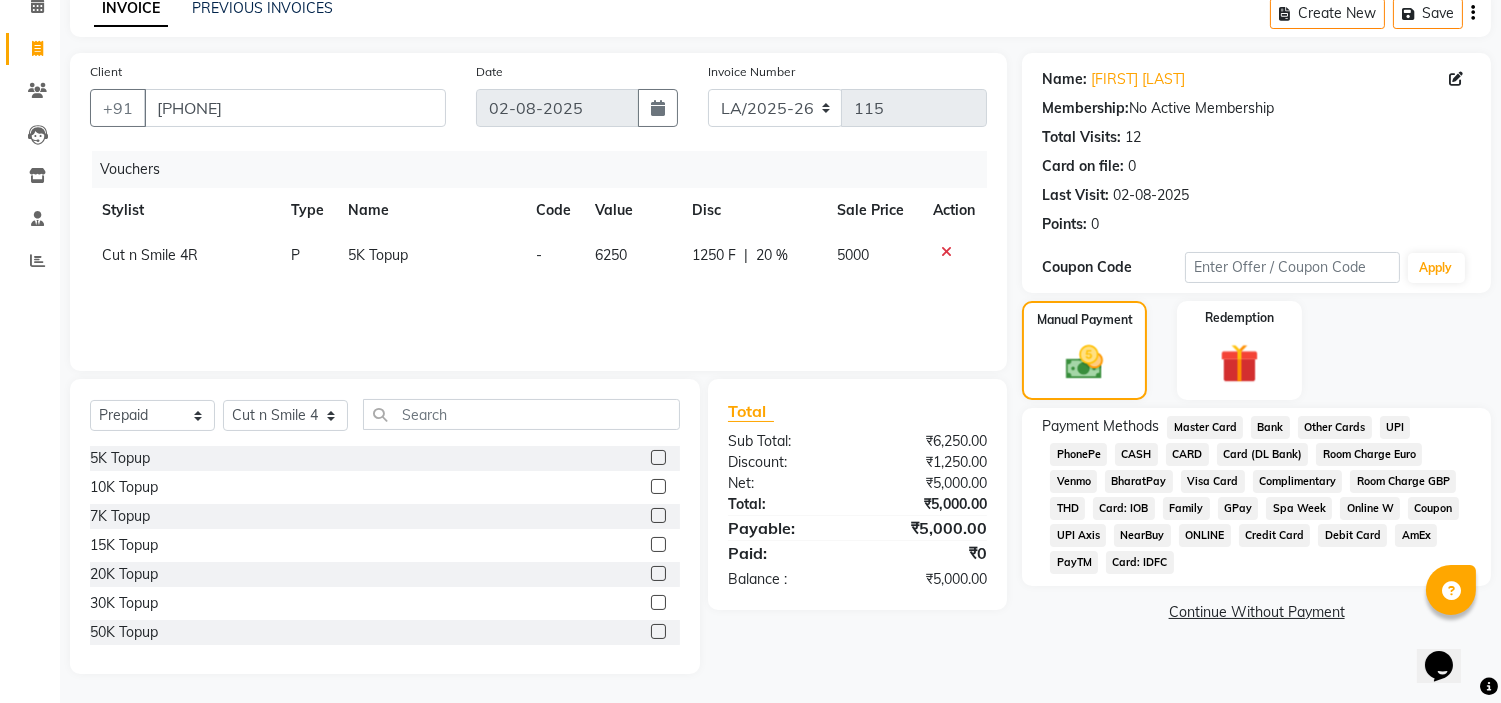 click on "UPI" 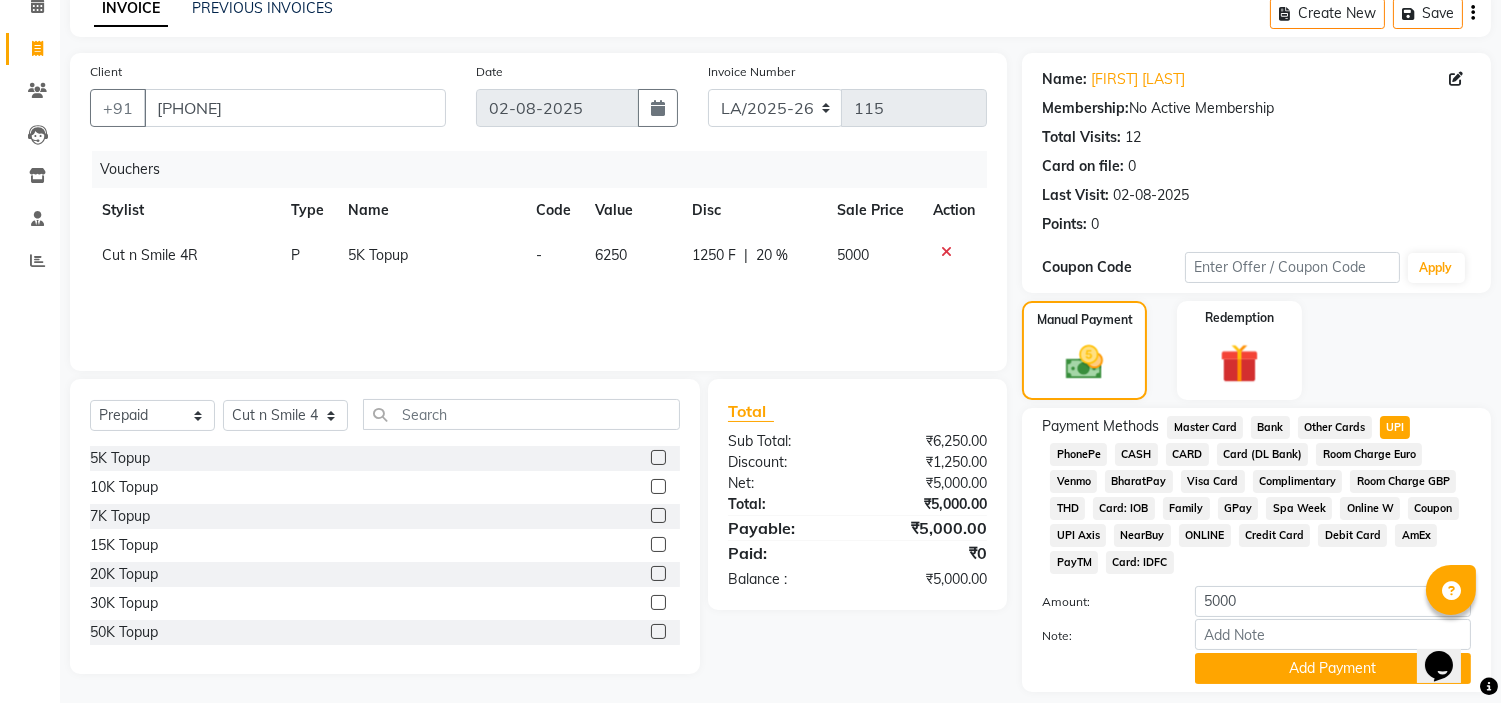 scroll, scrollTop: 157, scrollLeft: 0, axis: vertical 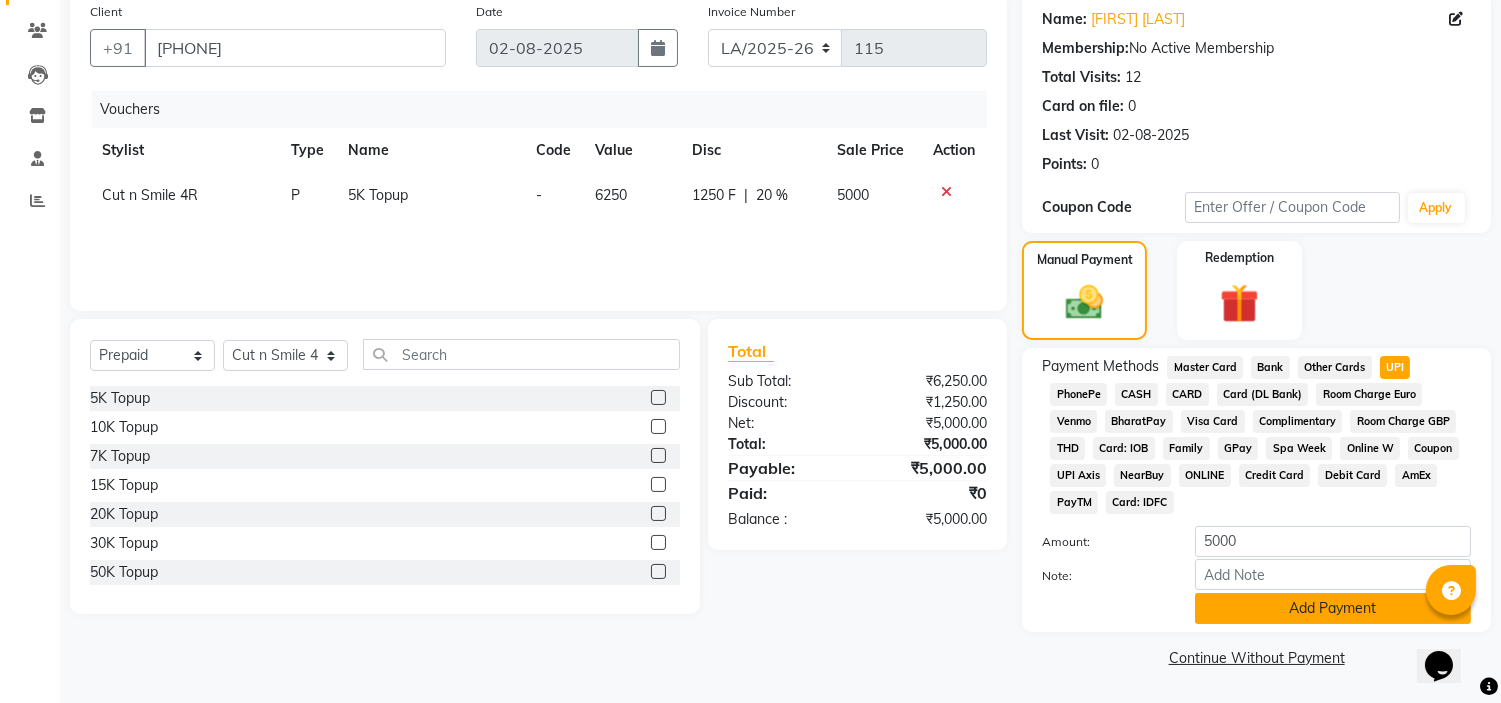 click on "Add Payment" 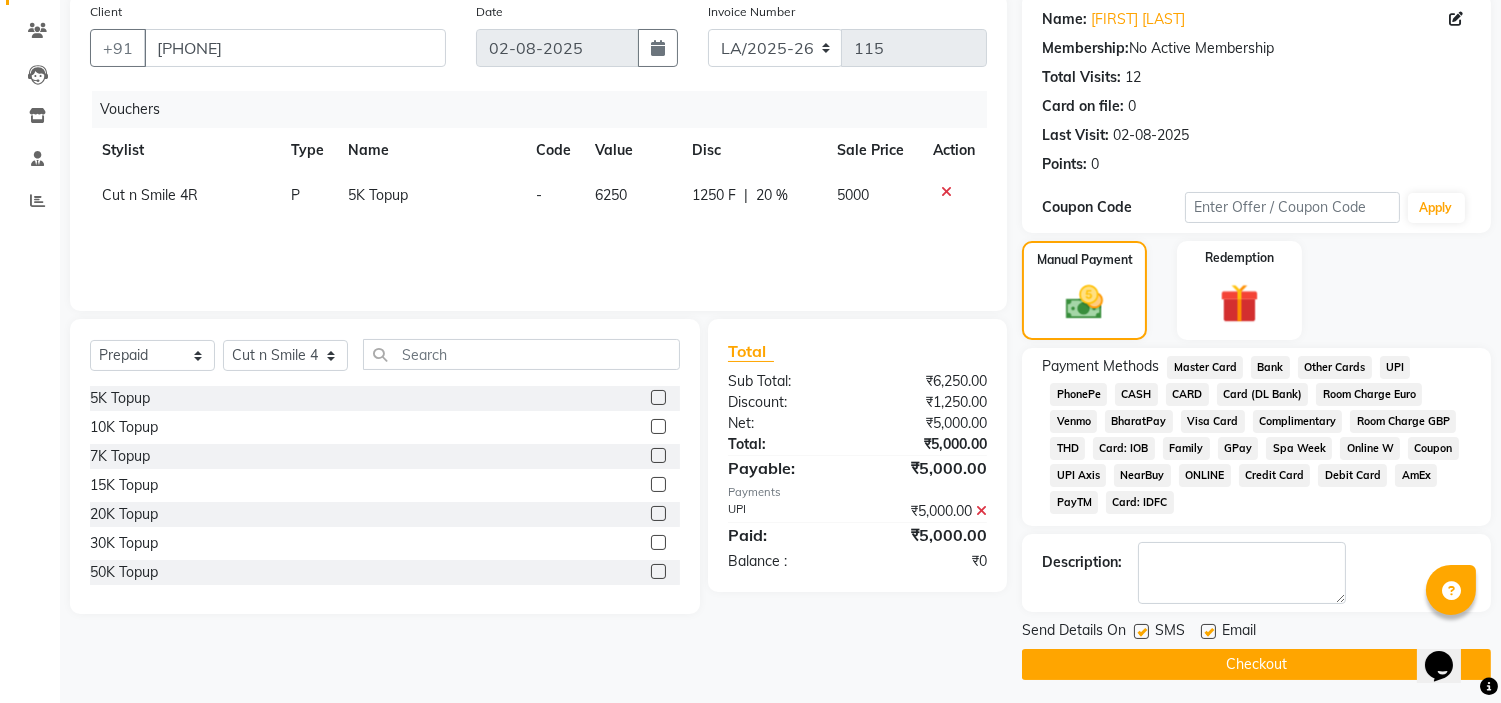 click on "Checkout" 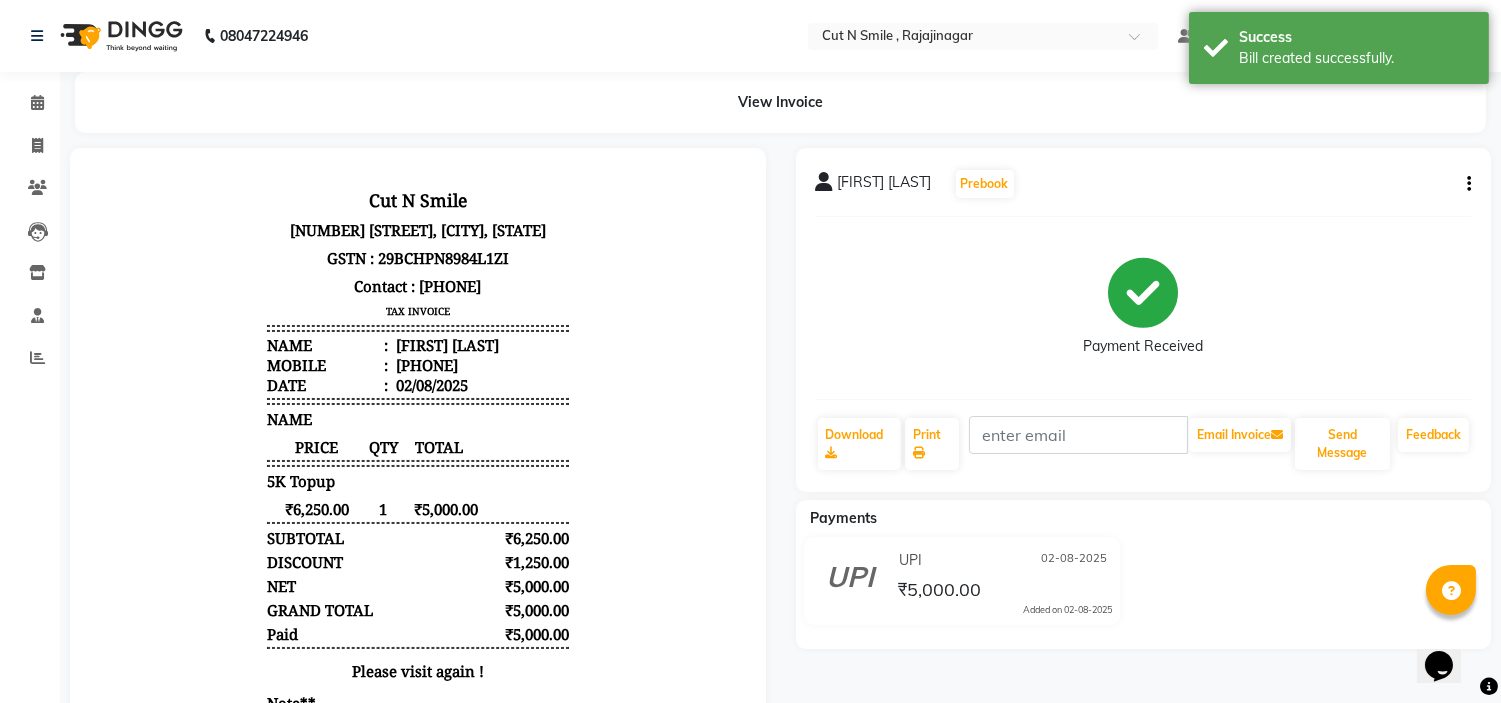 scroll, scrollTop: 0, scrollLeft: 0, axis: both 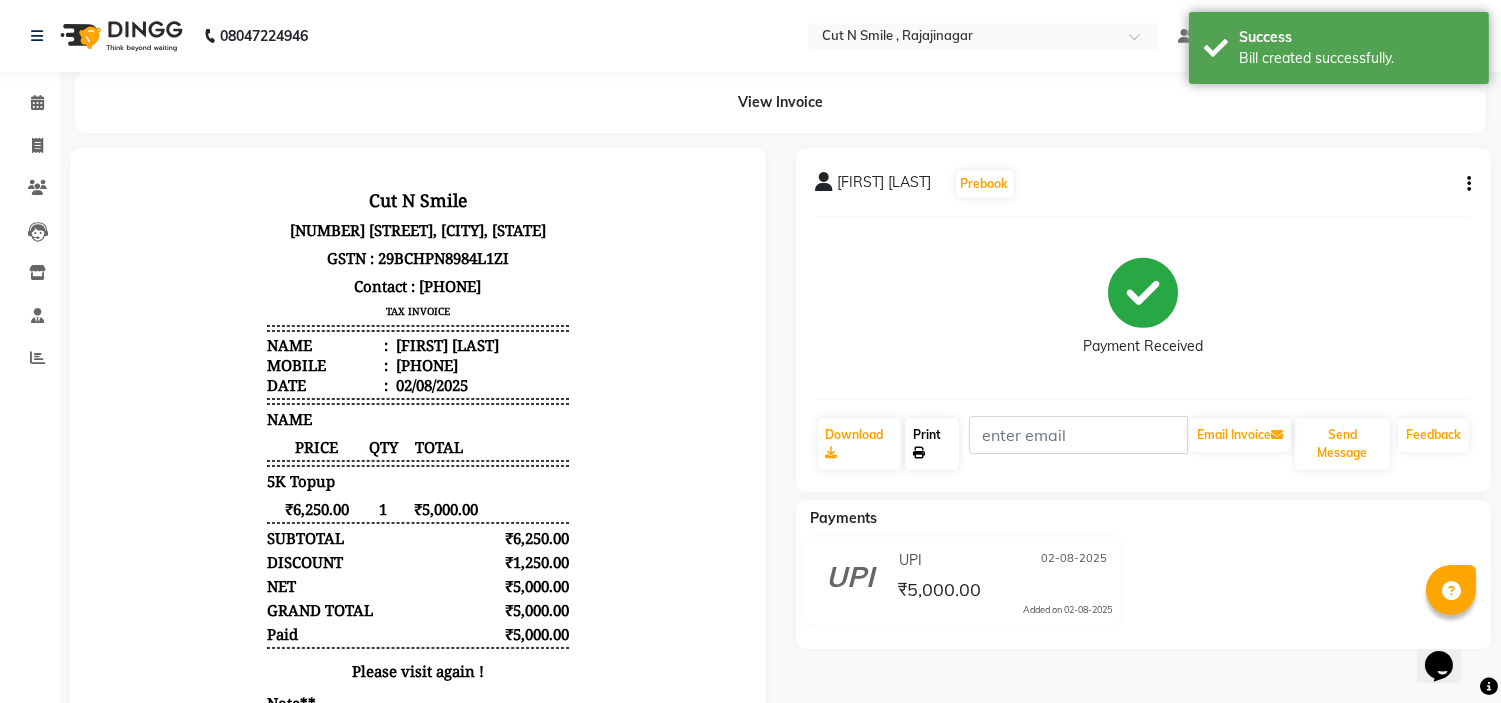 click on "Print" 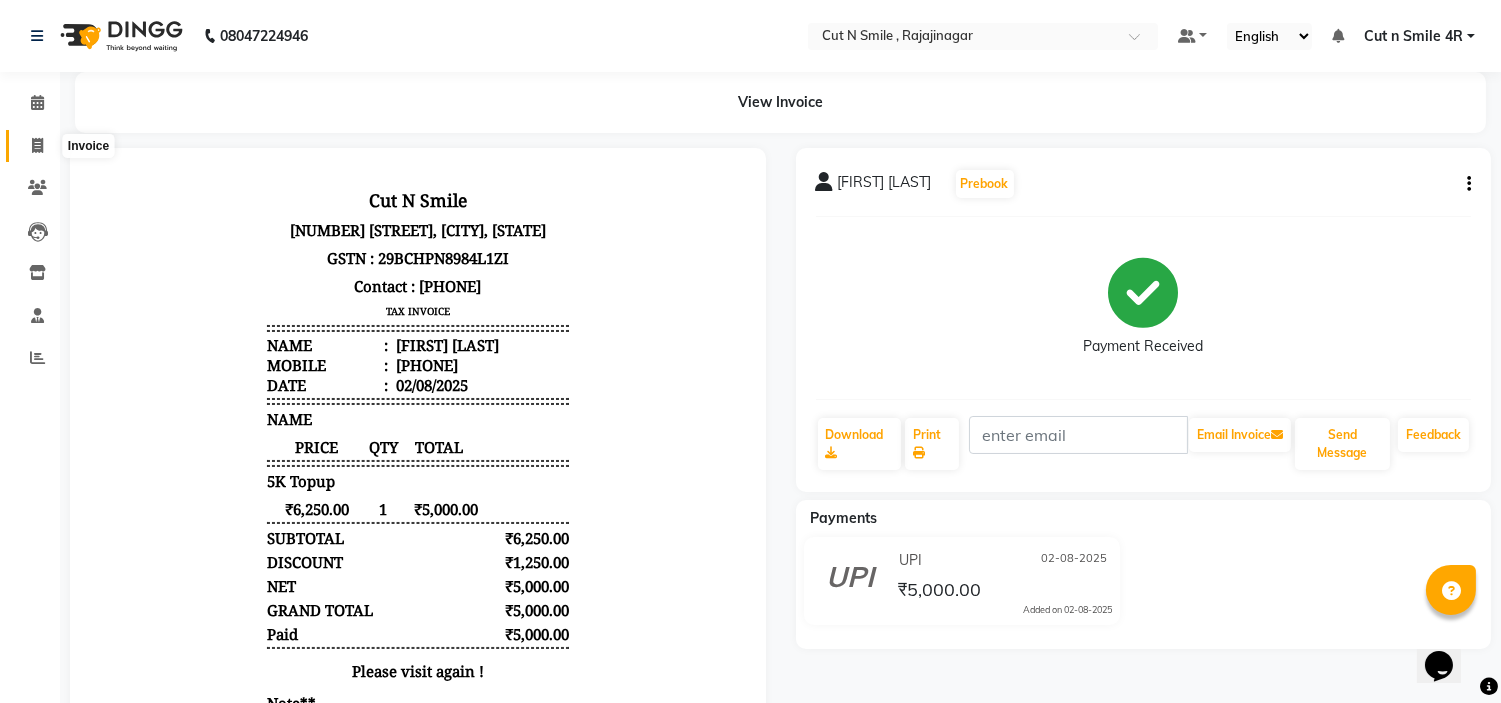 click 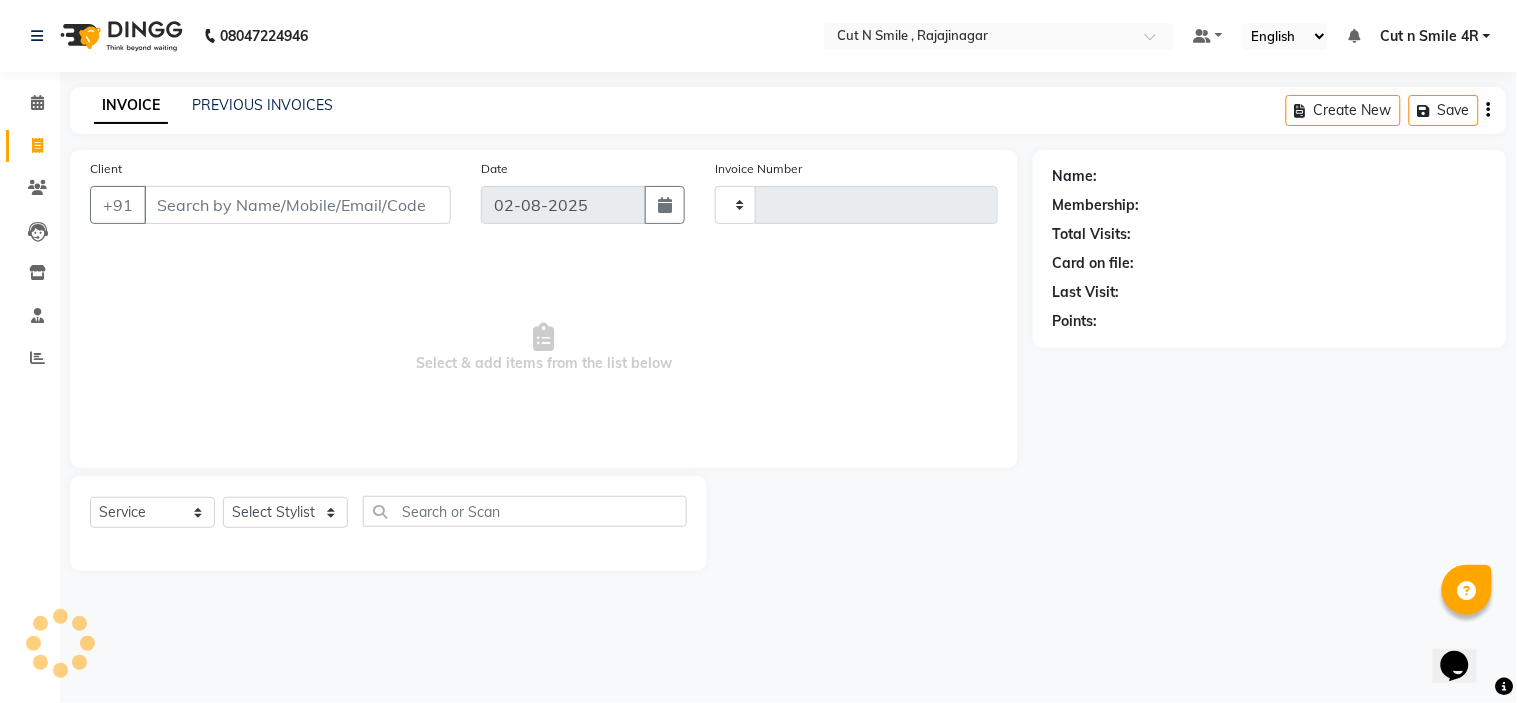 type on "116" 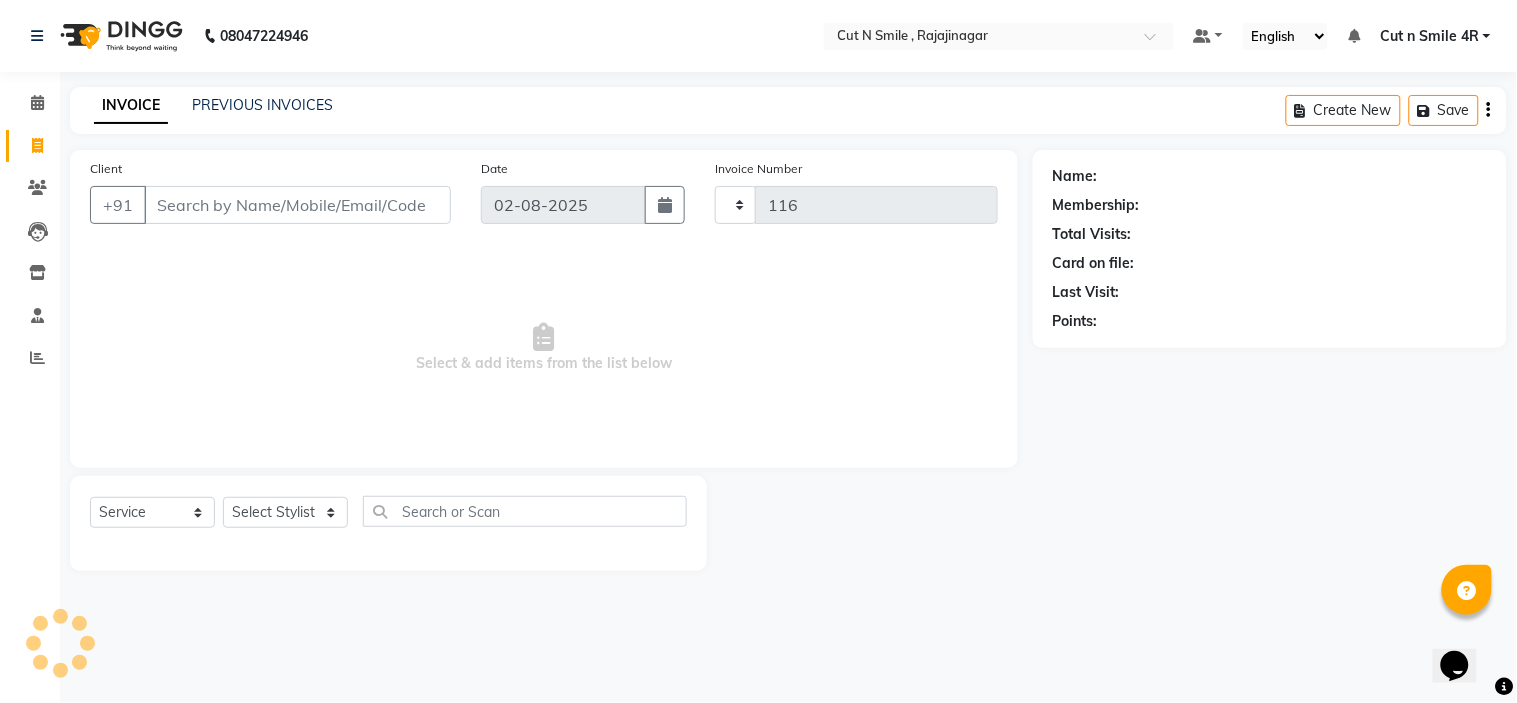 select on "7187" 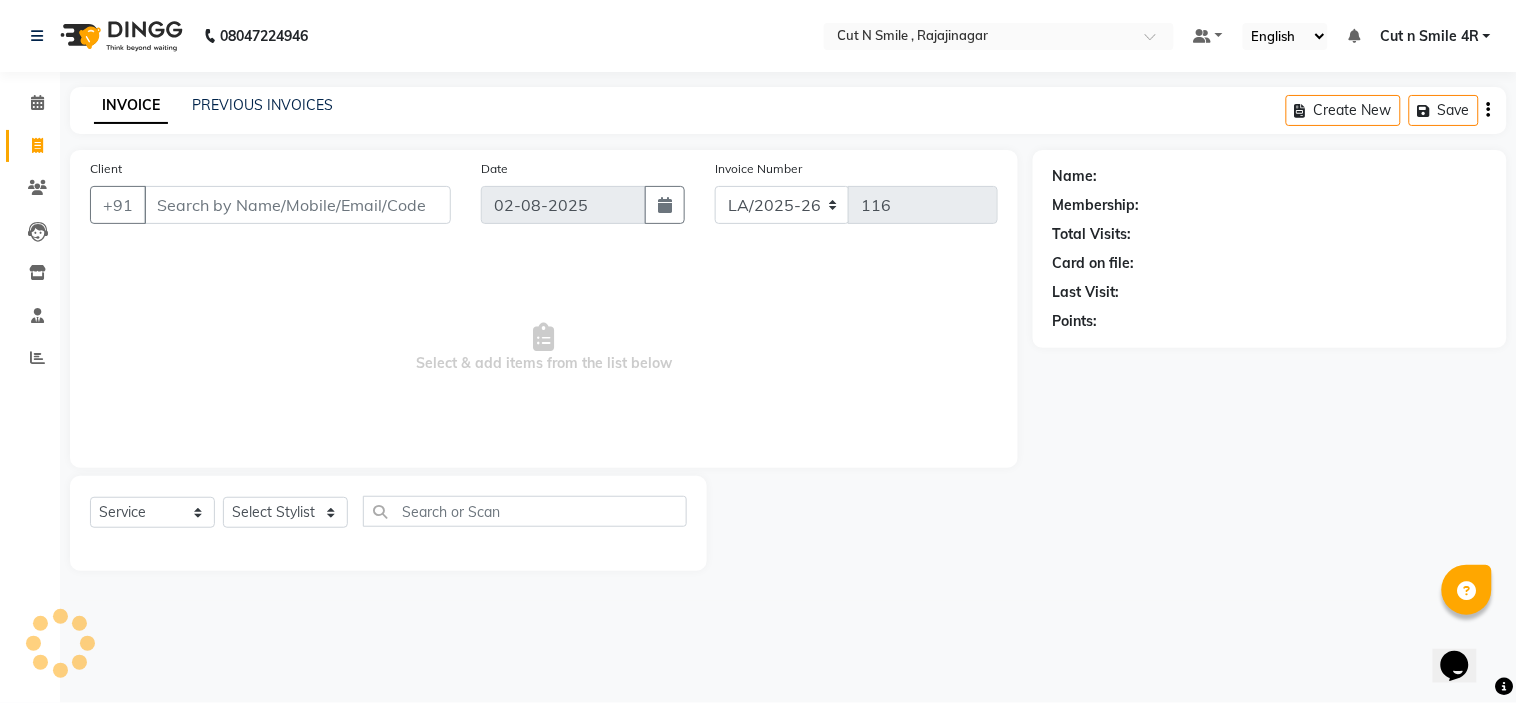 click on "Client" at bounding box center [297, 205] 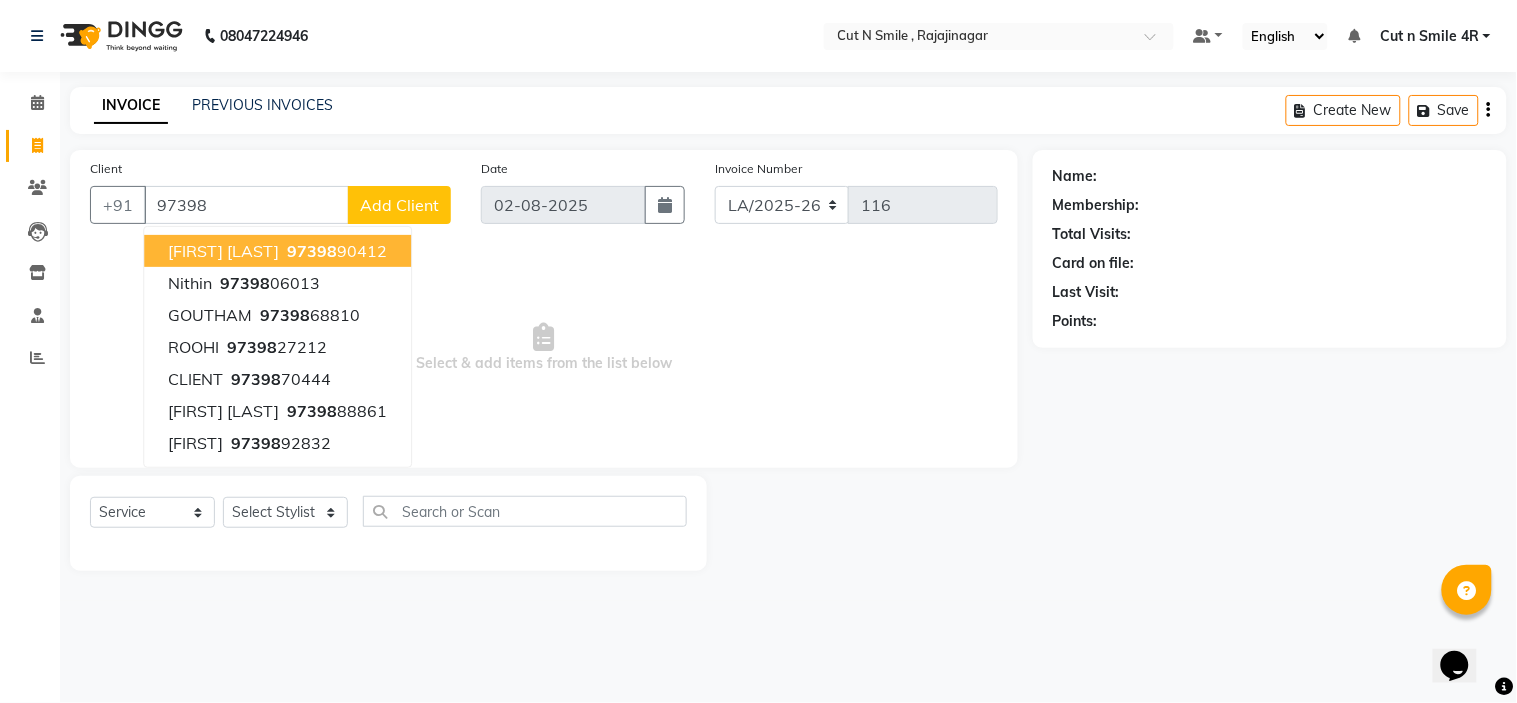 click on "97398" at bounding box center [312, 251] 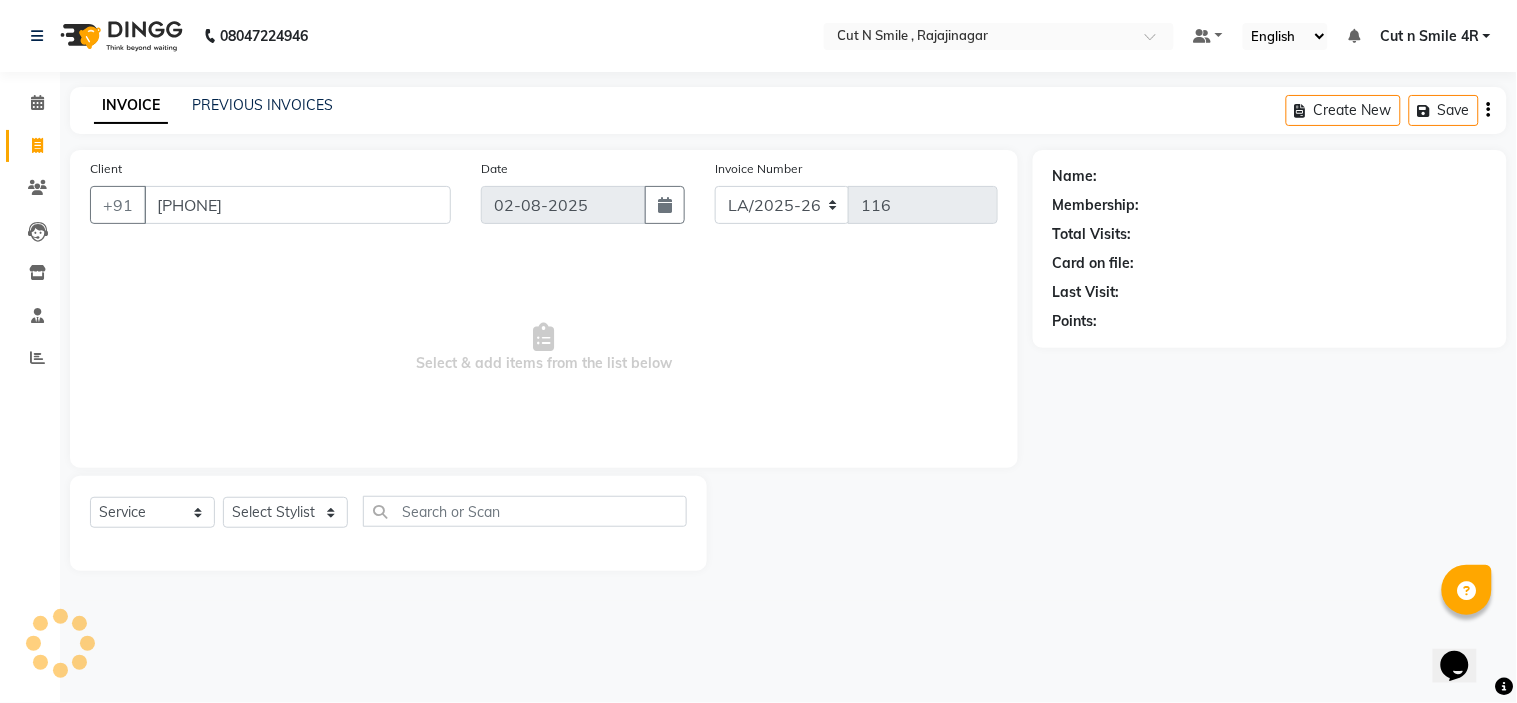 type on "[PHONE]" 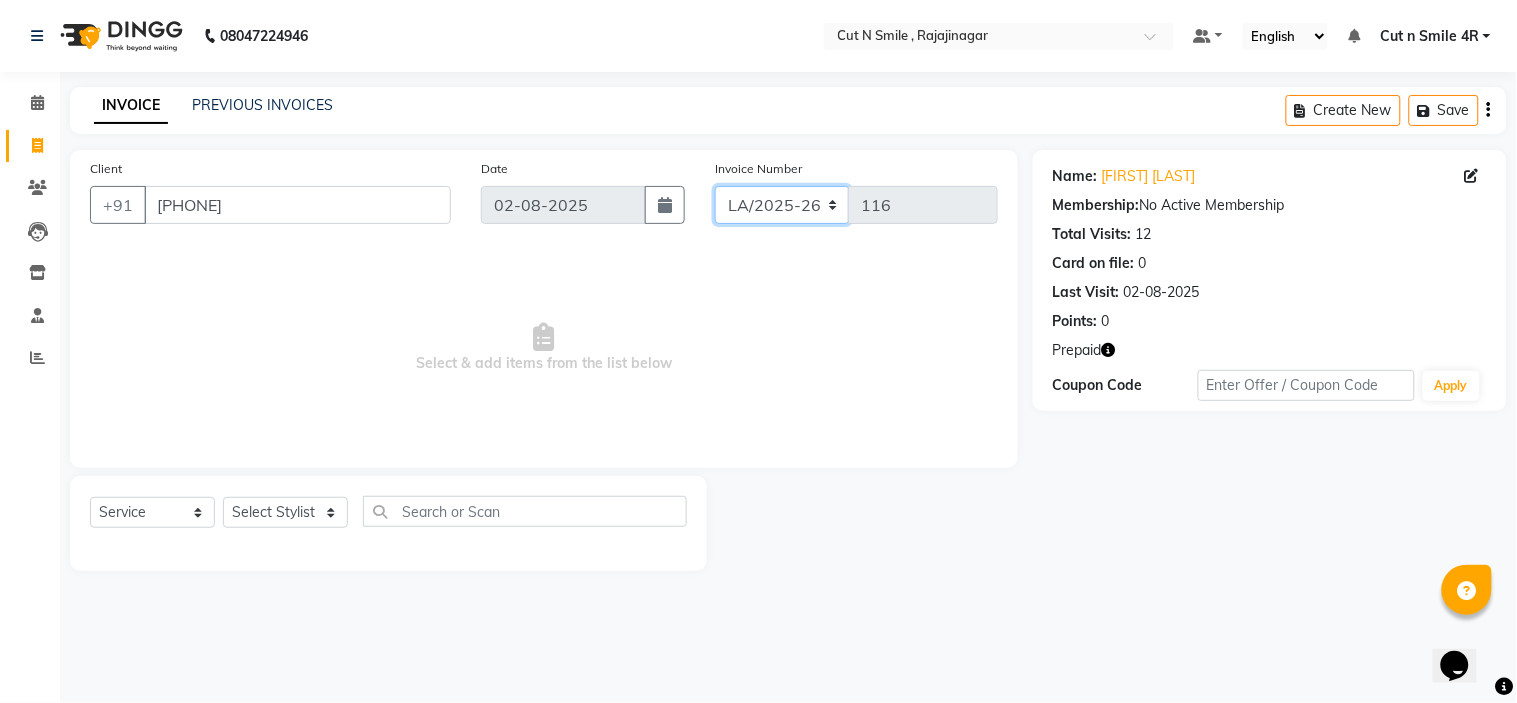 drag, startPoint x: 763, startPoint y: 211, endPoint x: 764, endPoint y: 335, distance: 124.004036 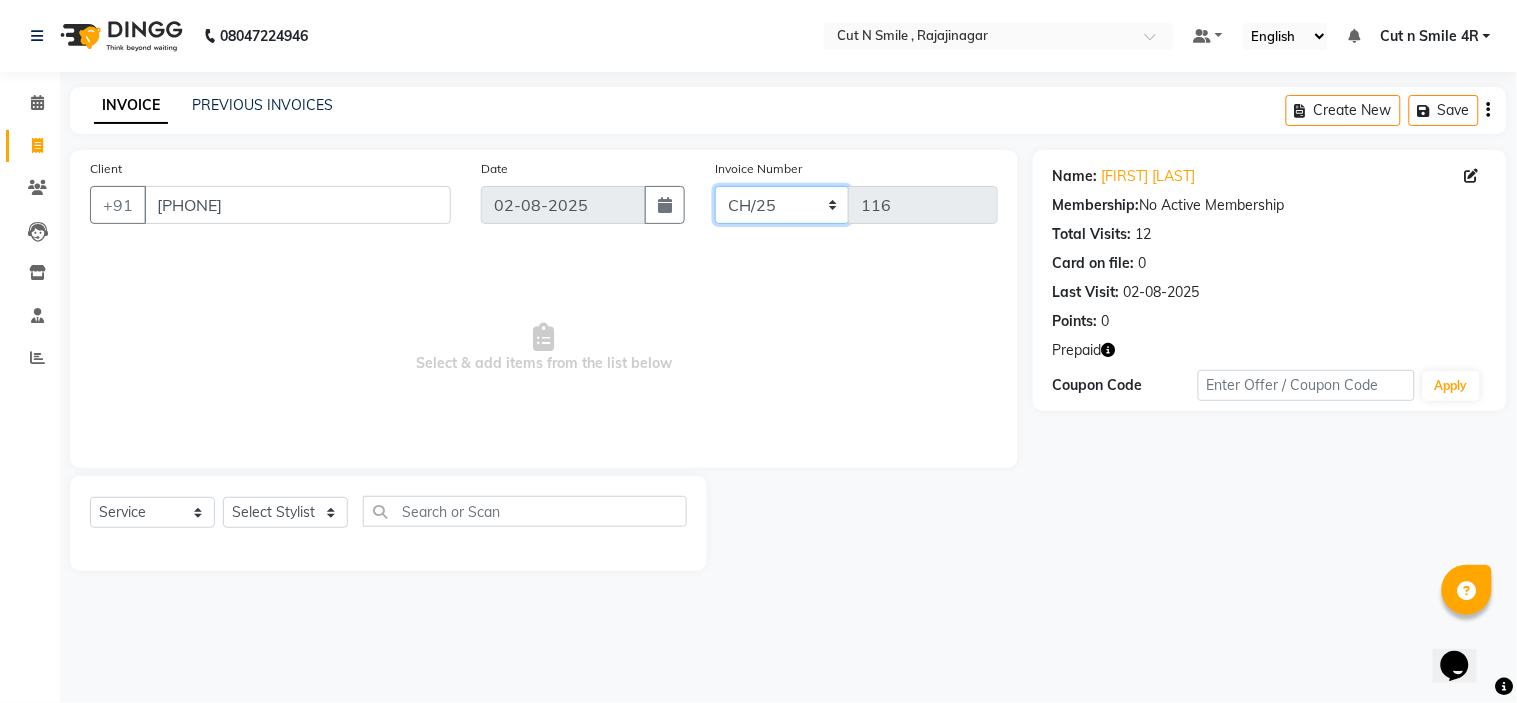 click on "BOB/25-26 LA/2025-26 SH/25 CH/25 SA/25" 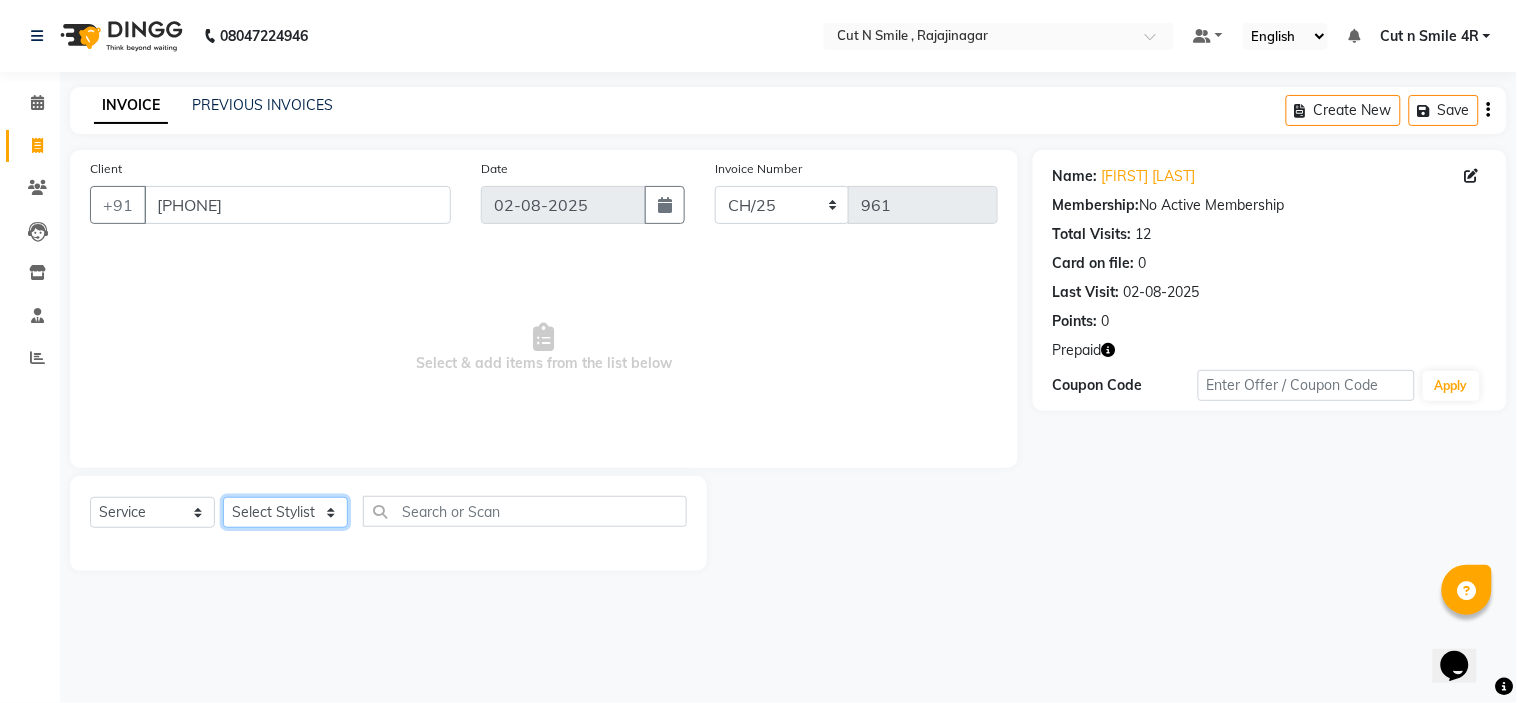 click on "Services Stylist Service Qty Price Disc Total Action Ali ML Ammu 3R Ankith VN Ash Mohammed 3R Atheek 3R Binitha 3R Bipana 4R CNS BOB Cut N Smile 17M Cut N Smile 3R Cut n Smile 4R Cut N Smile 9M Cut N Smile ML Cut N Smile V Fazil Ali 4R Govind VN Hema 4R Jayashree VN Karan VN Love 4R Mani Singh 3R Manu 4R Muskaan VN Nadeem 4R N D M 4R NDM Alam 4R Noushad VN Pavan 4R Priya BOB Priyanka 3R Rahul 3R Ravi 3R Riya BOB Rohith 4R Roobina 3R Roopa 4R Rubina BOB Sahil Ahmed 3R Sahil Bhatti 4R Sameer 3R Sanajana BOB Sanjana BOB Sarita VN Shaan 4R Shahid 4R Shakir VN Shanavaaz BOB Shiney 3R Shivu Raj 4R Srijana BOB Sunil Laddi 4R Sunny VN Supriya BOB Sushmitha 4R Vakeel 3R Varas 4R Varas BOB Vishwa VN F HairColor - Matrix Global x Haircut - Men's Haircut Haircut - Creative Cut Haircut - Shave Haircut - Beard Trim/Shave Haircut - Hairwash and Styling Haircut - Basic Haircuts Haircut - Layer Cut 1" 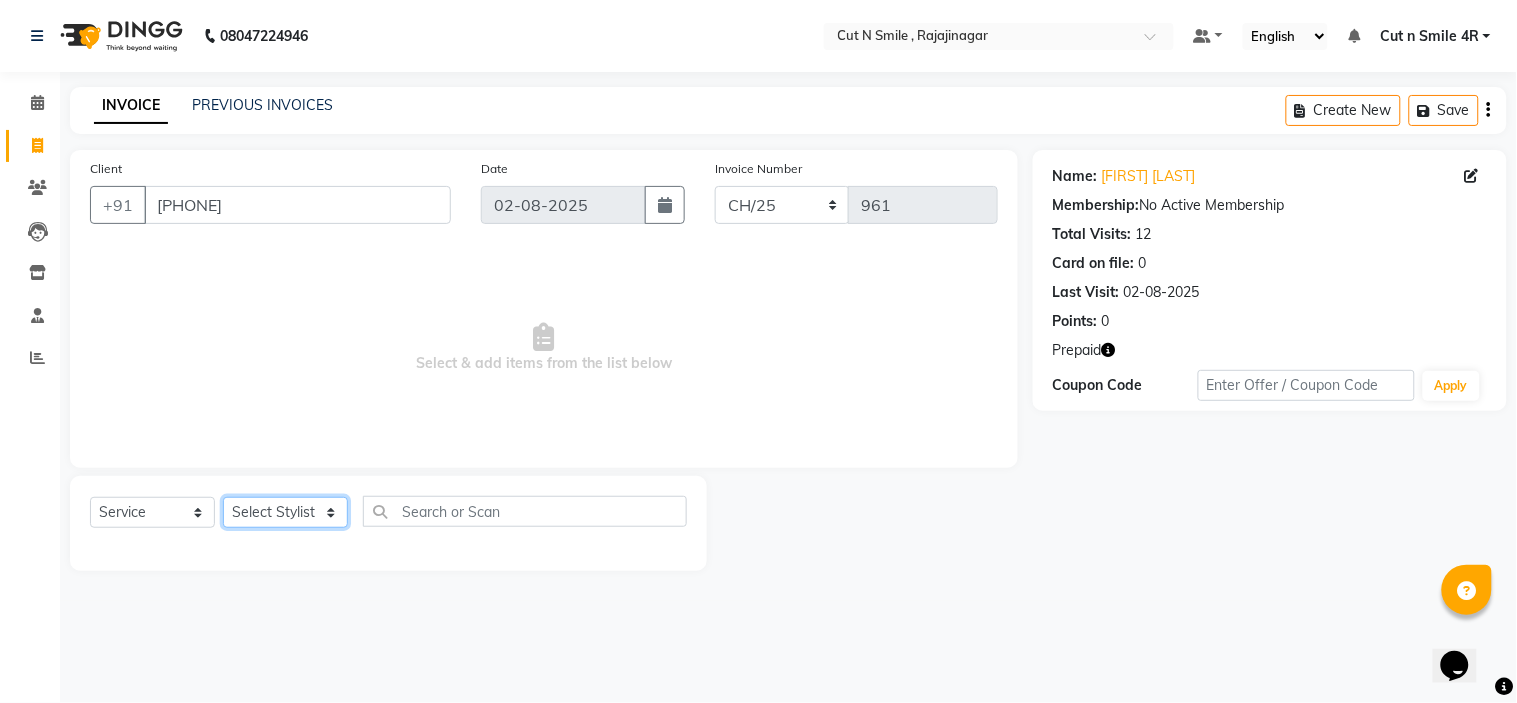select on "58638" 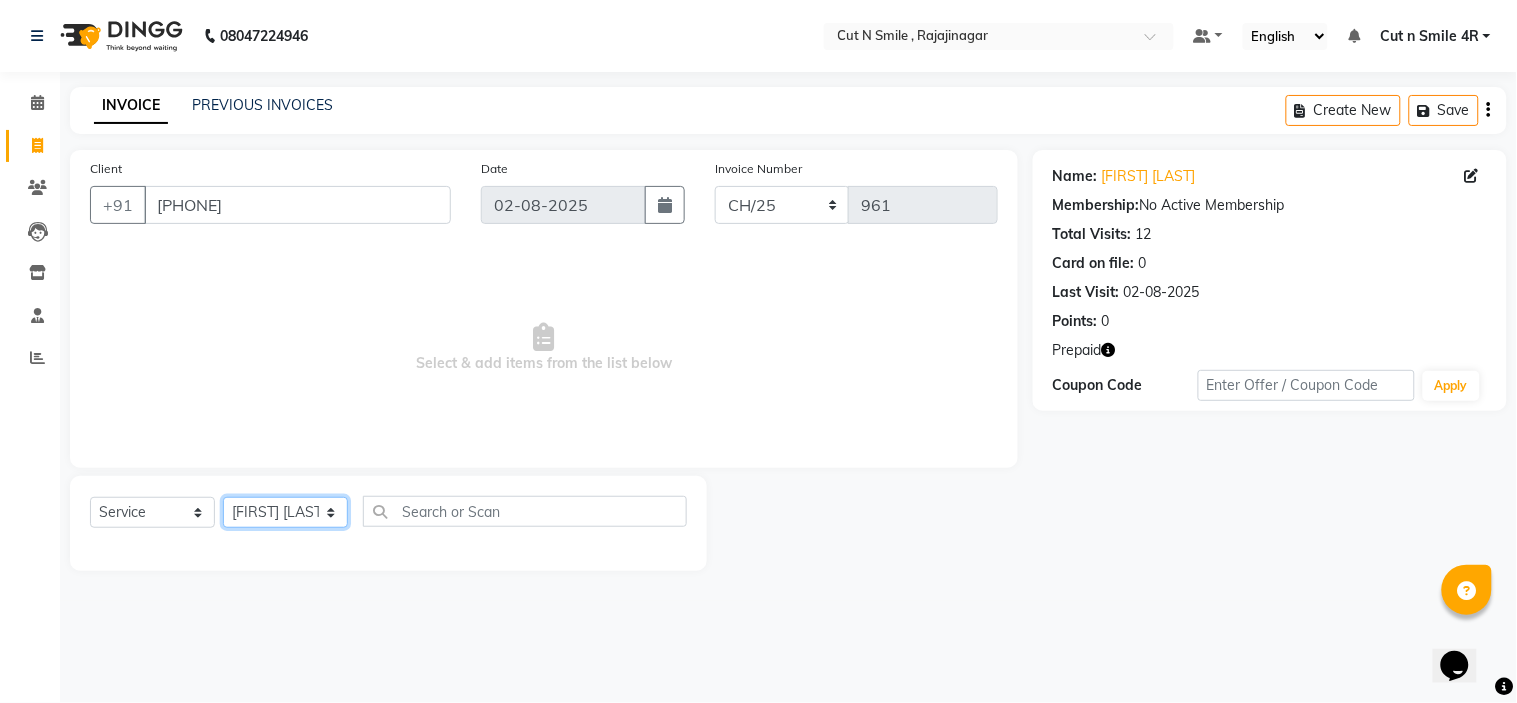 click on "Services Stylist Service Qty Price Disc Total Action Ali ML Ammu 3R Ankith VN Ash Mohammed 3R Atheek 3R Binitha 3R Bipana 4R CNS BOB Cut N Smile 17M Cut N Smile 3R Cut n Smile 4R Cut N Smile 9M Cut N Smile ML Cut N Smile V Fazil Ali 4R Govind VN Hema 4R Jayashree VN Karan VN Love 4R Mani Singh 3R Manu 4R Muskaan VN Nadeem 4R N D M 4R NDM Alam 4R Noushad VN Pavan 4R Priya BOB Priyanka 3R Rahul 3R Ravi 3R Riya BOB Rohith 4R Roobina 3R Roopa 4R Rubina BOB Sahil Ahmed 3R Sahil Bhatti 4R Sameer 3R Sanajana BOB Sanjana BOB Sarita VN Shaan 4R Shahid 4R Shakir VN Shanavaaz BOB Shiney 3R Shivu Raj 4R Srijana BOB Sunil Laddi 4R Sunny VN Supriya BOB Sushmitha 4R Vakeel 3R Varas 4R Varas BOB Vishwa VN F HairColor - Matrix Global x Haircut - Men's Haircut Haircut - Creative Cut Haircut - Shave Haircut - Beard Trim/Shave Haircut - Hairwash and Styling Haircut - Basic Haircuts Haircut - Layer Cut 1" 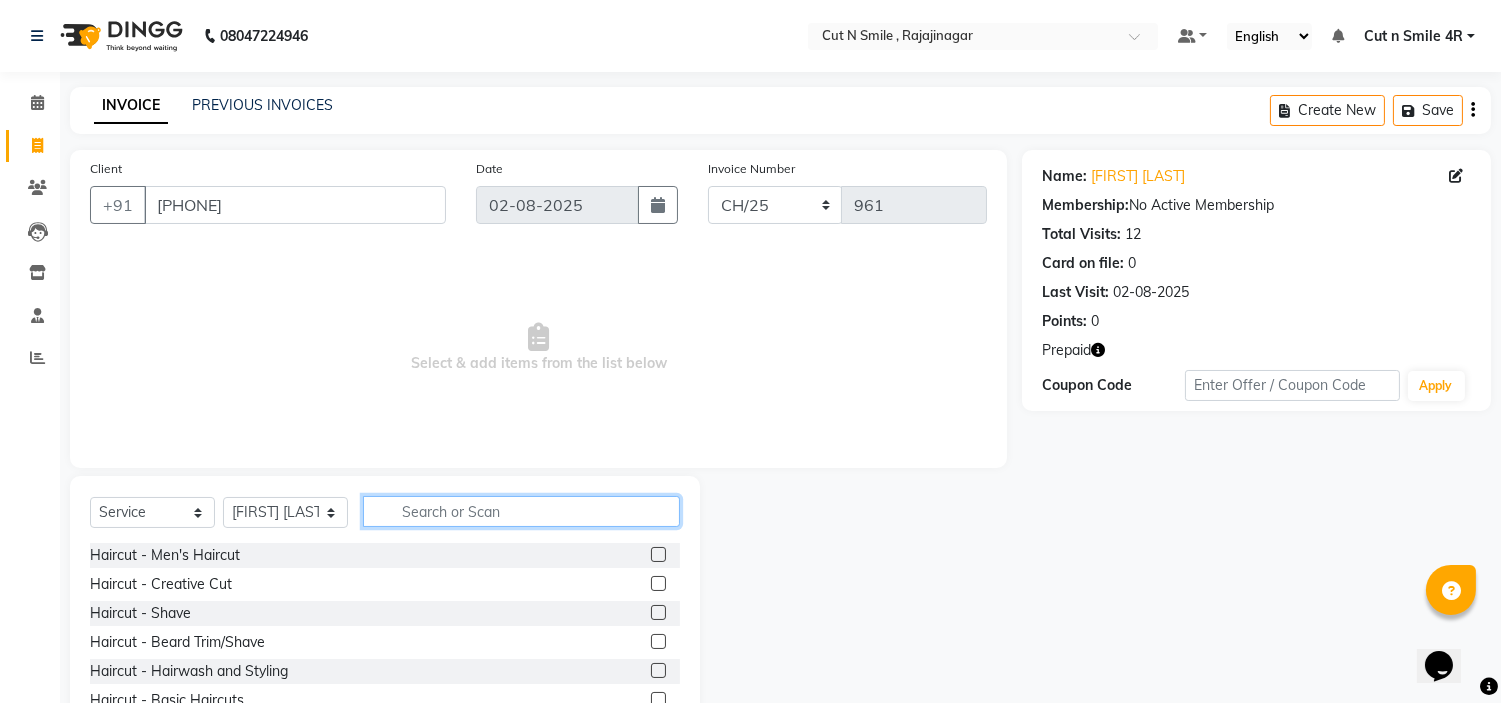 click 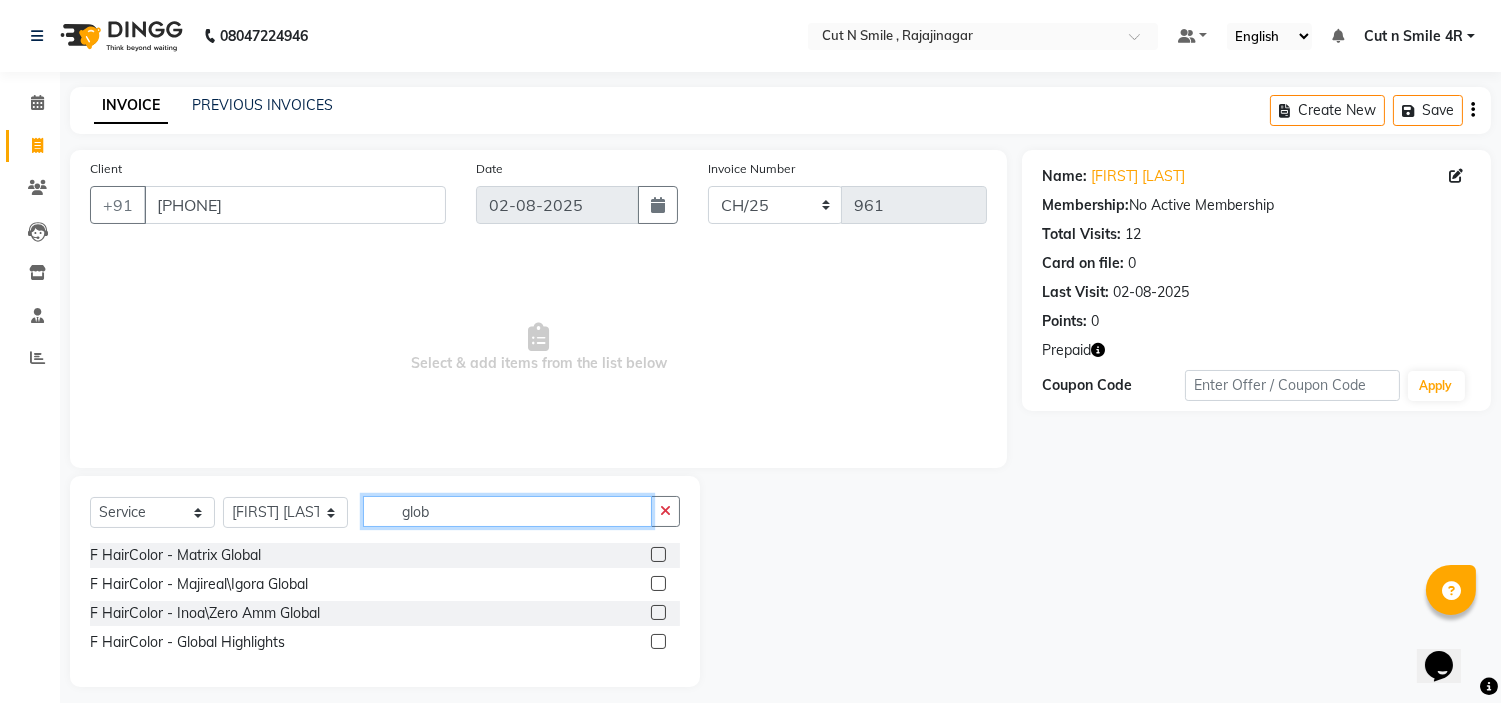 type on "glob" 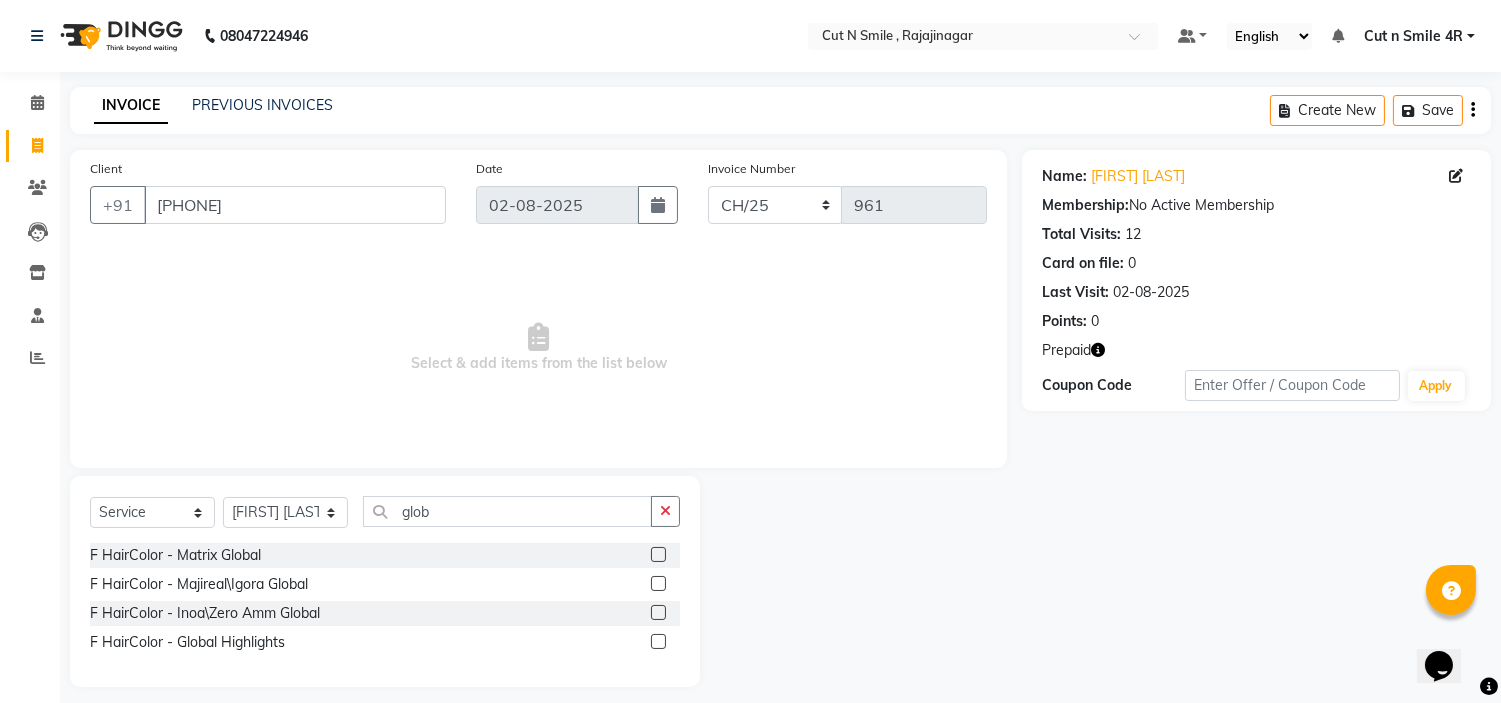 click 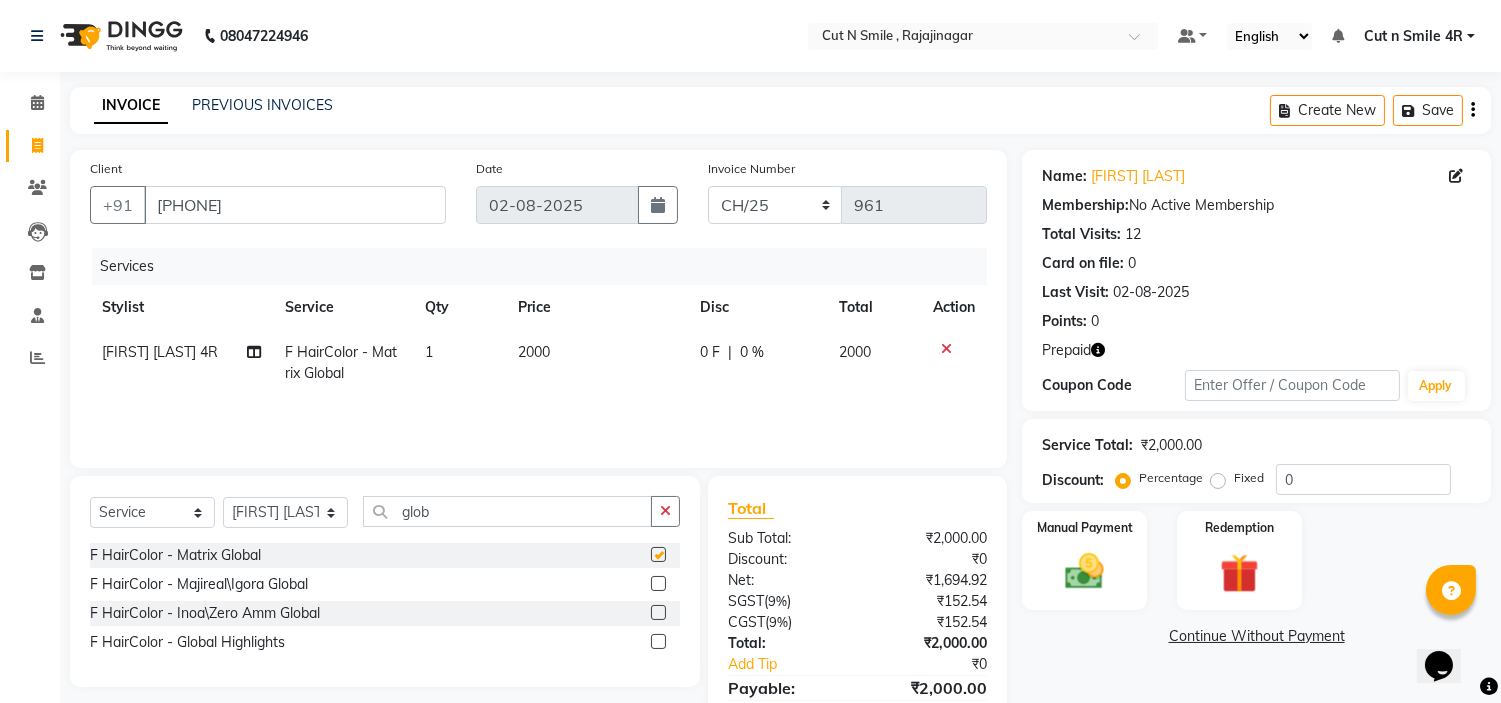 checkbox on "false" 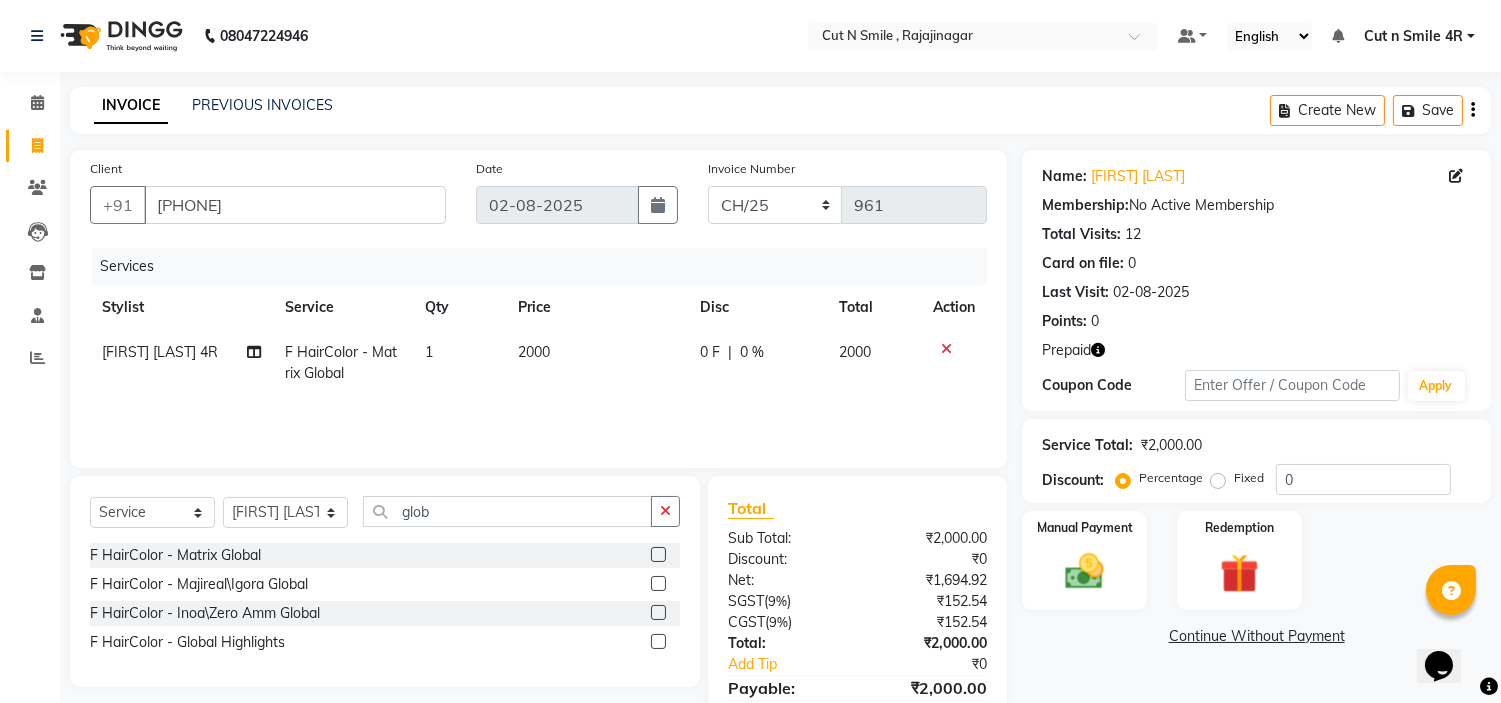 click on "2000" 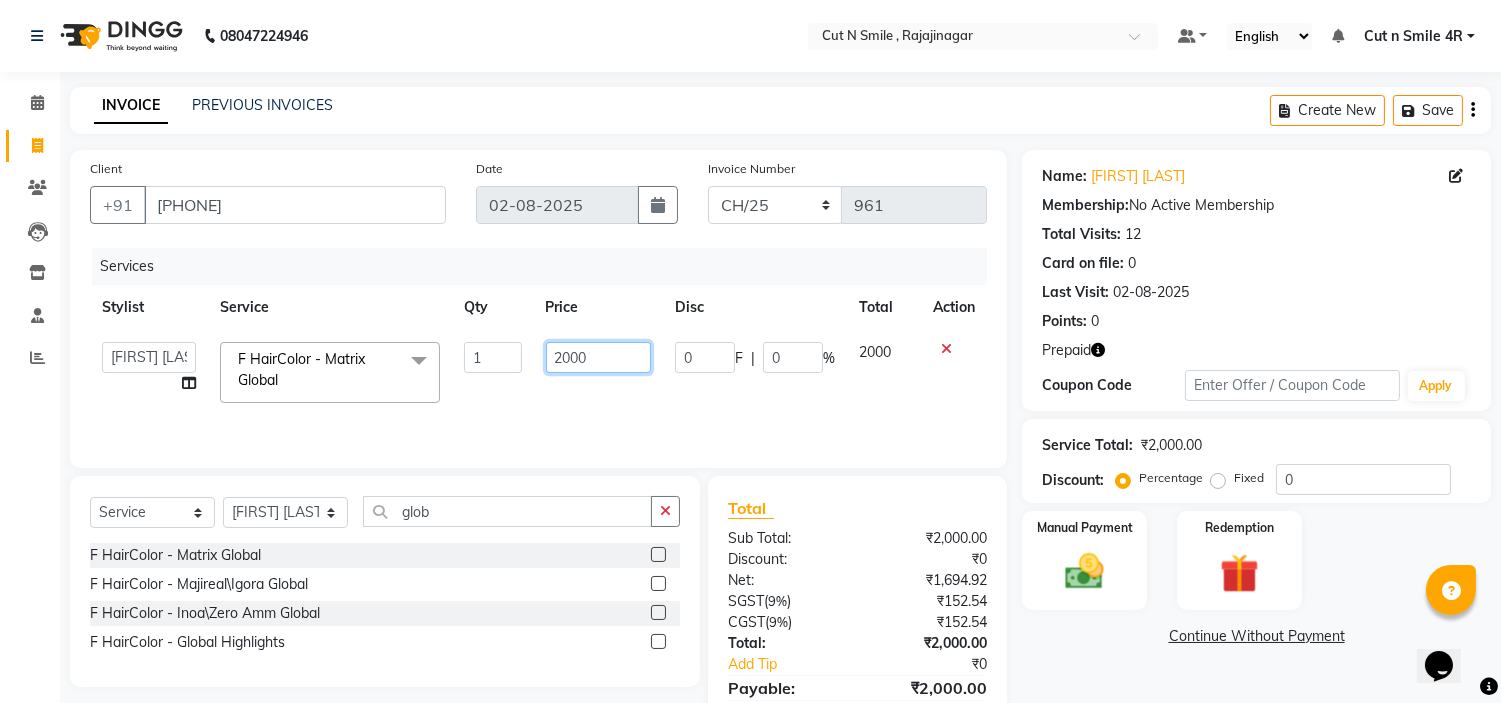 click on "2000" 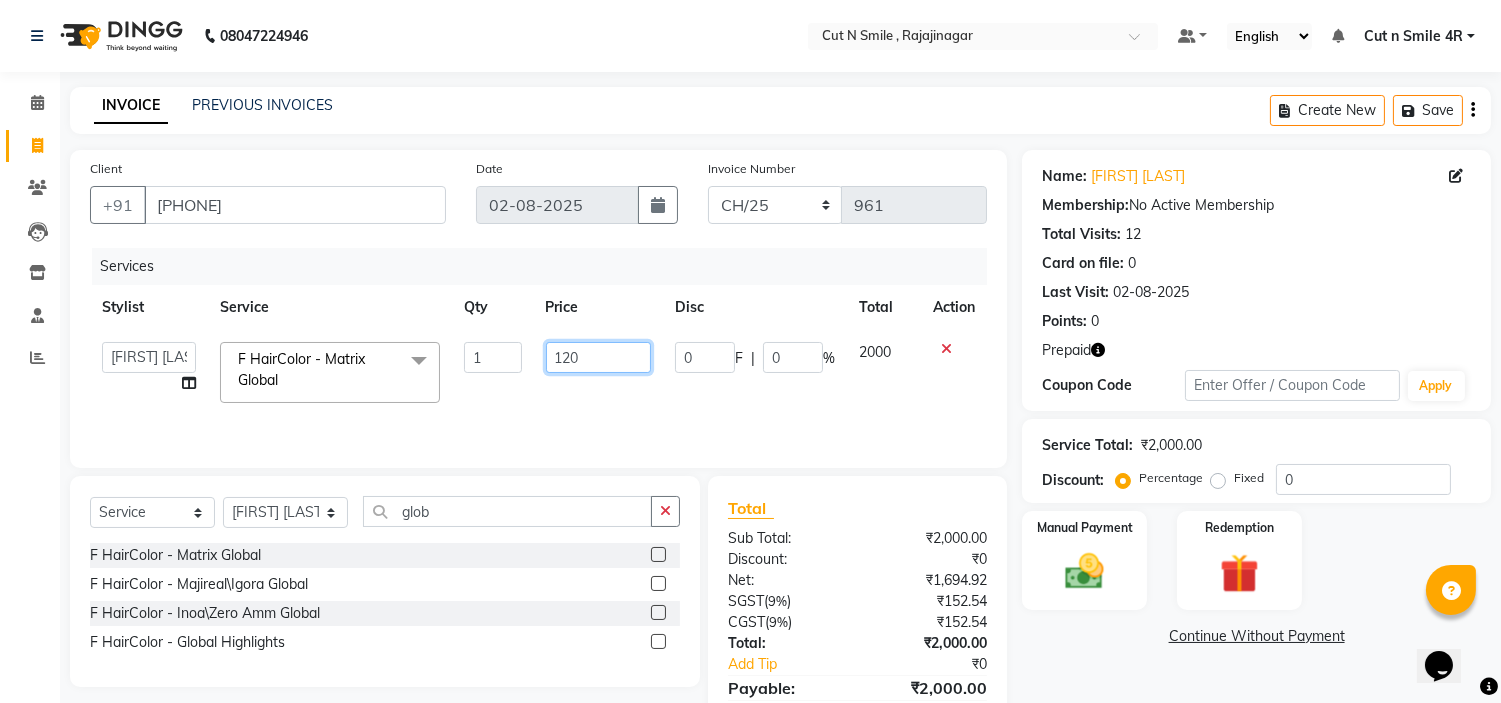 type on "1280" 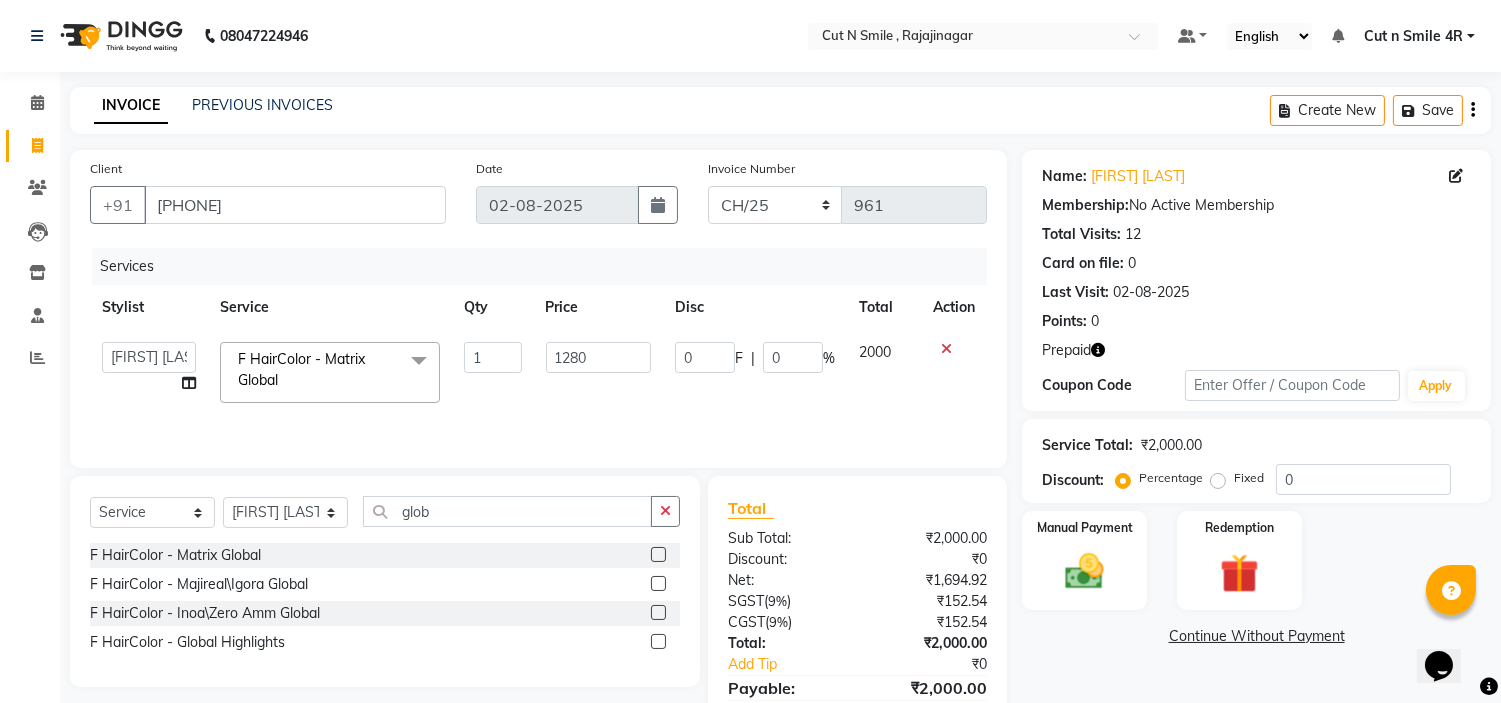 click on "1280" 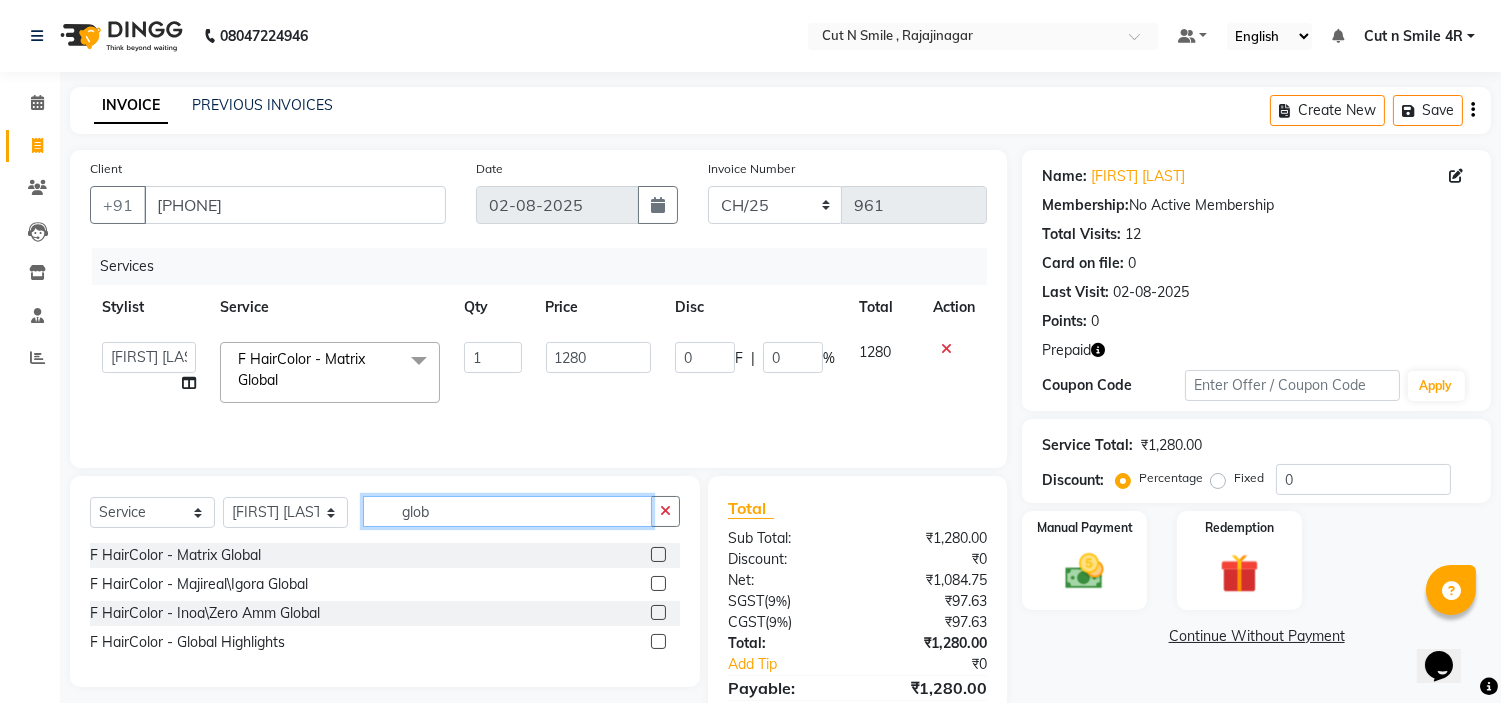 click on "glob" 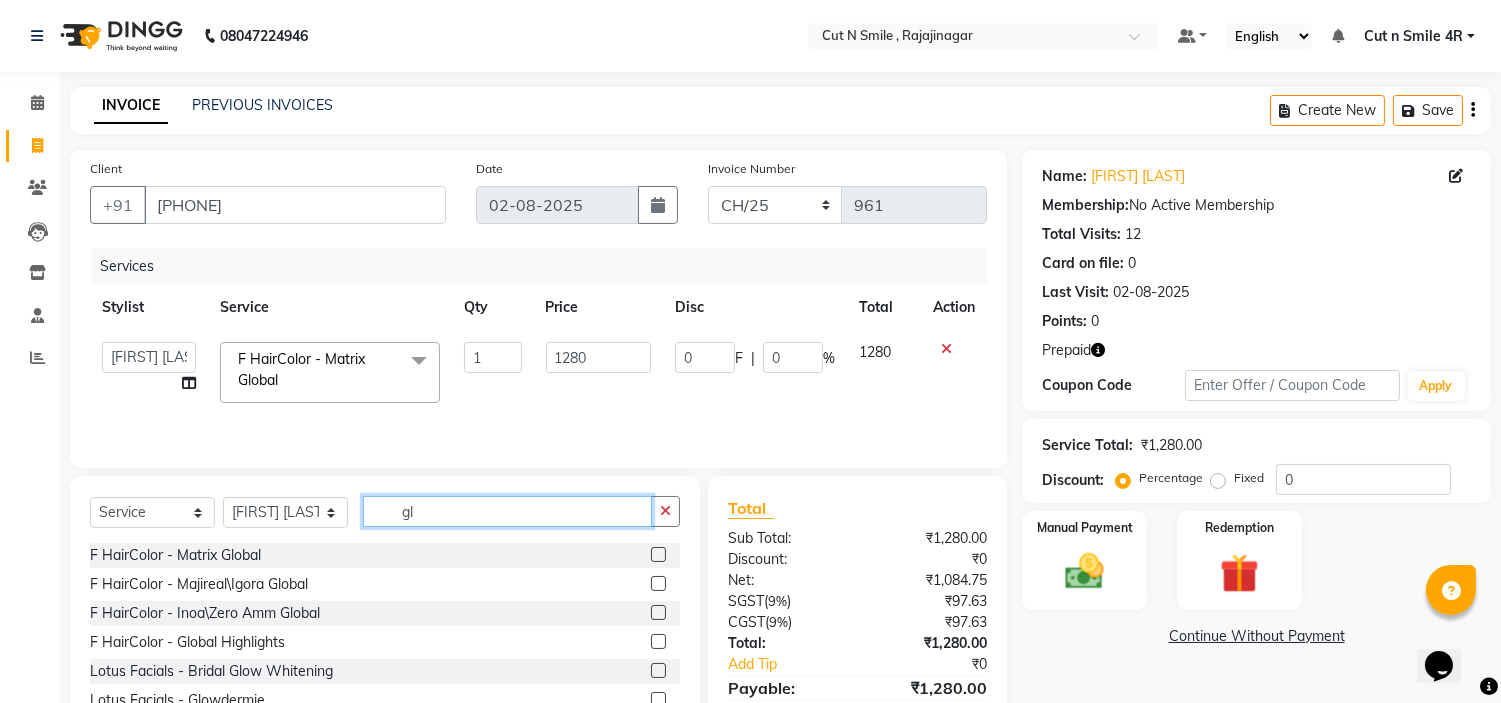 type on "g" 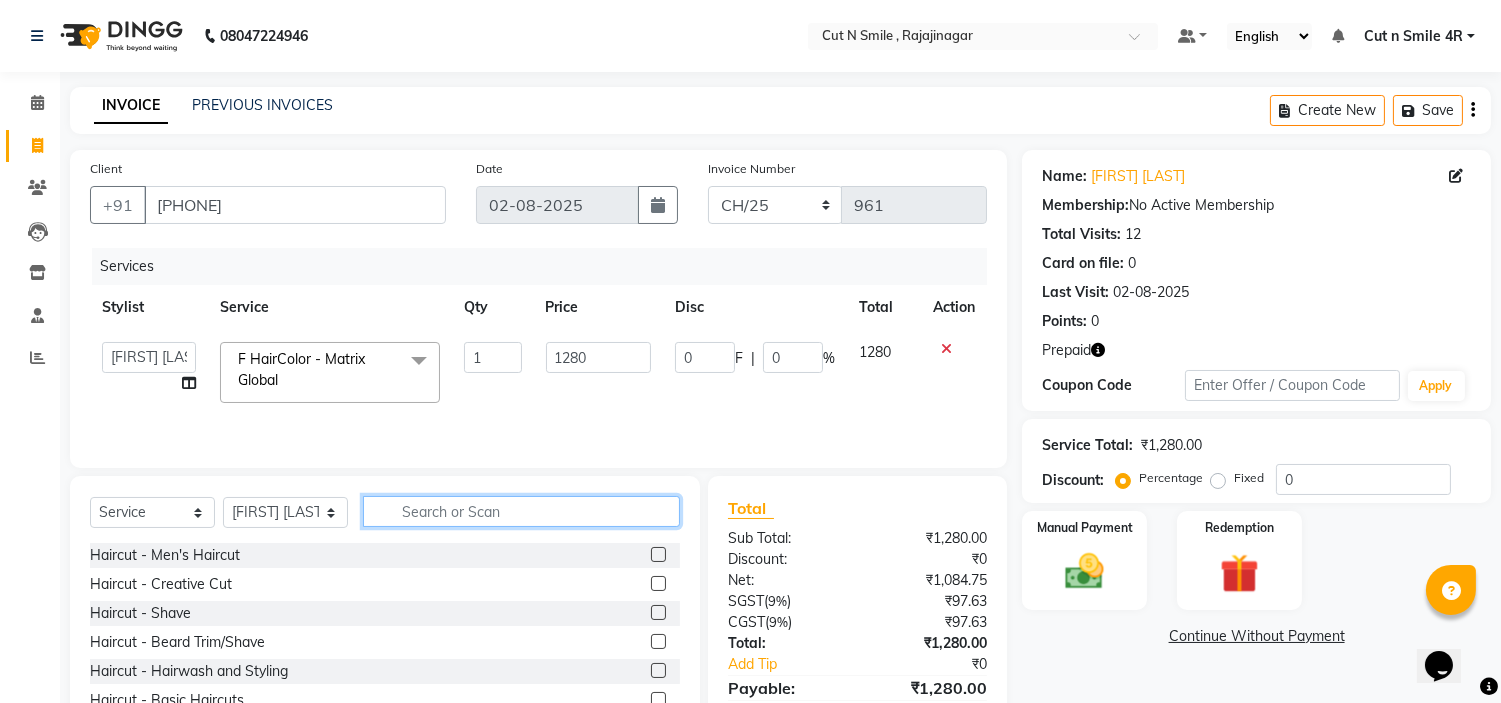 type 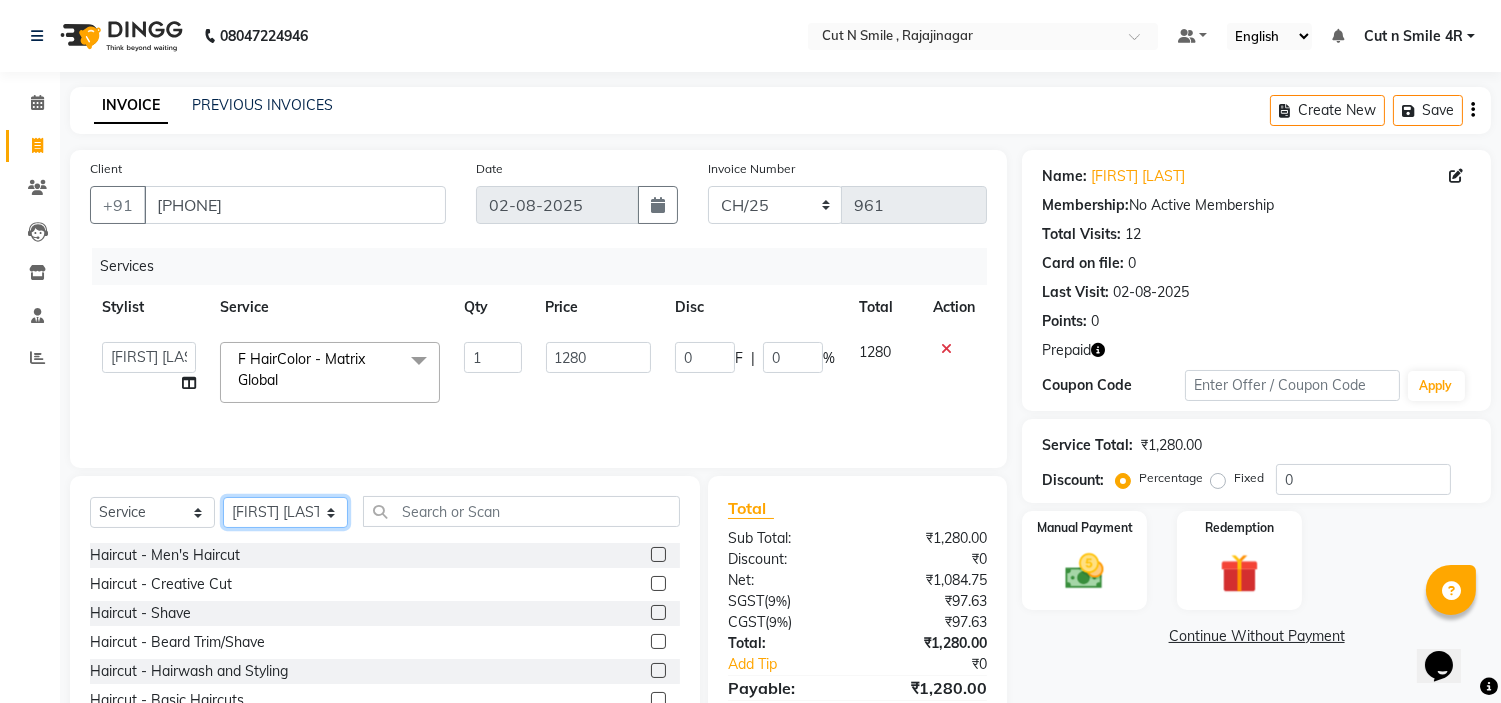 click on "Services Stylist Service Qty Price Disc Total Action Ali ML Ammu 3R Ankith VN Ash Mohammed 3R Atheek 3R Binitha 3R Bipana 4R CNS BOB Cut N Smile 17M Cut N Smile 3R Cut n Smile 4R Cut N Smile 9M Cut N Smile ML Cut N Smile V Fazil Ali 4R Govind VN Hema 4R Jayashree VN Karan VN Love 4R Mani Singh 3R Manu 4R Muskaan VN Nadeem 4R N D M 4R NDM Alam 4R Noushad VN Pavan 4R Priya BOB Priyanka 3R Rahul 3R Ravi 3R Riya BOB Rohith 4R Roobina 3R Roopa 4R Rubina BOB Sahil Ahmed 3R Sahil Bhatti 4R Sameer 3R Sanajana BOB Sanjana BOB Sarita VN Shaan 4R Shahid 4R Shakir VN Shanavaaz BOB Shiney 3R Shivu Raj 4R Srijana BOB Sunil Laddi 4R Sunny VN Supriya BOB Sushmitha 4R Vakeel 3R Varas 4R Varas BOB Vishwa VN F HairColor - Matrix Global x Haircut - Men's Haircut Haircut - Creative Cut Haircut - Shave Haircut - Beard Trim/Shave Haircut - Hairwash and Styling Haircut - Basic Haircuts Haircut - Layer Cut 1" 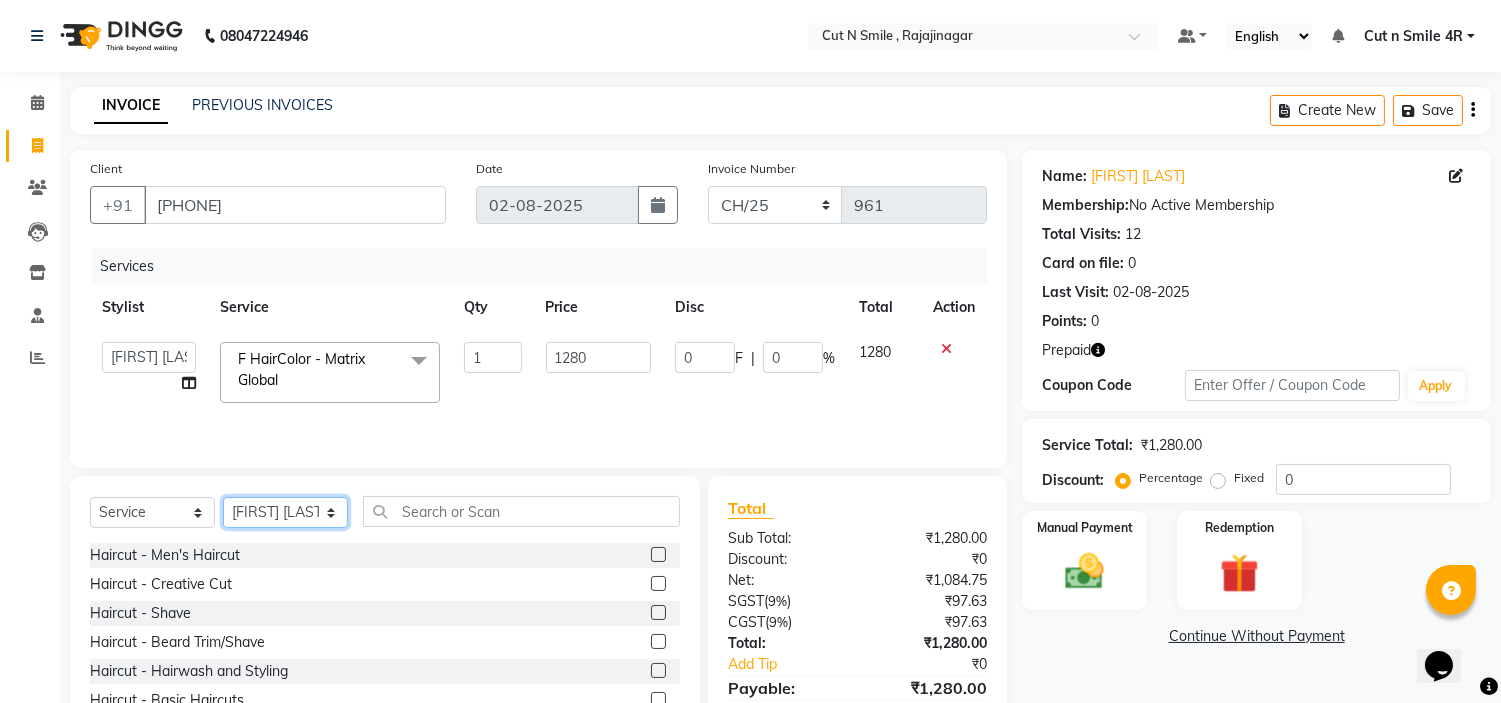 select on "58633" 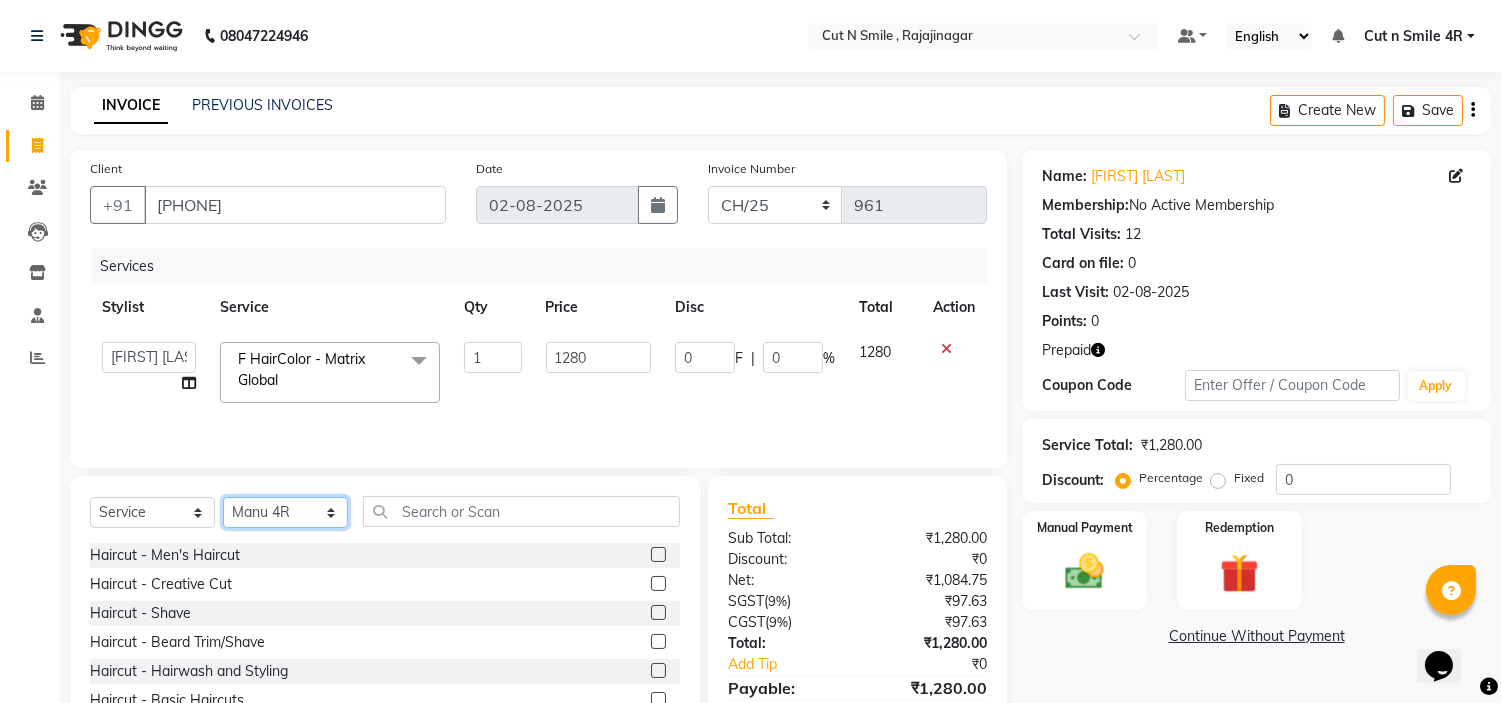 click on "Services Stylist Service Qty Price Disc Total Action Ali ML Ammu 3R Ankith VN Ash Mohammed 3R Atheek 3R Binitha 3R Bipana 4R CNS BOB Cut N Smile 17M Cut N Smile 3R Cut n Smile 4R Cut N Smile 9M Cut N Smile ML Cut N Smile V Fazil Ali 4R Govind VN Hema 4R Jayashree VN Karan VN Love 4R Mani Singh 3R Manu 4R Muskaan VN Nadeem 4R N D M 4R NDM Alam 4R Noushad VN Pavan 4R Priya BOB Priyanka 3R Rahul 3R Ravi 3R Riya BOB Rohith 4R Roobina 3R Roopa 4R Rubina BOB Sahil Ahmed 3R Sahil Bhatti 4R Sameer 3R Sanajana BOB Sanjana BOB Sarita VN Shaan 4R Shahid 4R Shakir VN Shanavaaz BOB Shiney 3R Shivu Raj 4R Srijana BOB Sunil Laddi 4R Sunny VN Supriya BOB Sushmitha 4R Vakeel 3R Varas 4R Varas BOB Vishwa VN F HairColor - Matrix Global x Haircut - Men's Haircut Haircut - Creative Cut Haircut - Shave Haircut - Beard Trim/Shave Haircut - Hairwash and Styling Haircut - Basic Haircuts Haircut - Layer Cut 1" 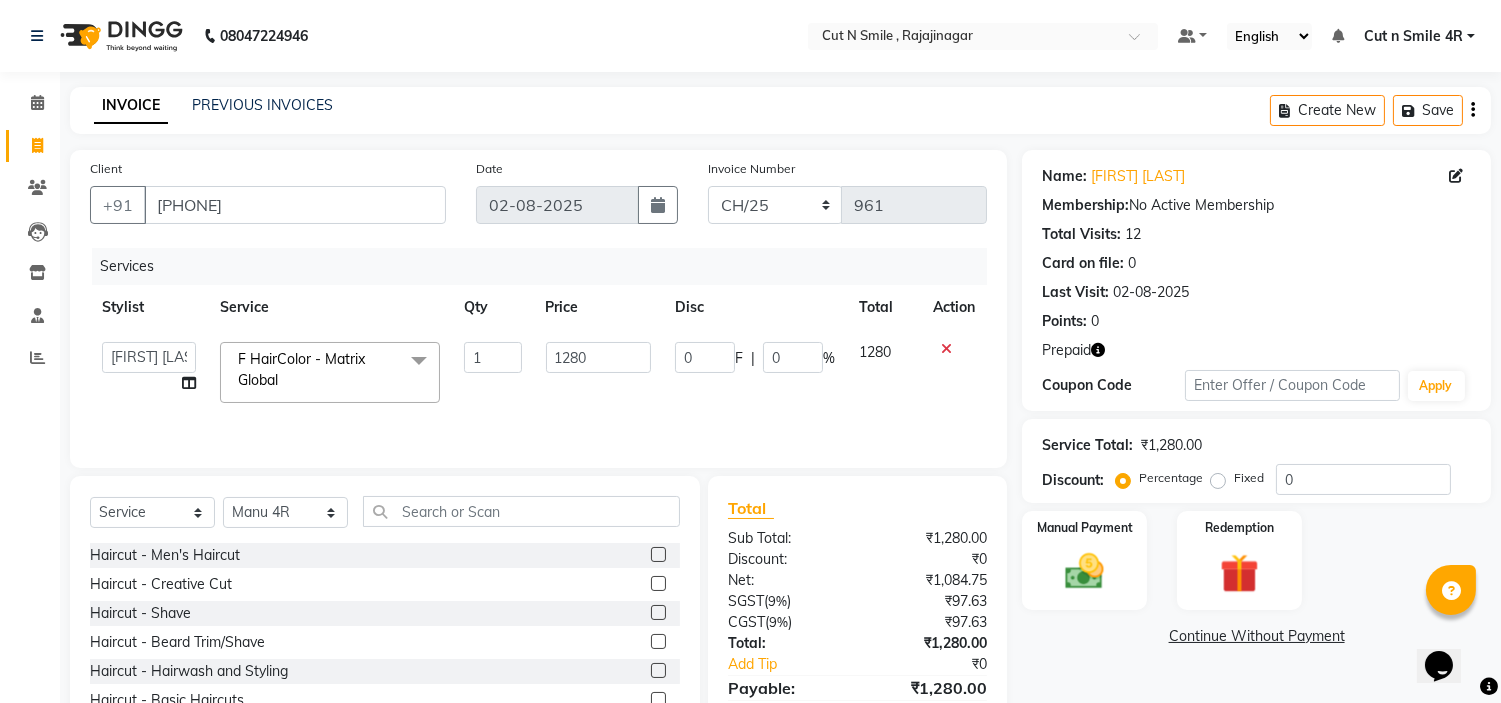 click 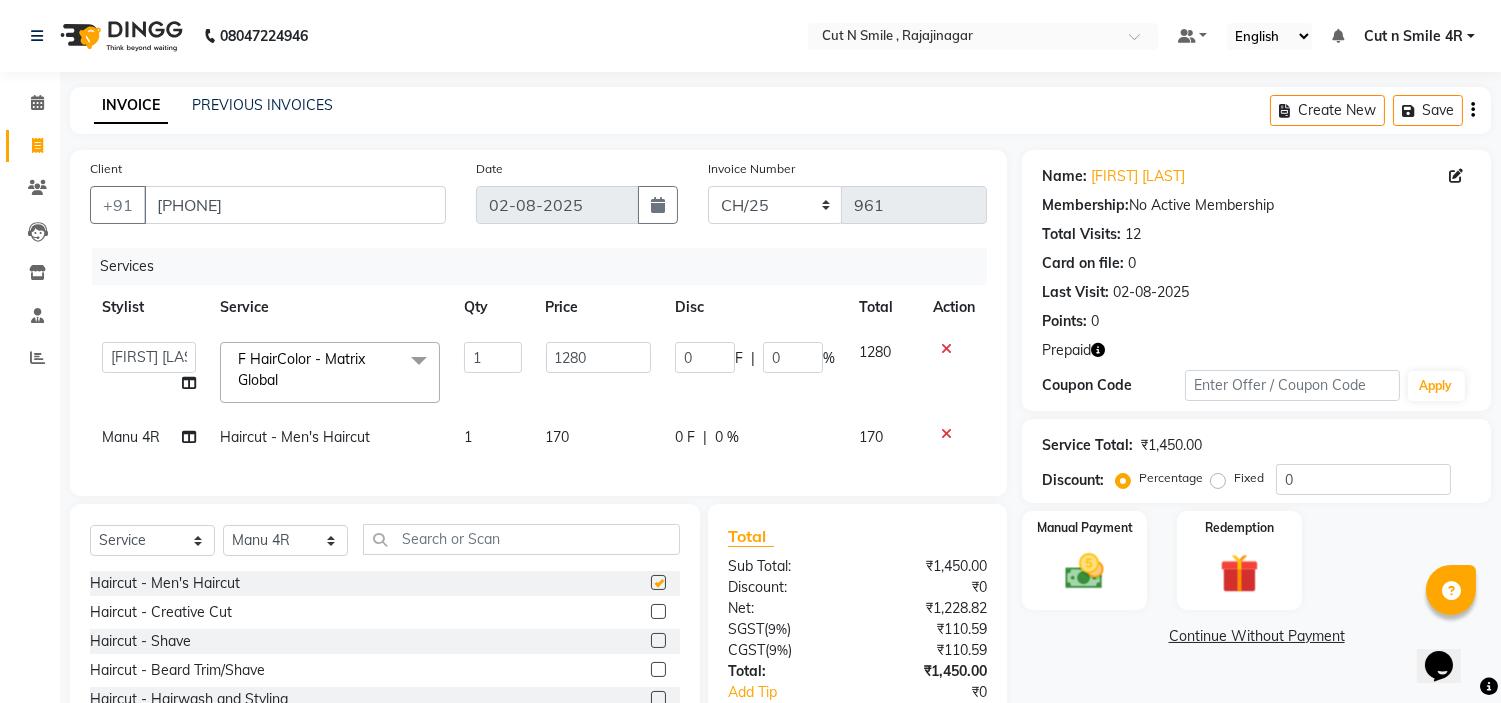 checkbox on "false" 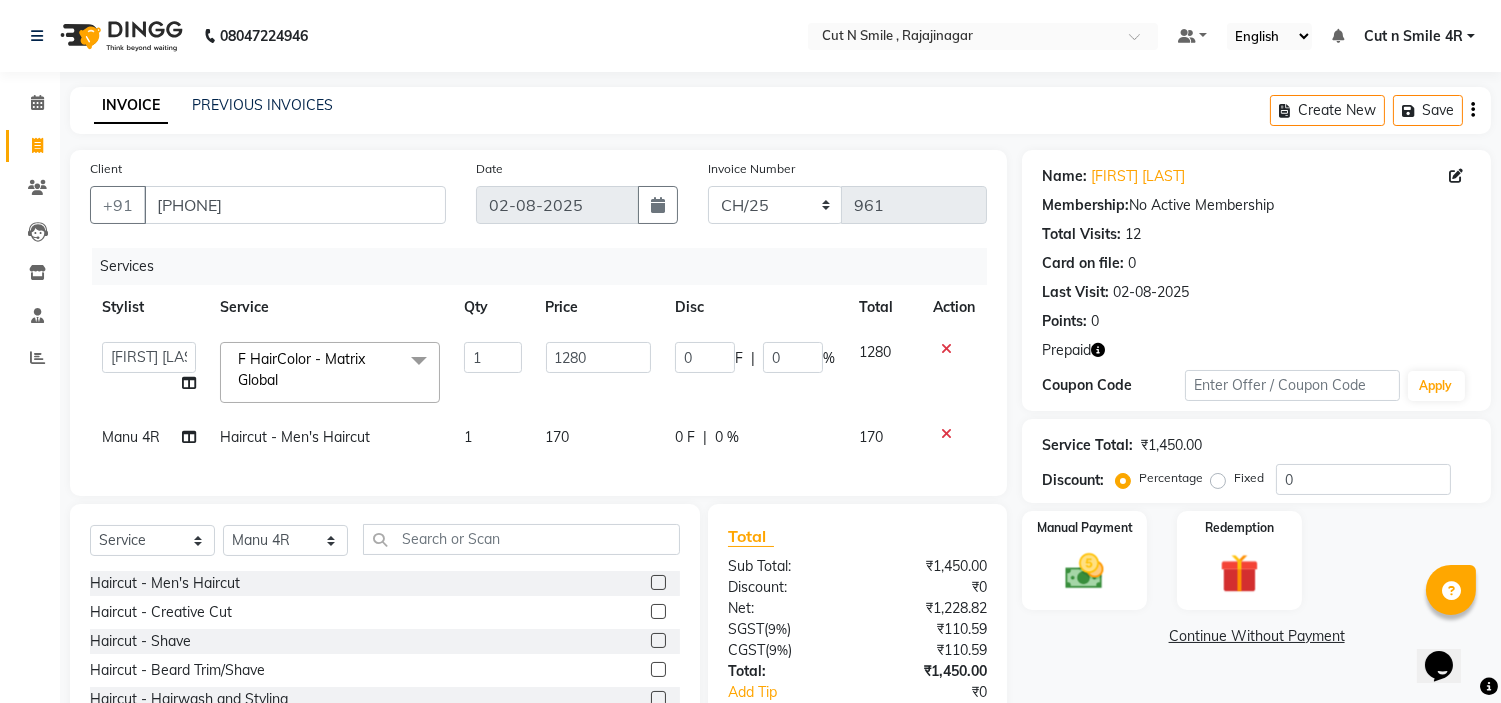 click on "170" 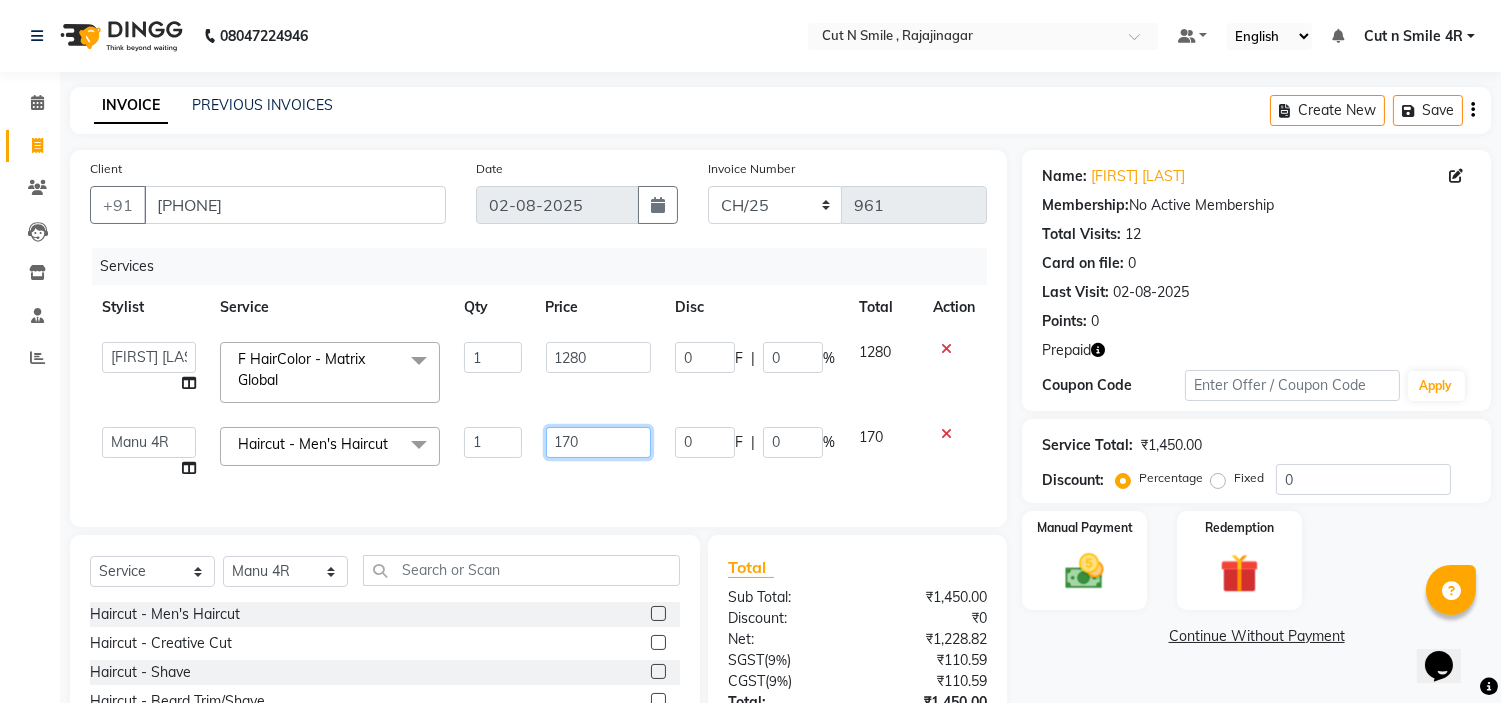 click on "170" 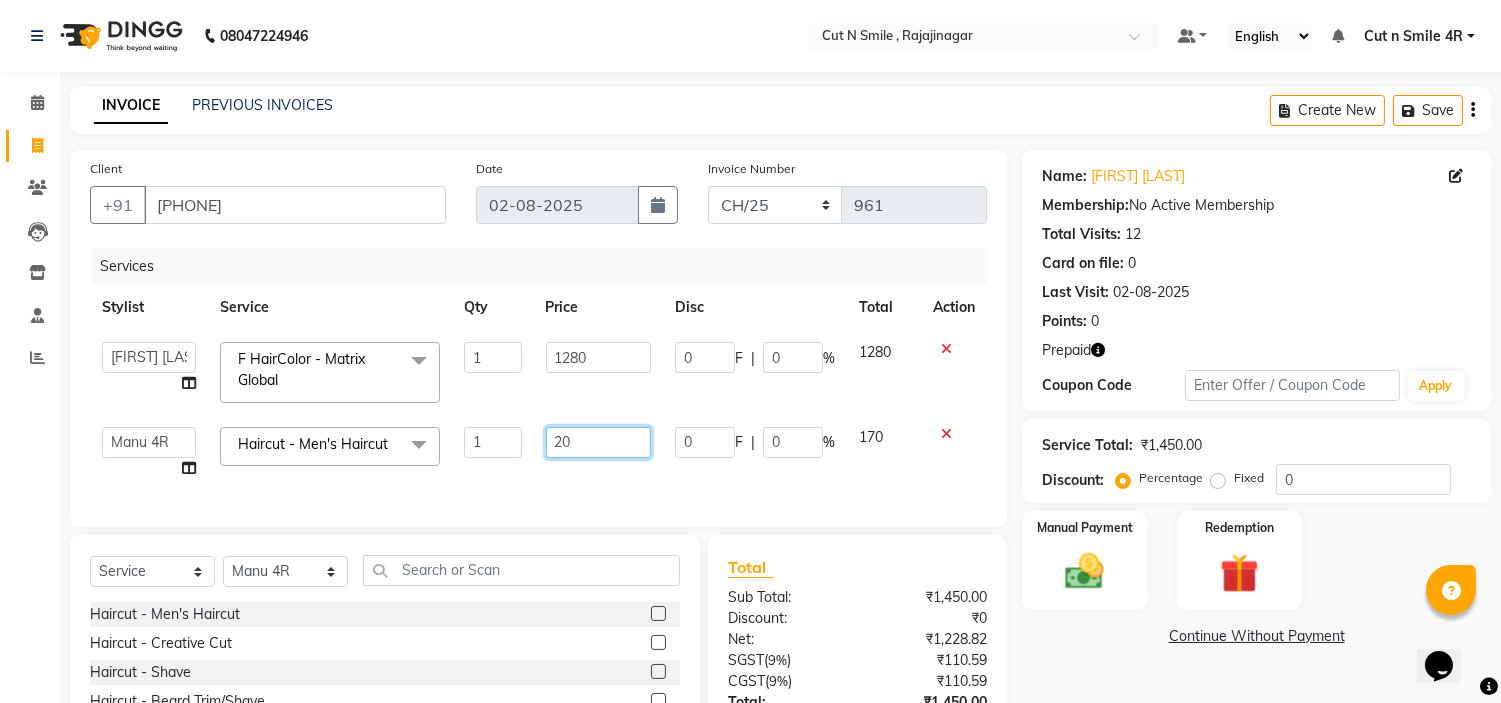 type on "200" 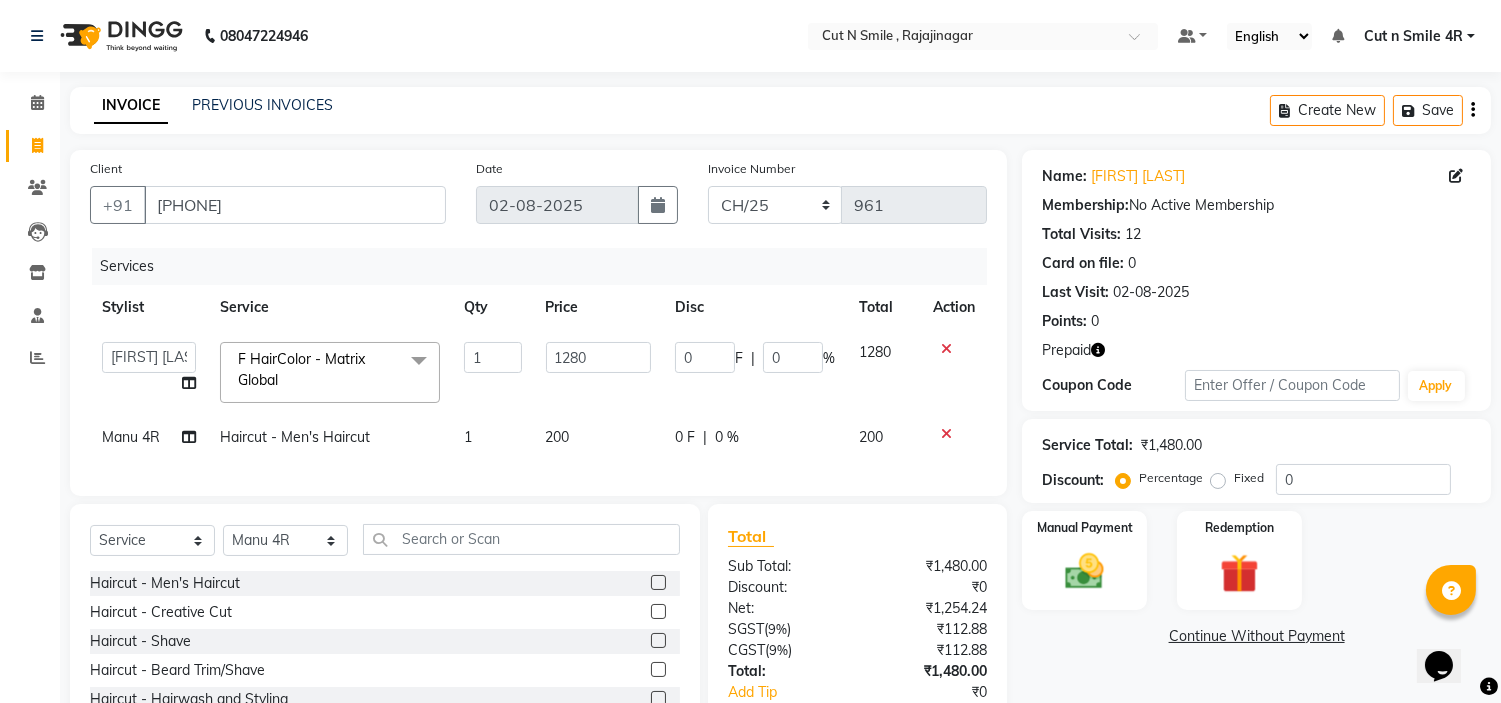 click on "Services Stylist Service Qty Price Disc Total Action Ali ML Ammu 3R Ankith VN Ash Mohammed 3R Atheek 3R Binitha 3R Bipana 4R CNS BOB Cut N Smile 17M Cut N Smile 3R Cut n Smile 4R Cut N Smile 9M Cut N Smile ML Cut N Smile V Fazil Ali 4R Govind VN Hema 4R Jayashree VN Karan VN Love 4R Mani Singh 3R Manu 4R Muskaan VN Nadeem 4R N D M 4R NDM Alam 4R Noushad VN Pavan 4R Priya BOB Priyanka 3R Rahul 3R Ravi 3R Riya BOB Rohith 4R Roobina 3R Roopa 4R Rubina BOB Sahil Ahmed 3R Sahil Bhatti 4R Sameer 3R Sanajana BOB Sanjana BOB Sarita VN Shaan 4R Shahid 4R Shakir VN Shanavaaz BOB Shiney 3R Shivu Raj 4R Srijana BOB Sunil Laddi 4R Sunny VN Supriya BOB Sushmitha 4R Vakeel 3R Varas 4R Varas BOB Vishwa VN F HairColor - Matrix Global x Haircut - Men's Haircut Haircut - Creative Cut Haircut - Shave Haircut - Beard Trim/Shave Haircut - Hairwash and Styling Haircut - Basic Haircuts Haircut - Layer Cut 1" 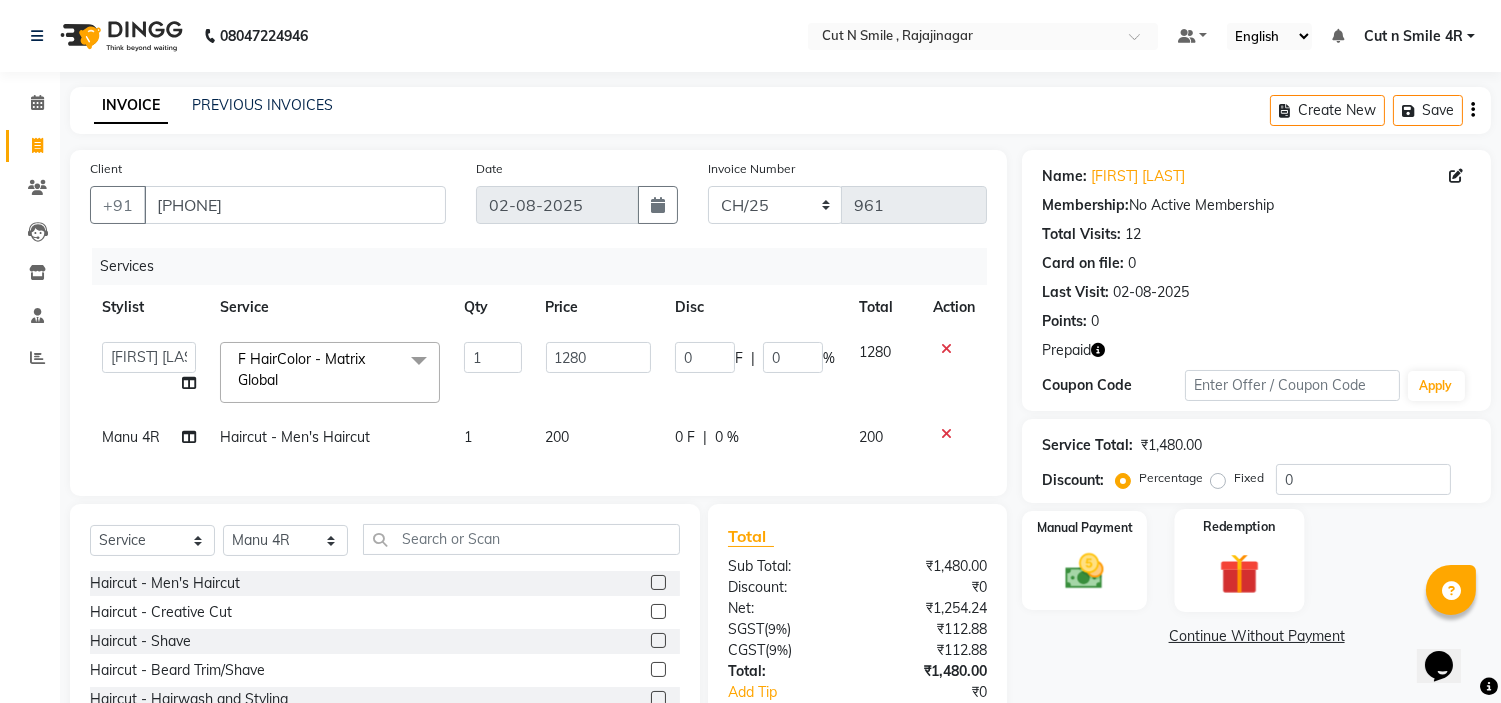 click 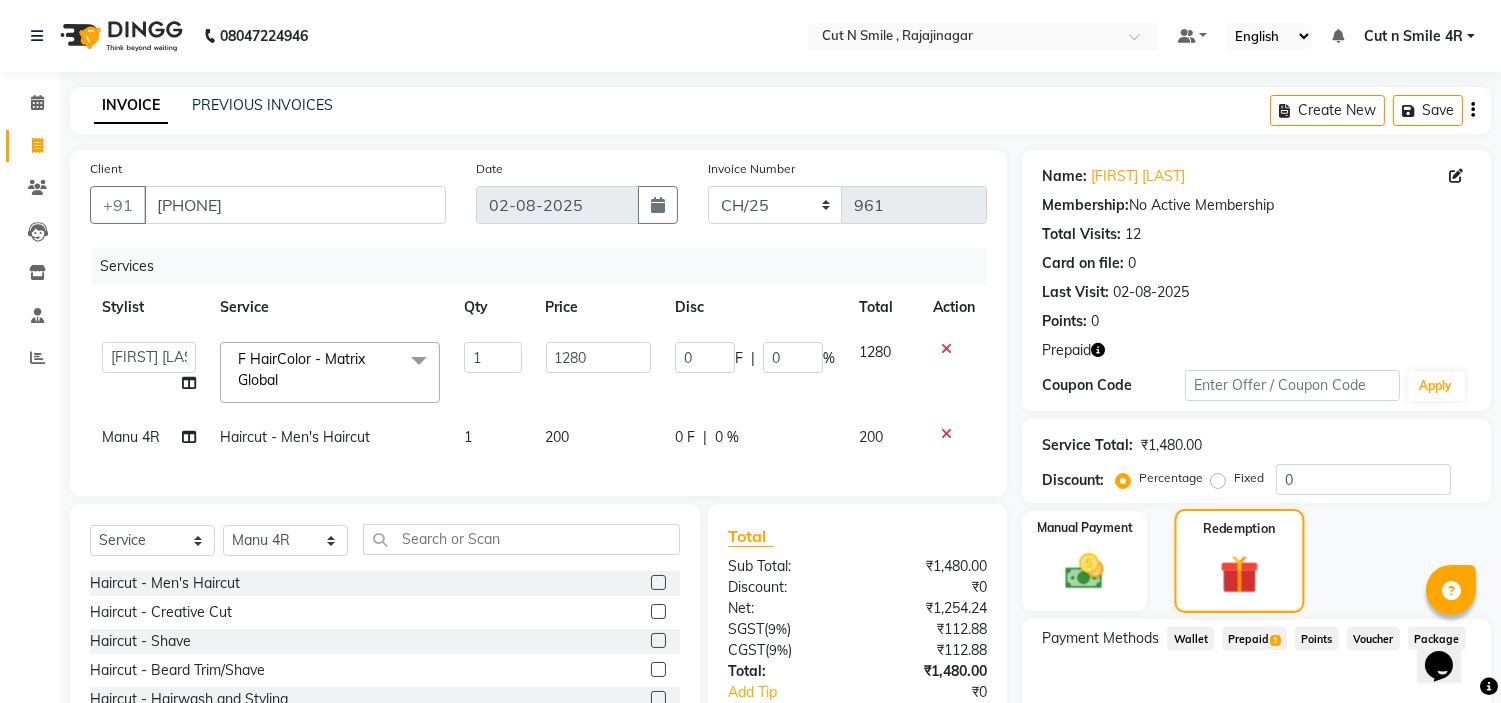 scroll, scrollTop: 142, scrollLeft: 0, axis: vertical 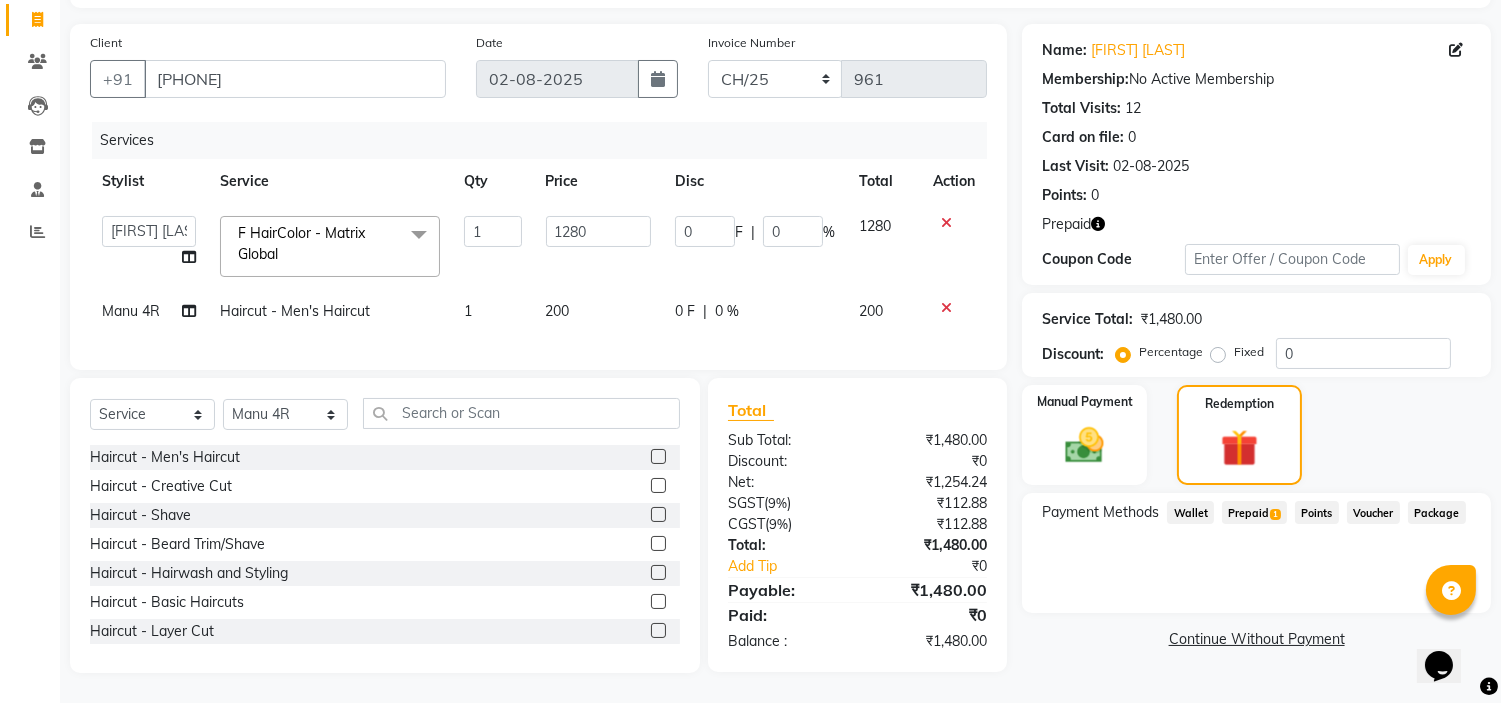 click on "1" 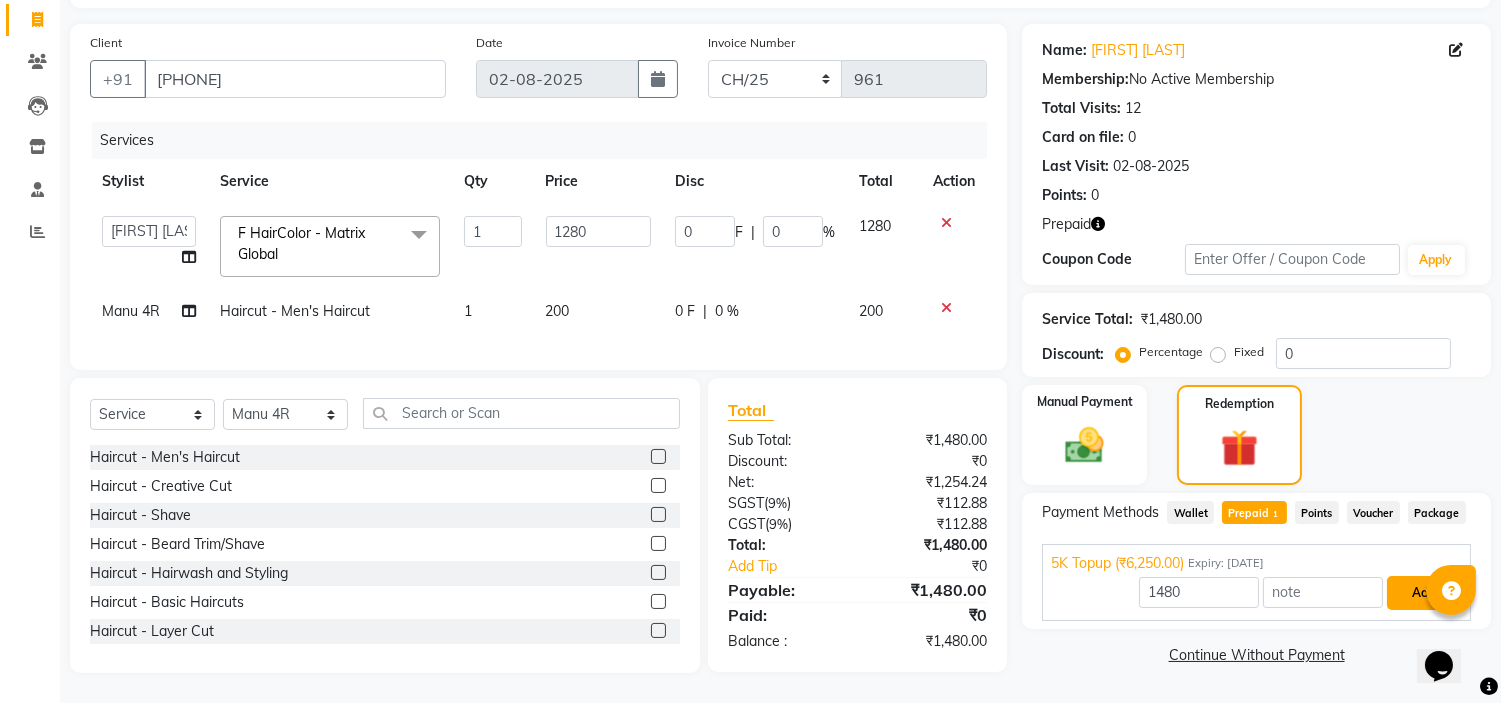 click on "Add" at bounding box center [1423, 593] 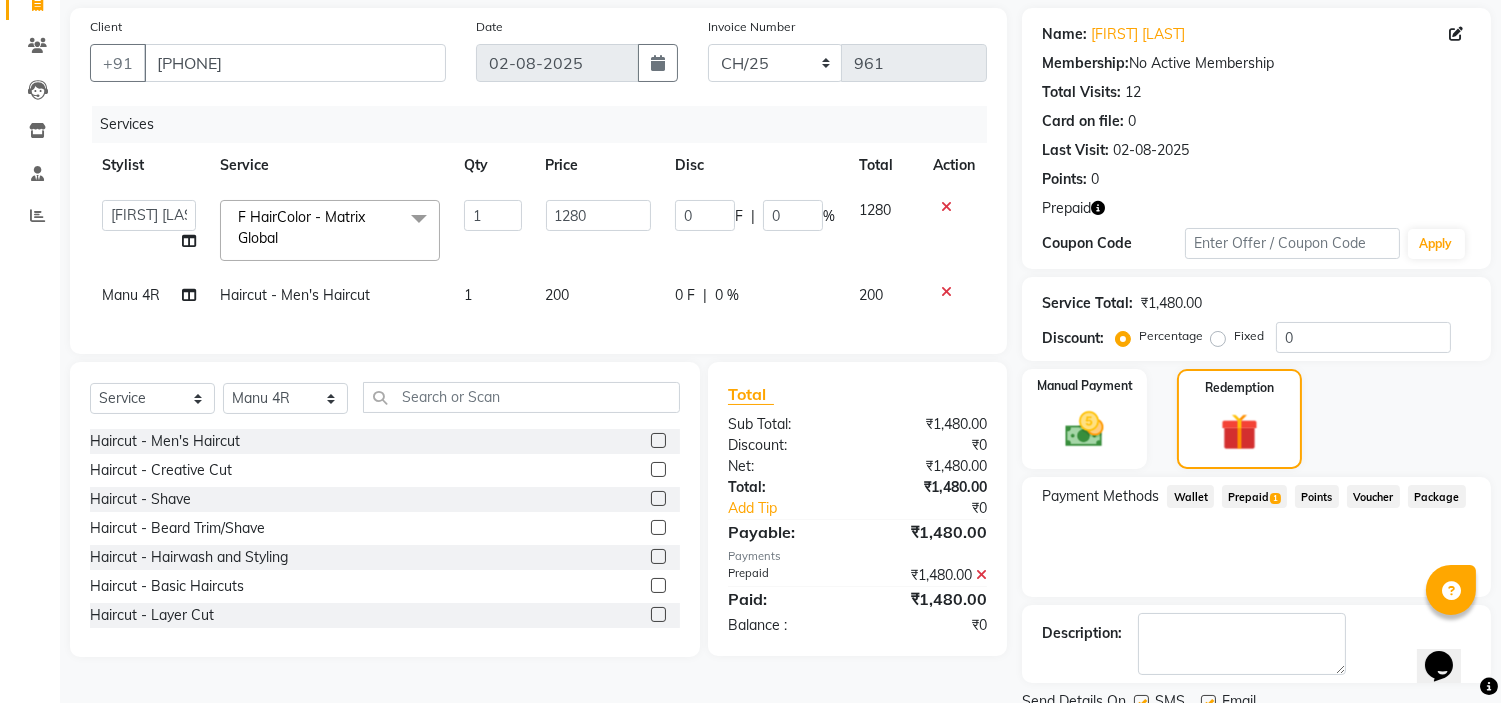 scroll, scrollTop: 218, scrollLeft: 0, axis: vertical 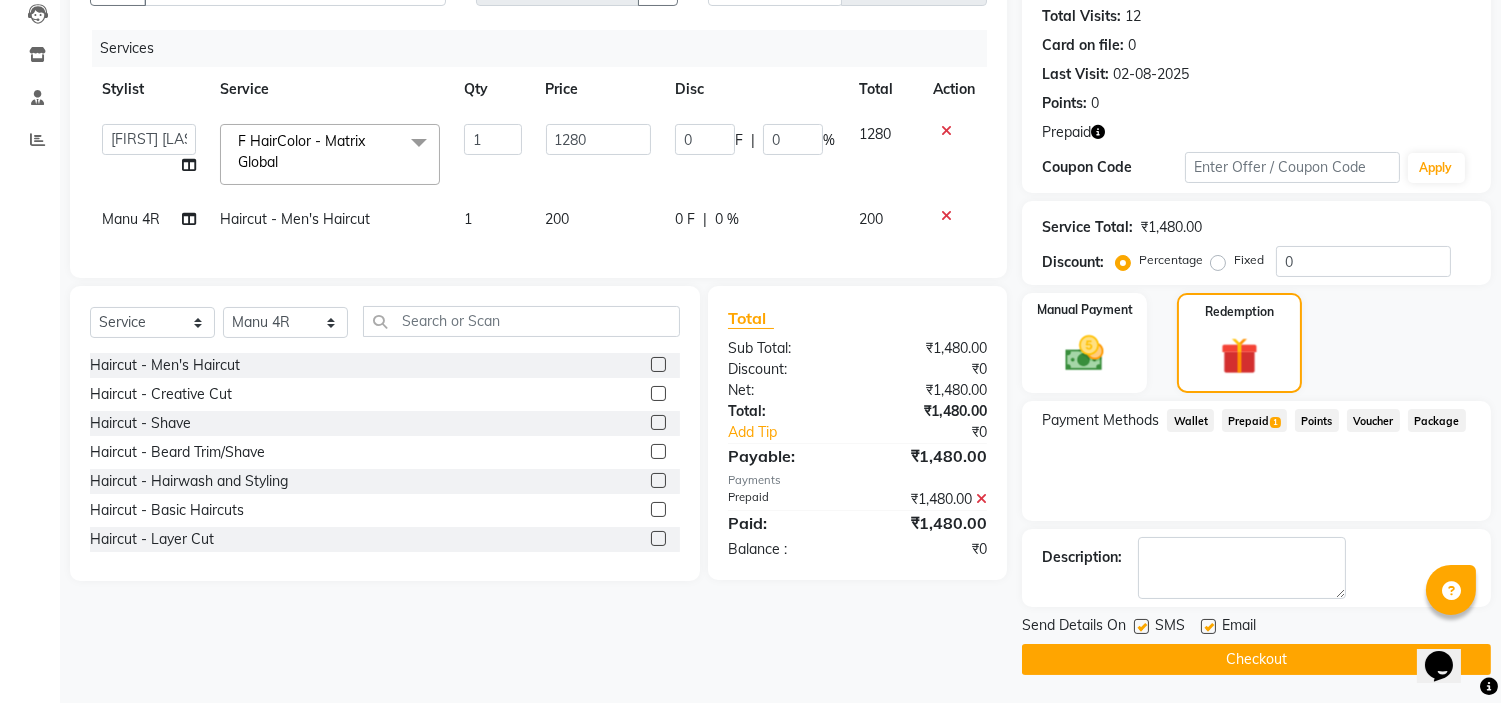 click on "Checkout" 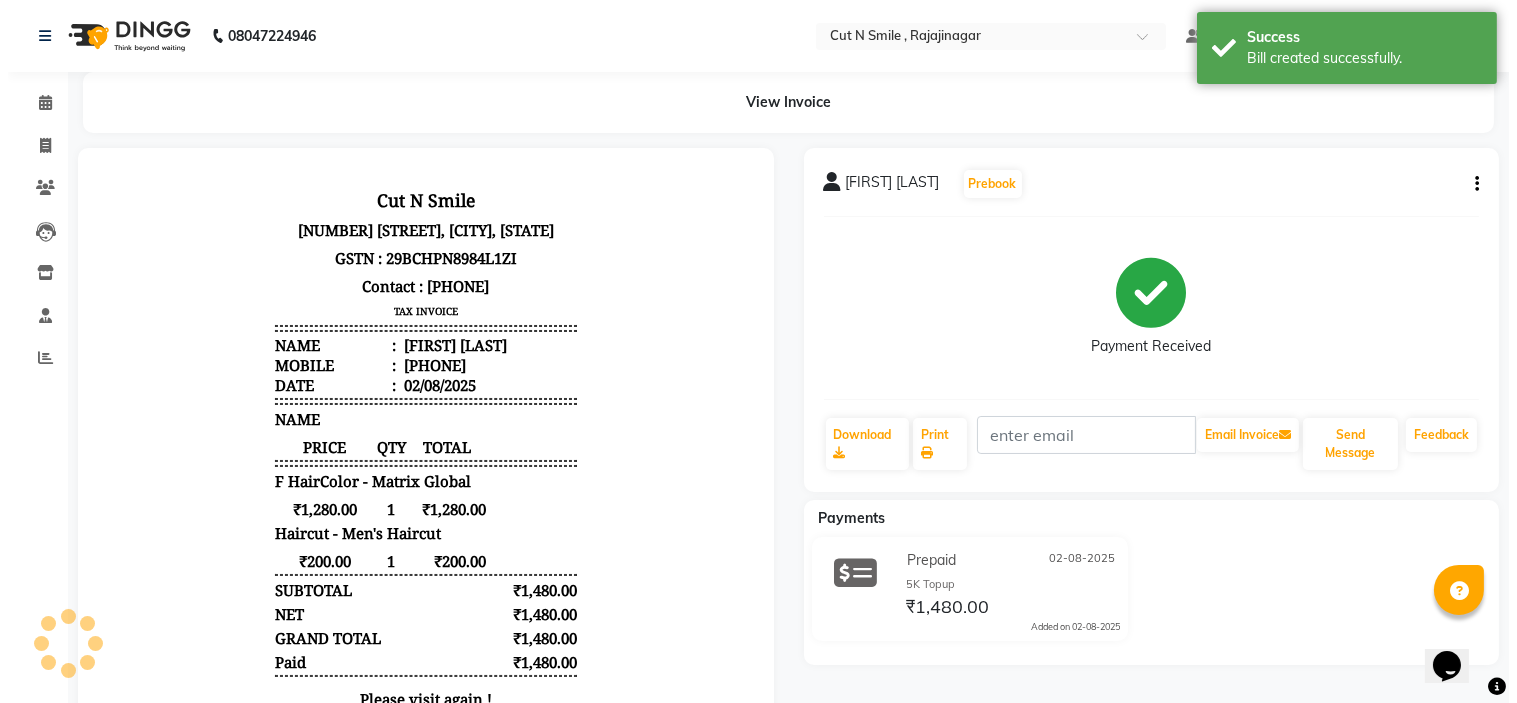 scroll, scrollTop: 0, scrollLeft: 0, axis: both 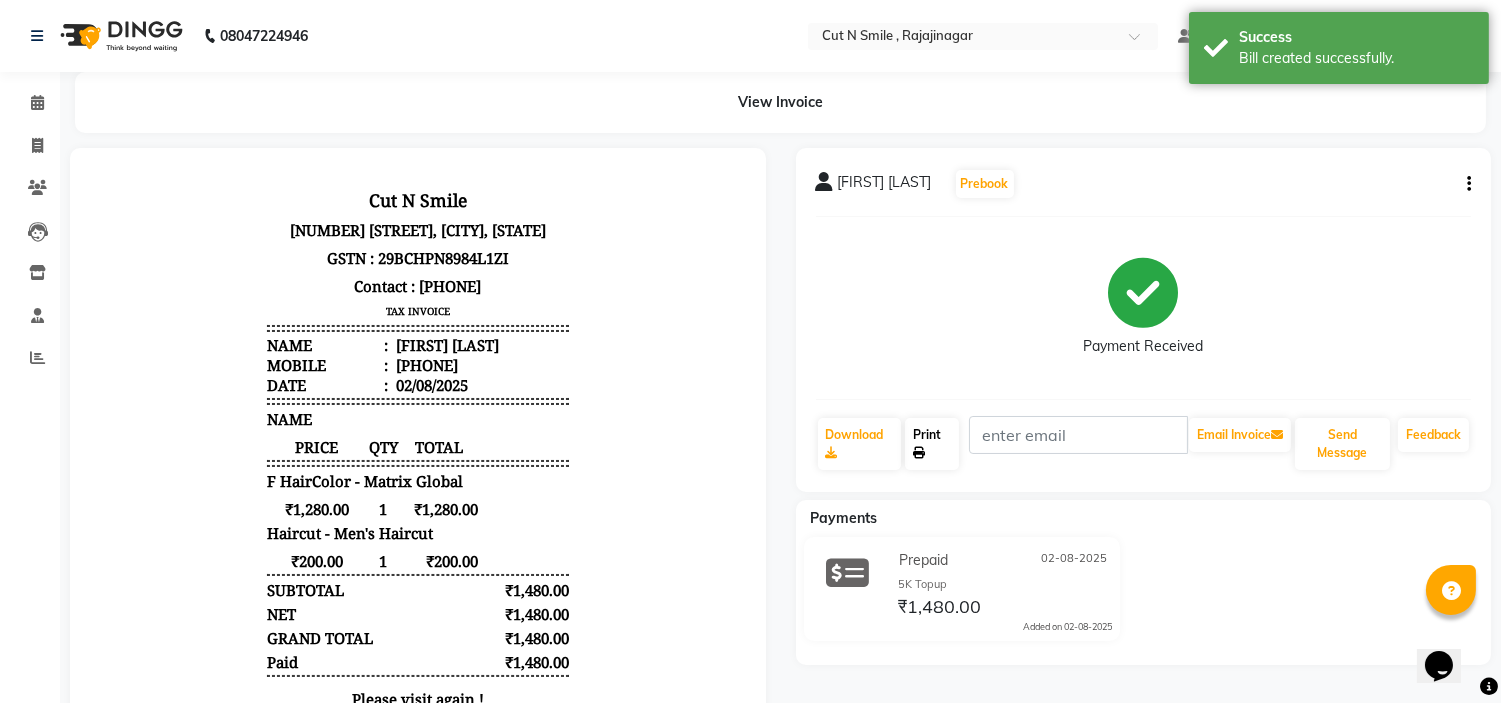 click 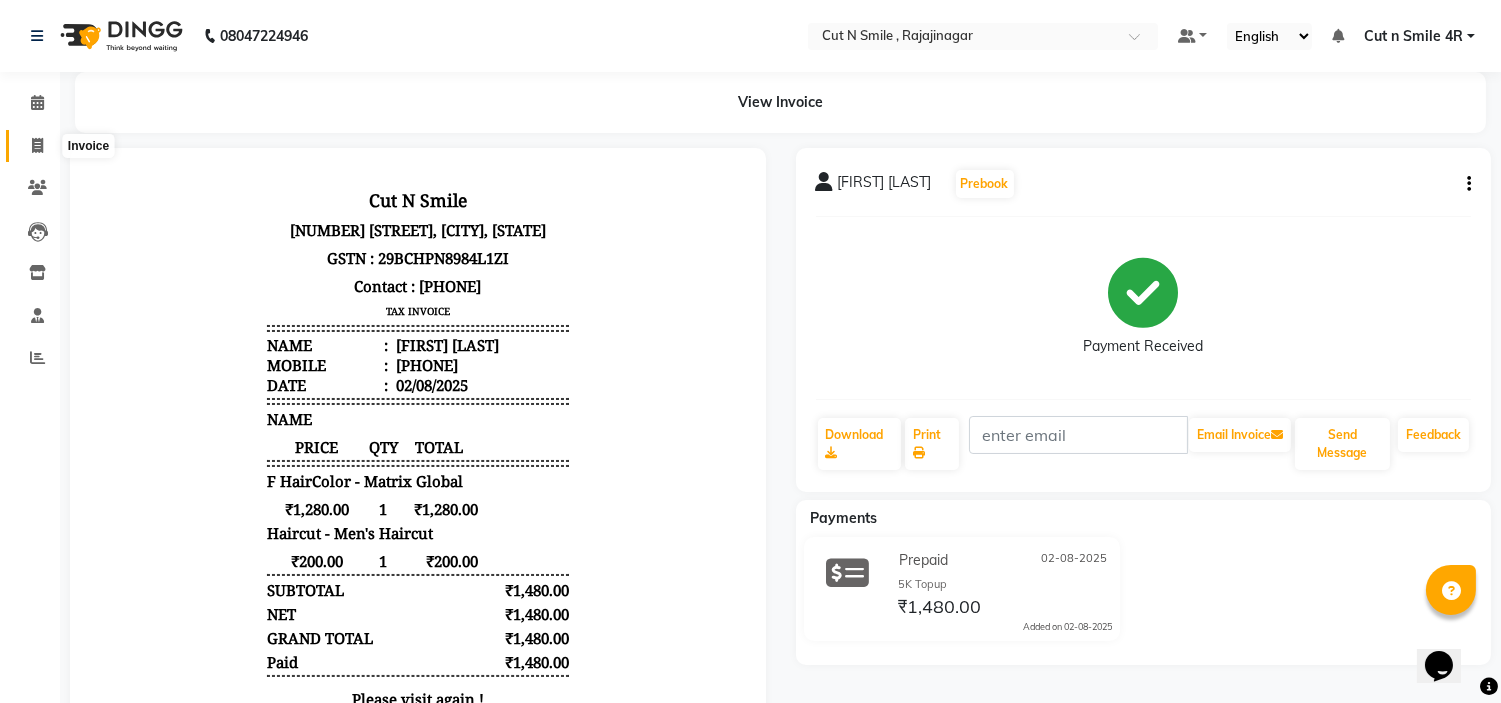 click 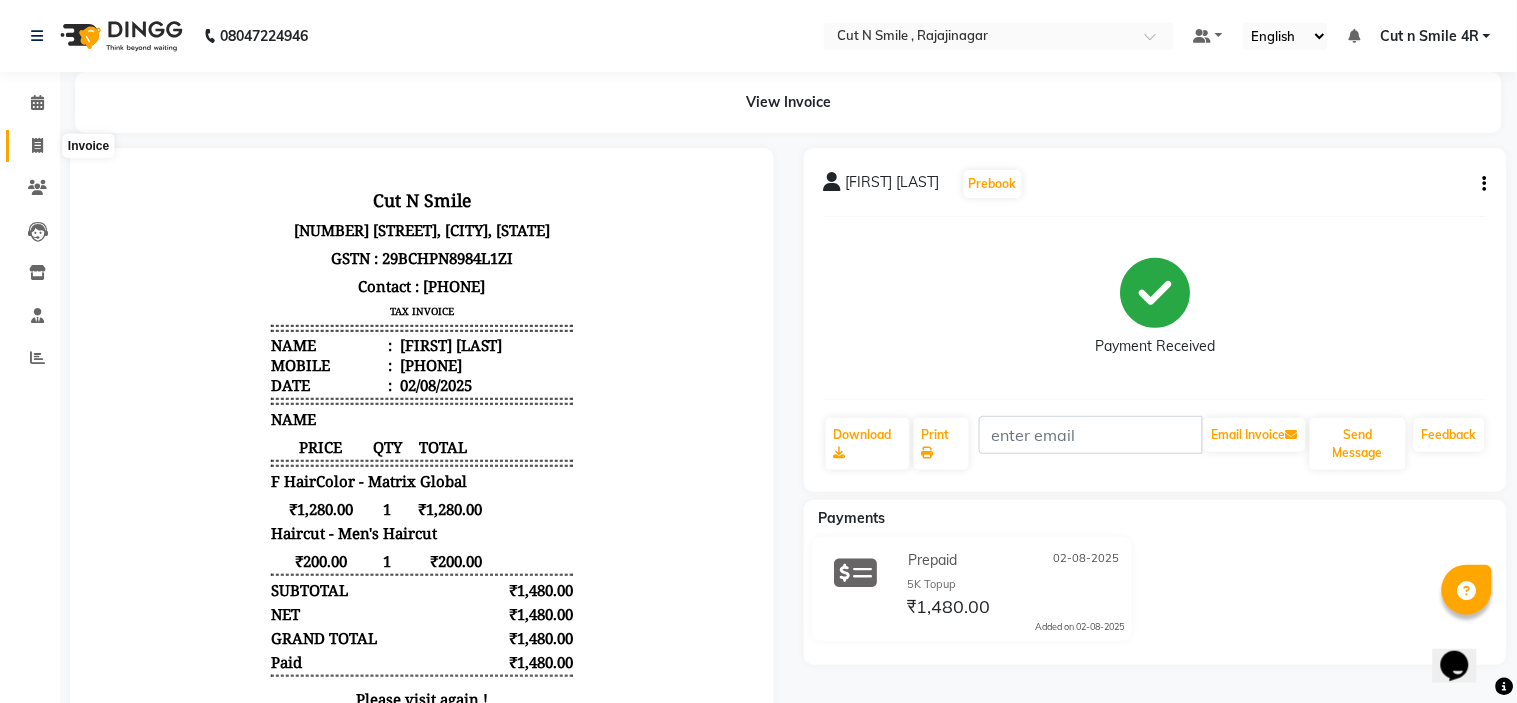 select on "service" 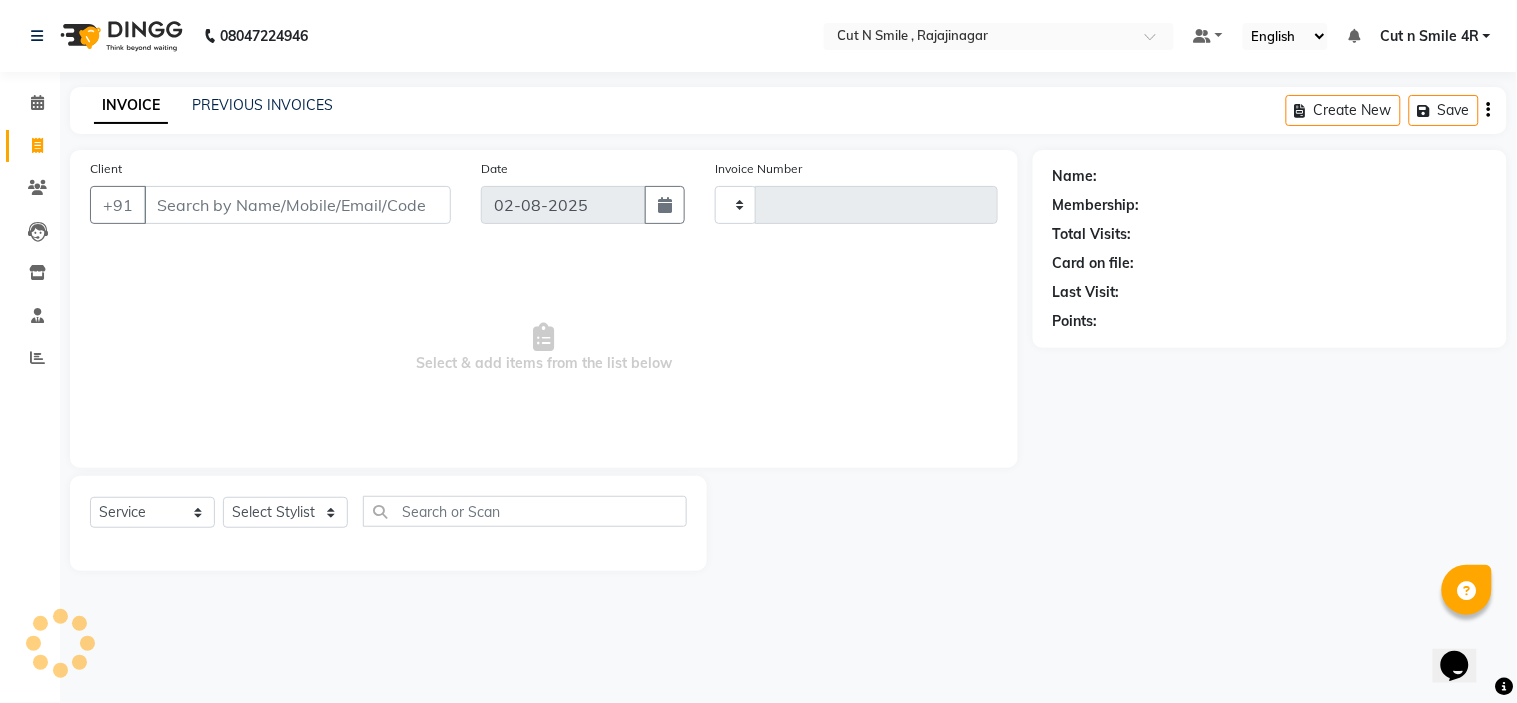 type on "116" 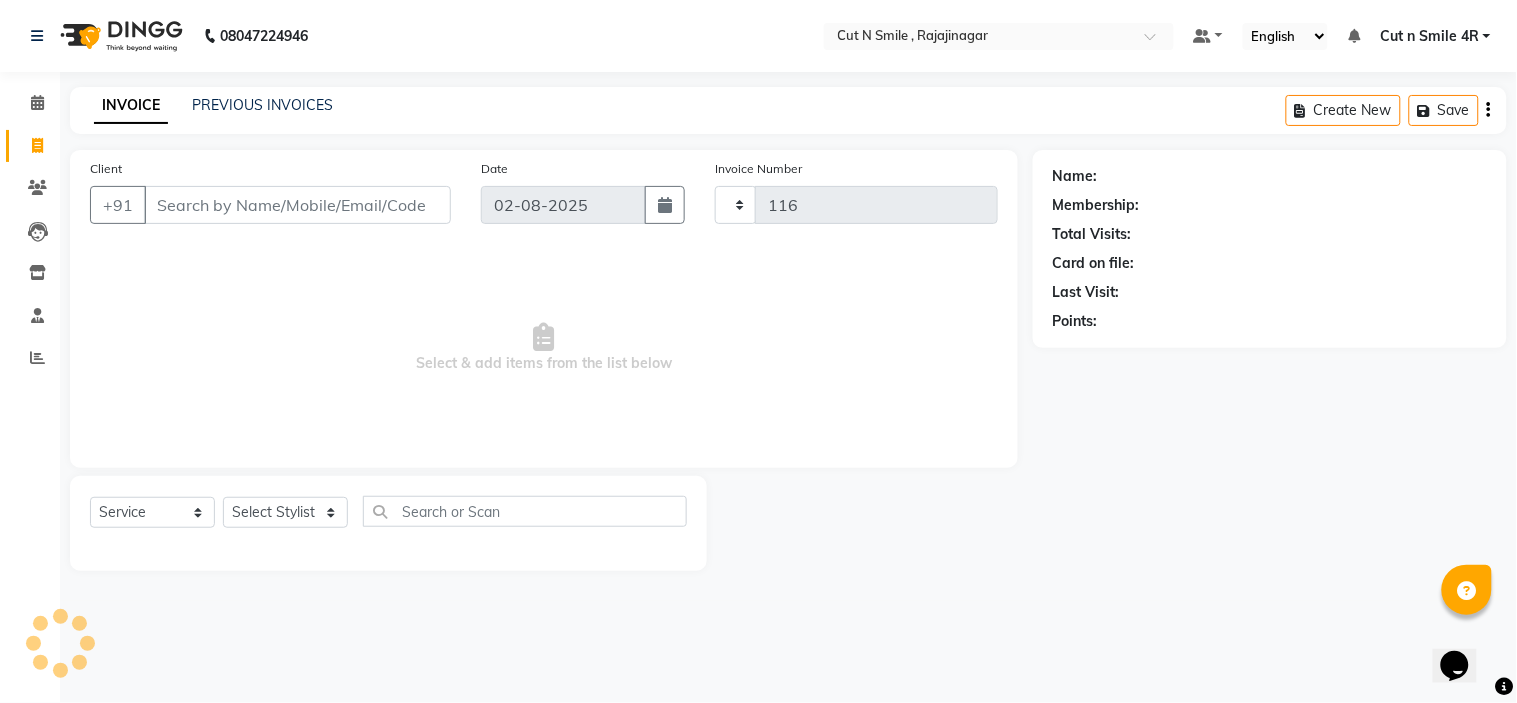 select on "7187" 